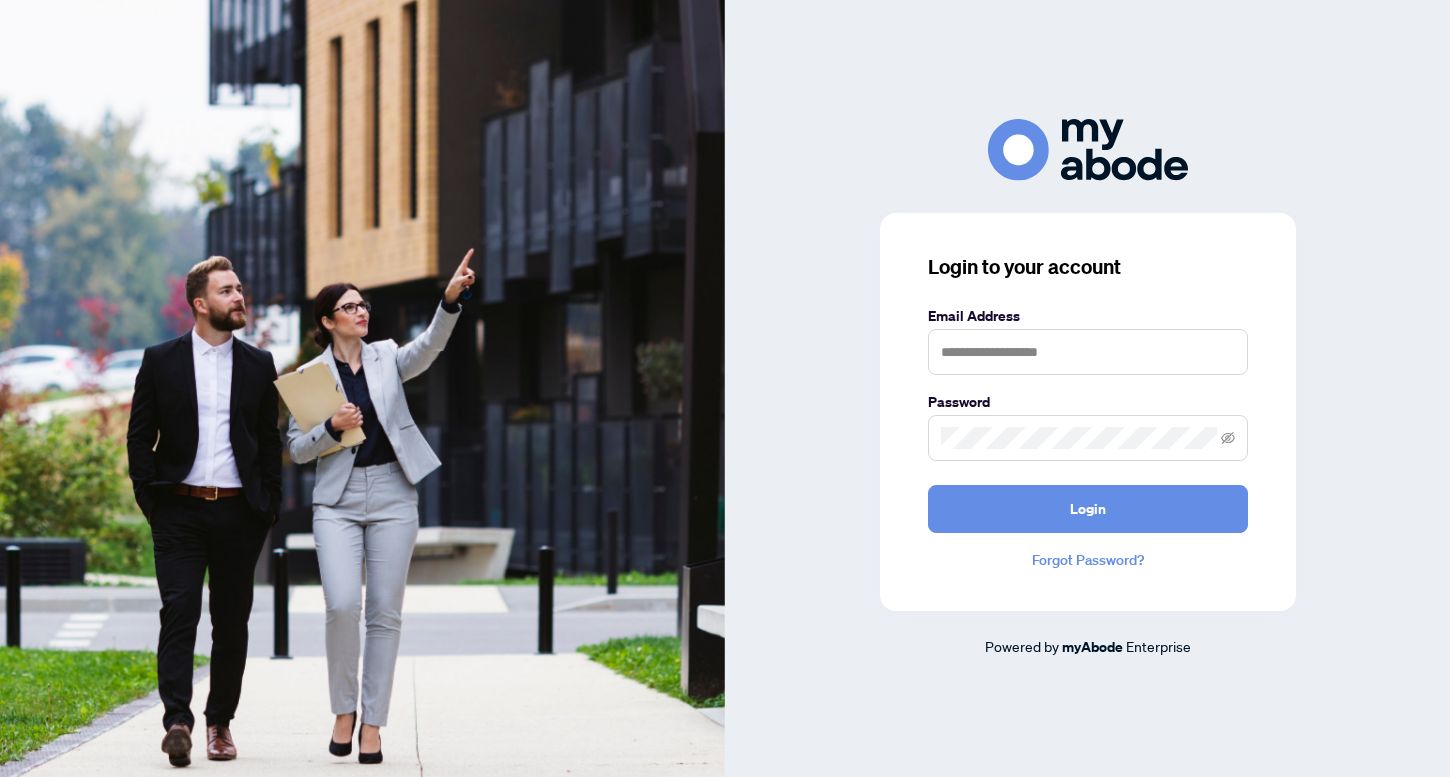 scroll, scrollTop: 0, scrollLeft: 0, axis: both 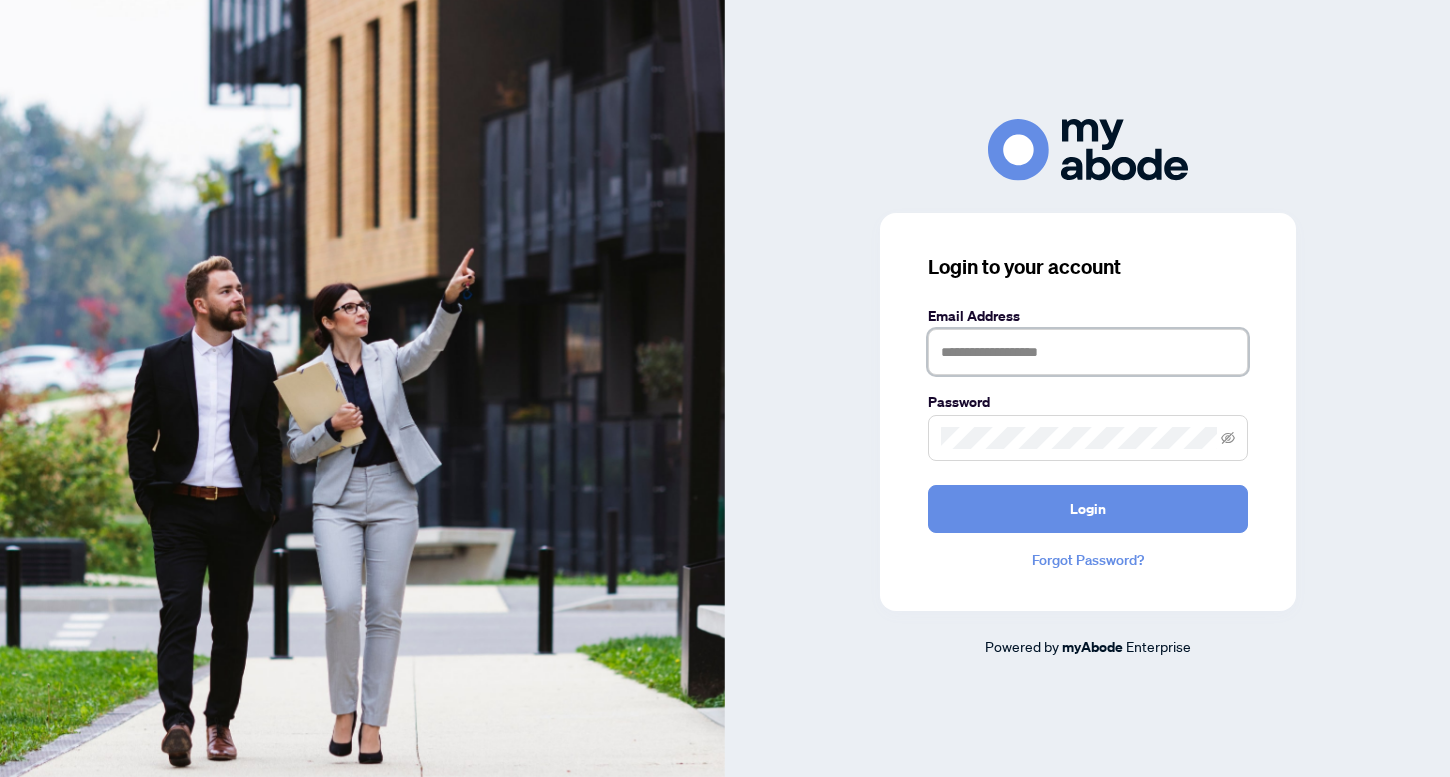 click at bounding box center [1088, 352] 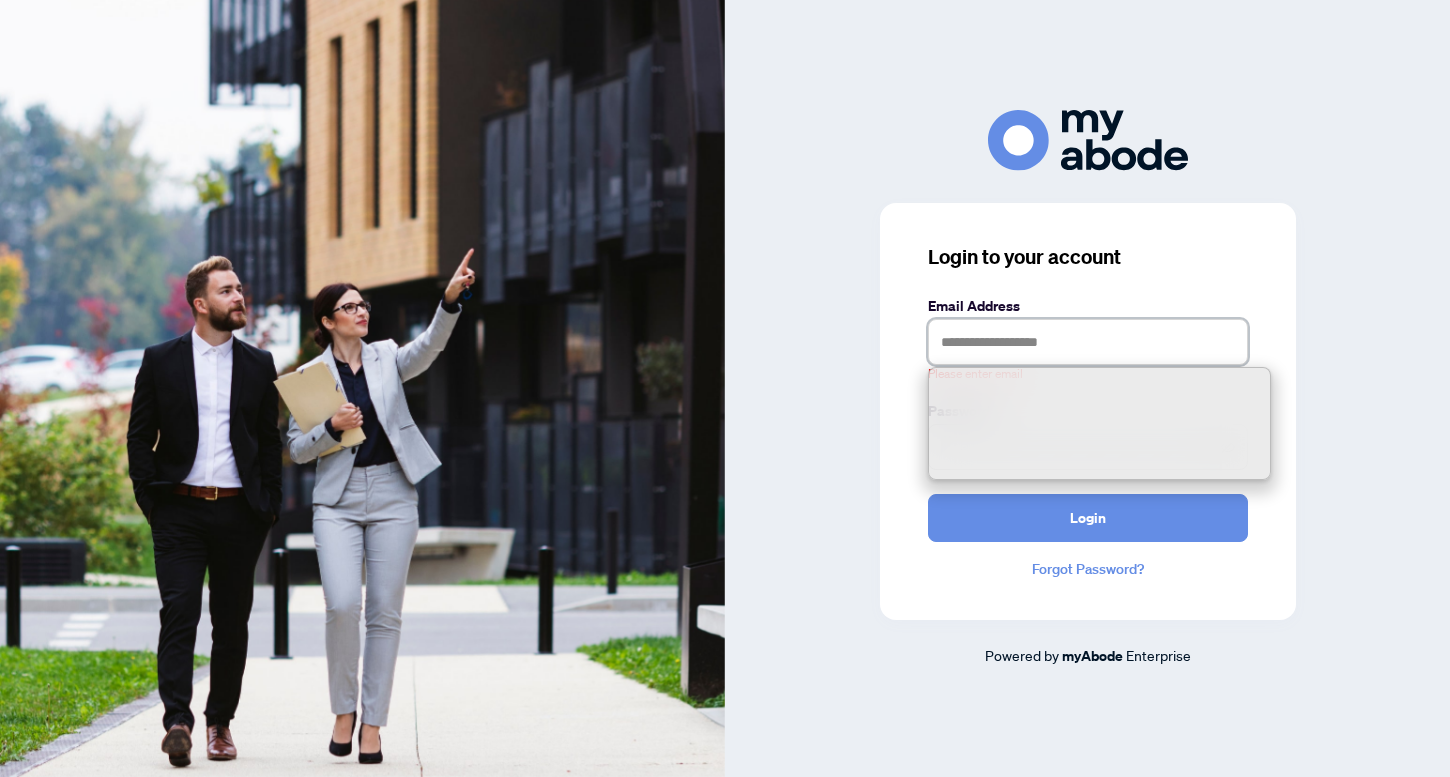 click at bounding box center [1088, 342] 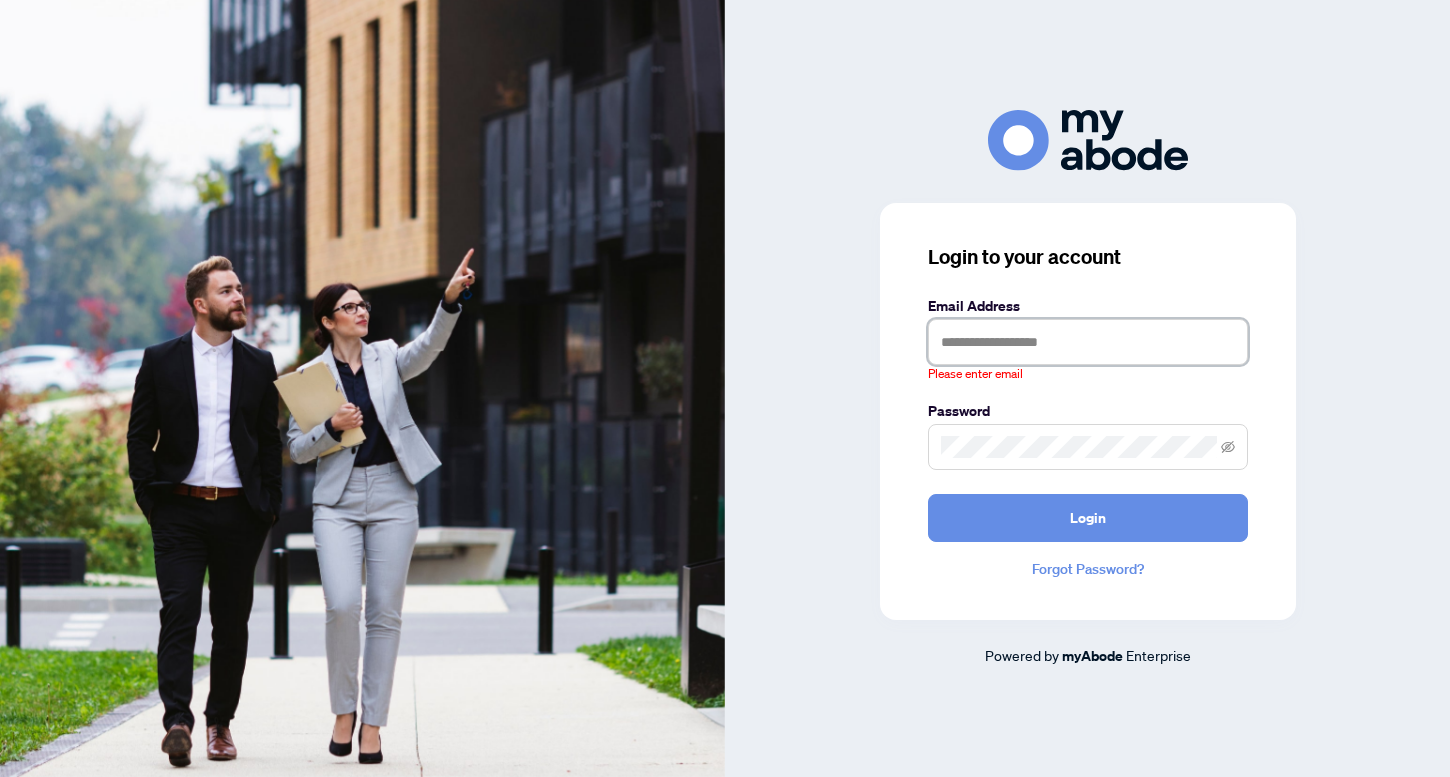 type on "**********" 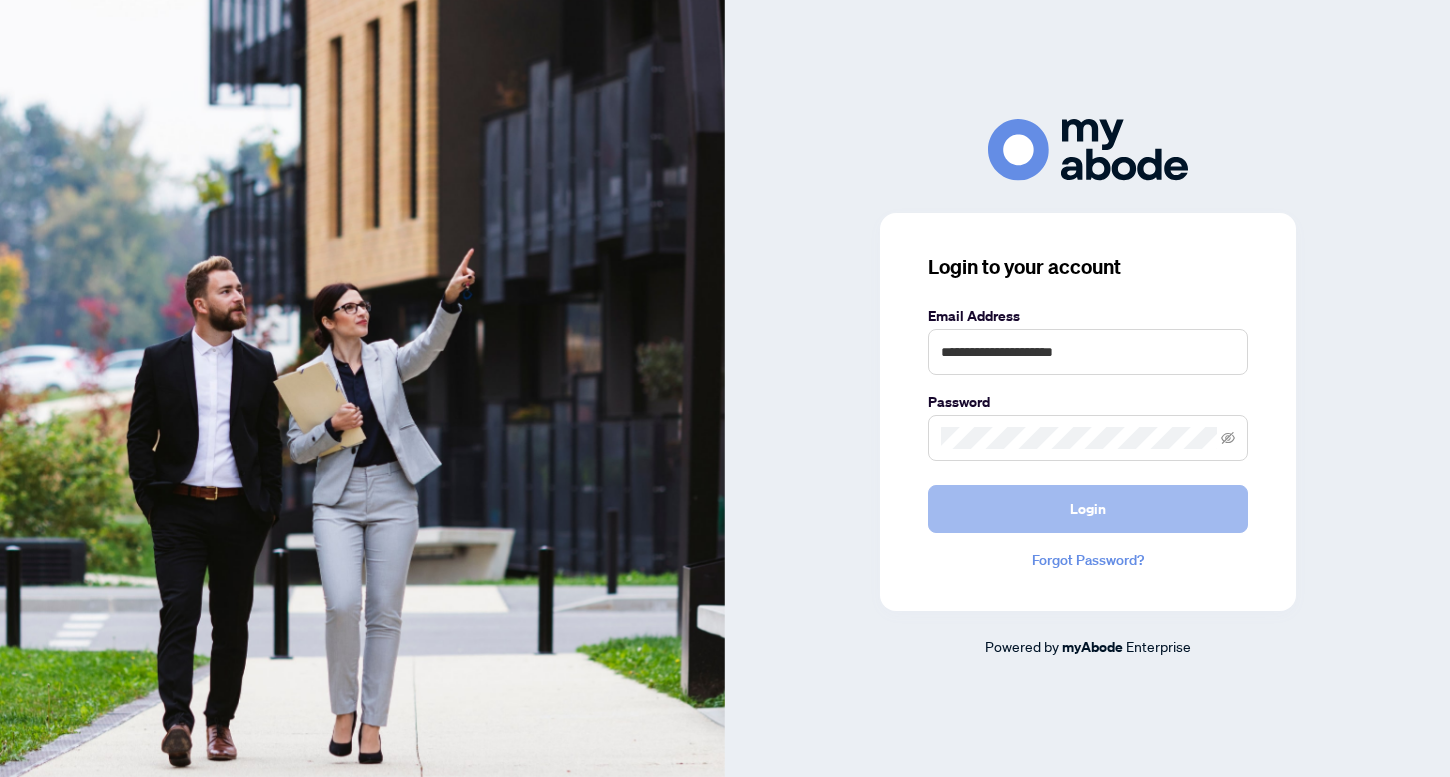 click on "Login" at bounding box center [1088, 509] 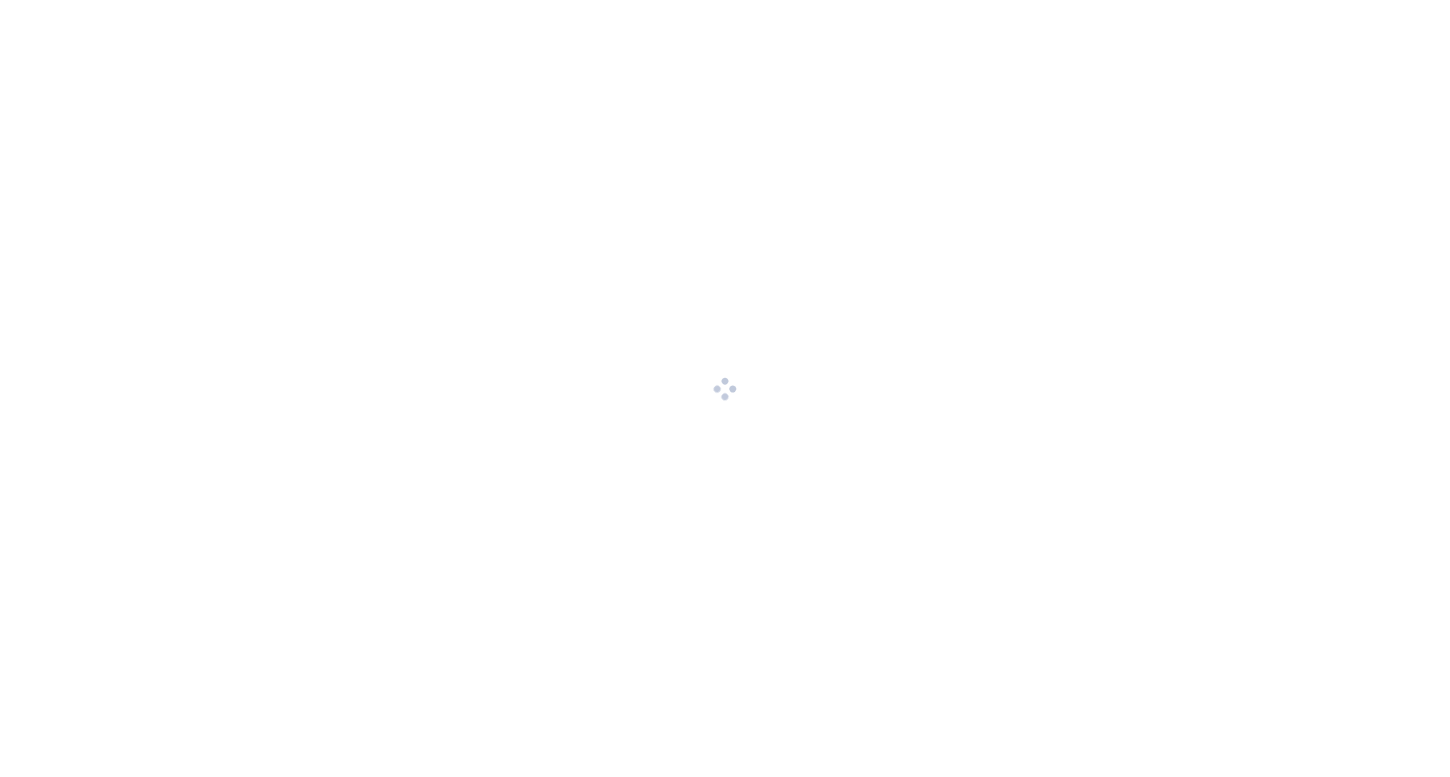 scroll, scrollTop: 0, scrollLeft: 0, axis: both 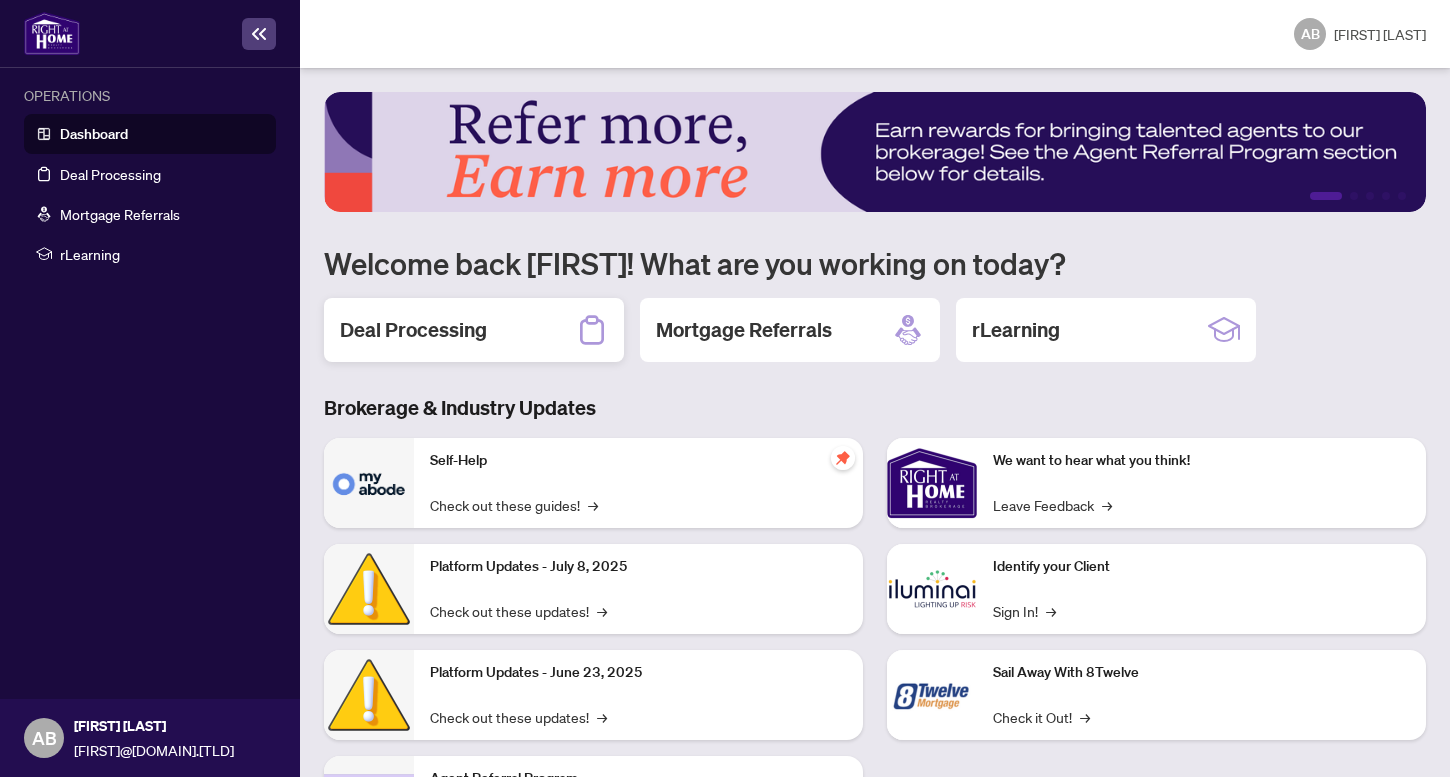 click on "Deal Processing" at bounding box center (474, 330) 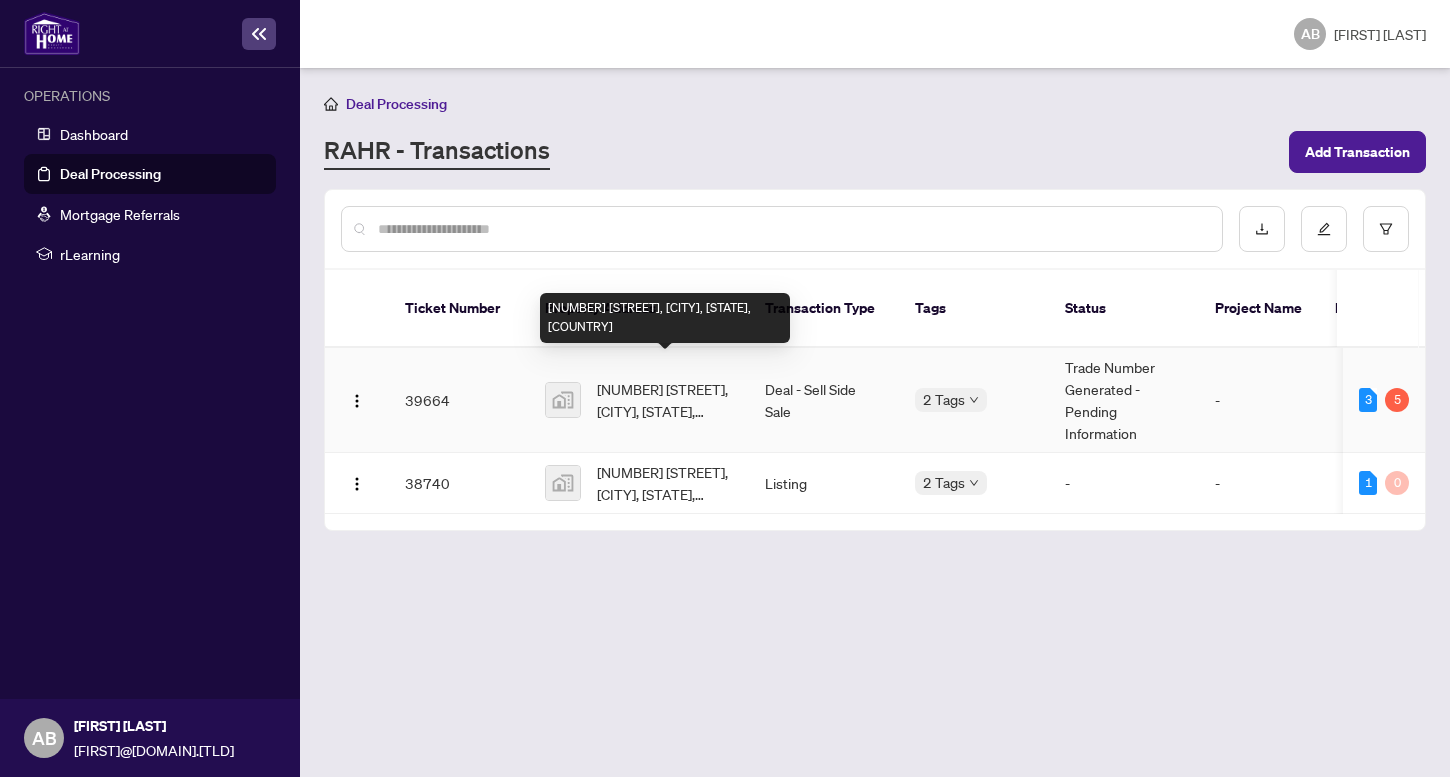 click on "[NUMBER] [STREET], [CITY], [STATE], [COUNTRY]" at bounding box center [665, 400] 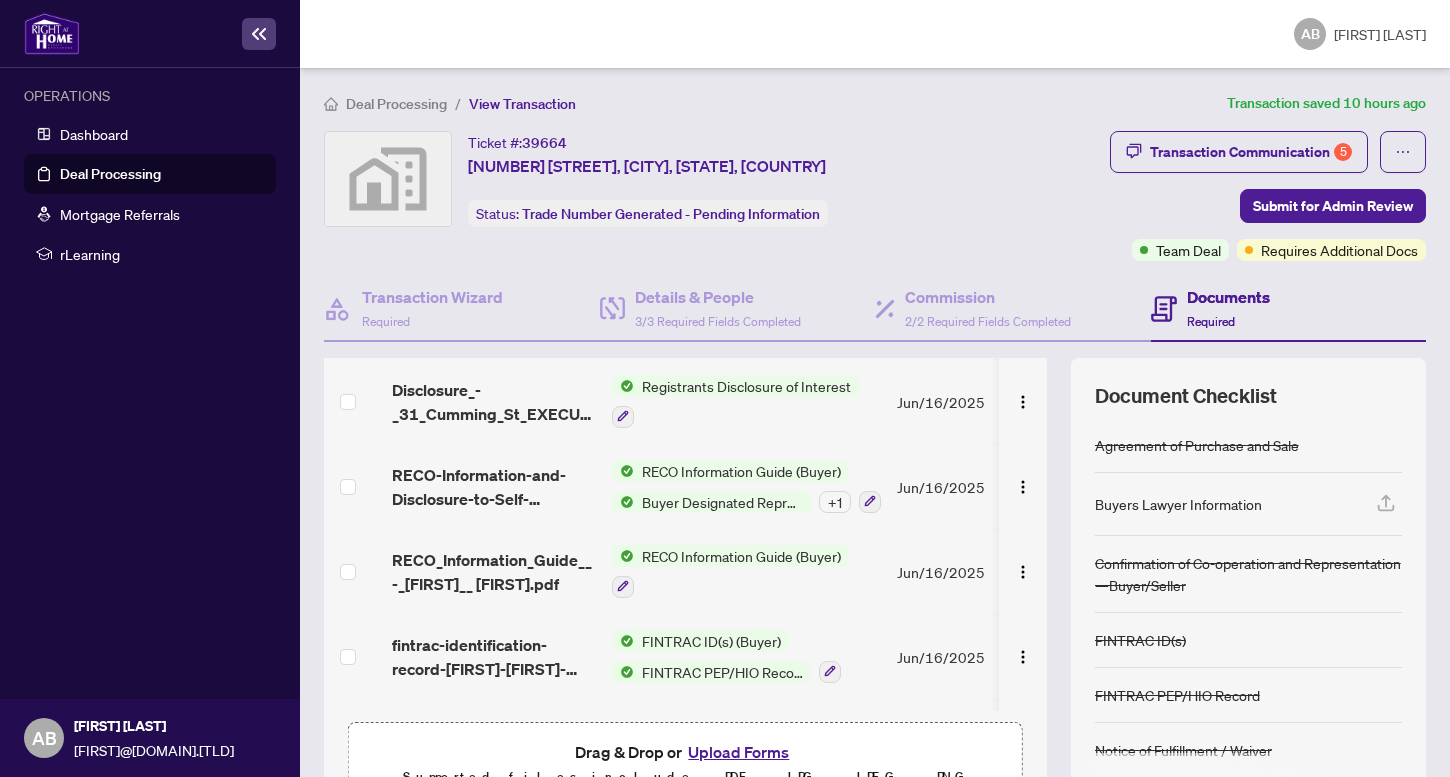 scroll, scrollTop: 1213, scrollLeft: 0, axis: vertical 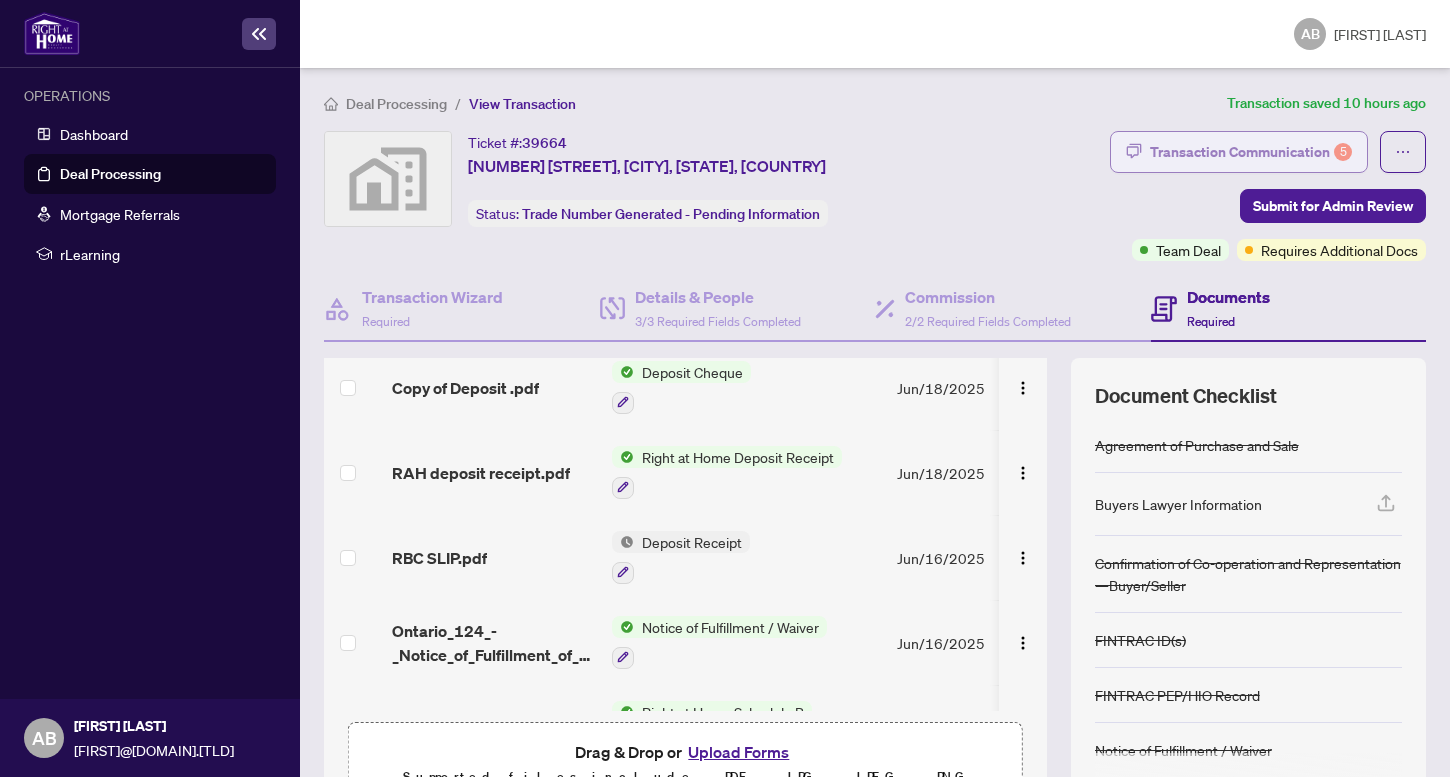 click on "Transaction Communication 5" at bounding box center (1251, 152) 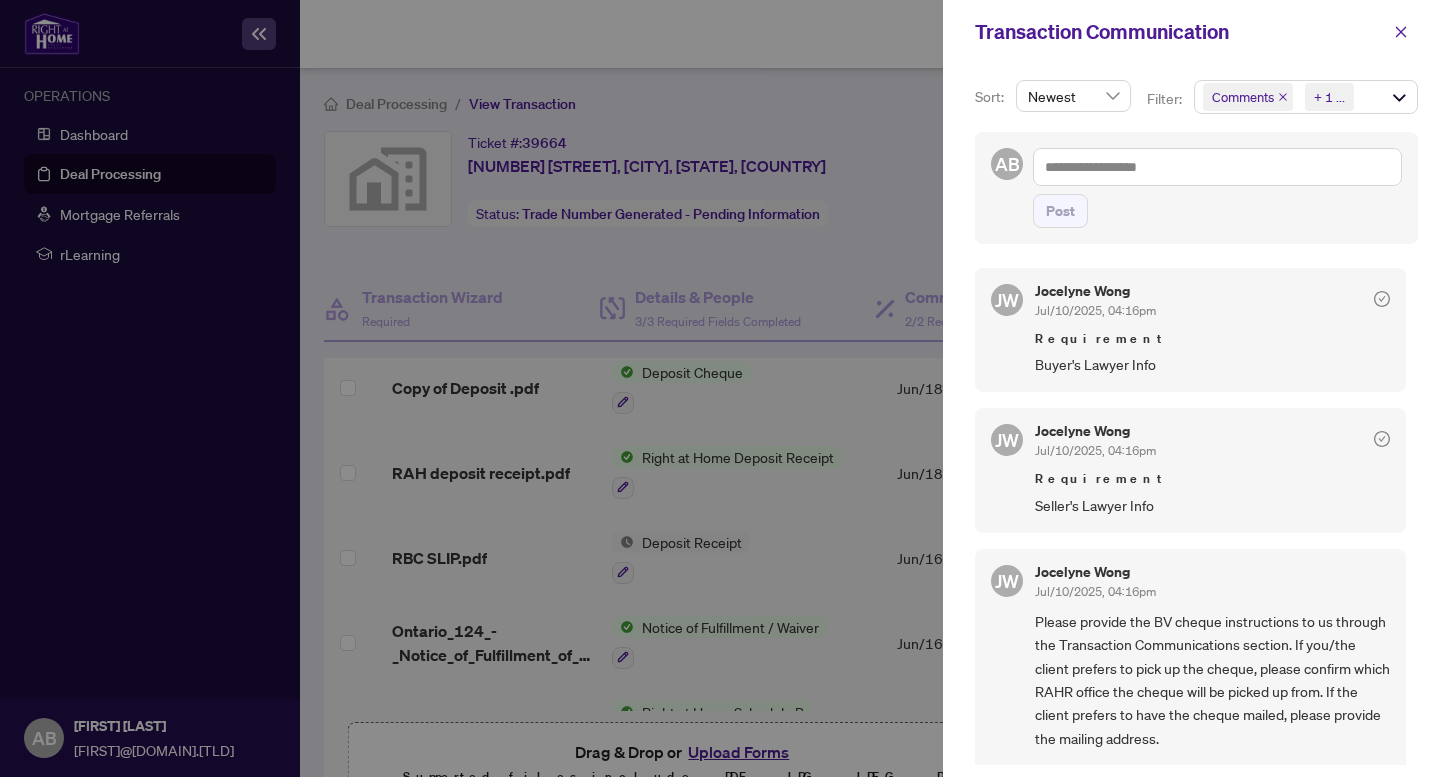 click on "Requirement" at bounding box center (1212, 339) 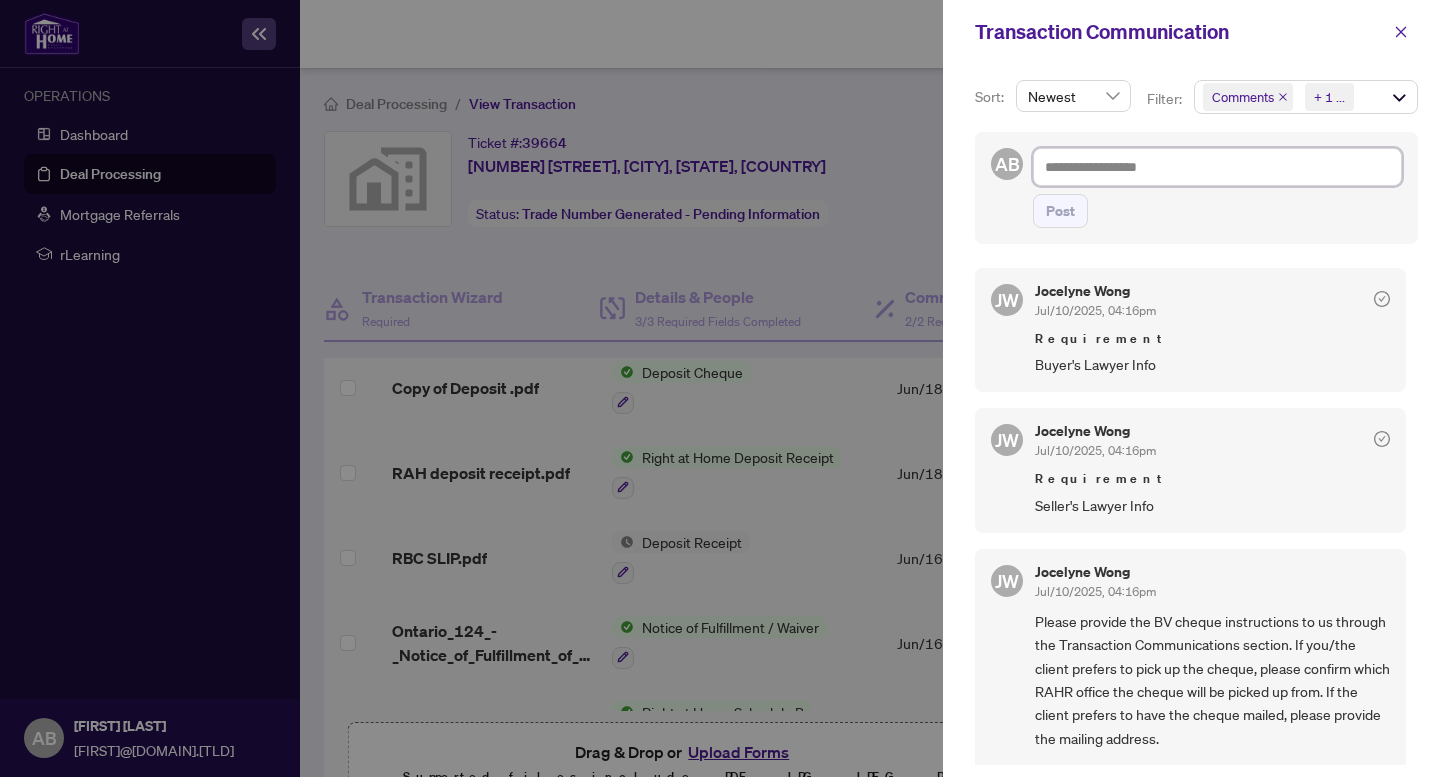 click at bounding box center [1217, 167] 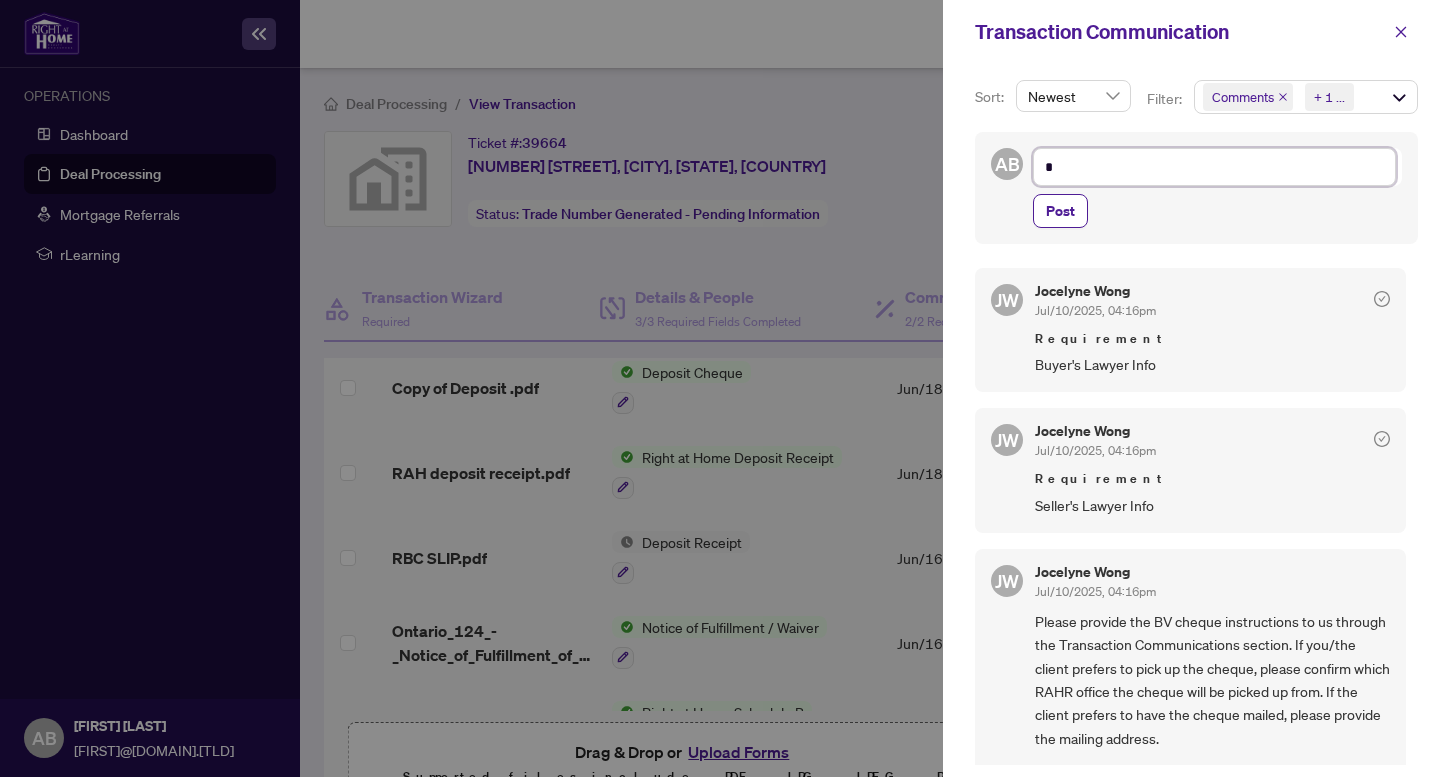 type on "**" 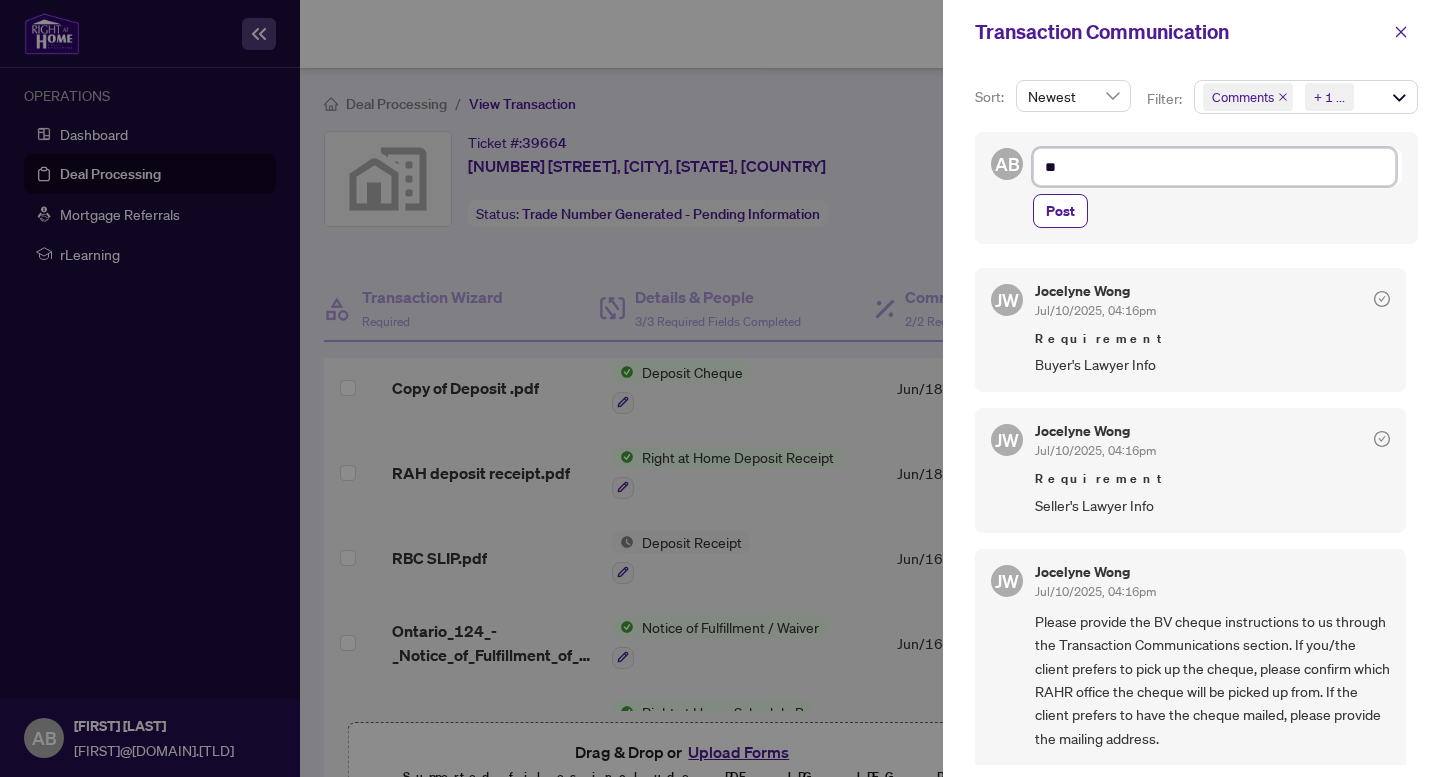 type on "***" 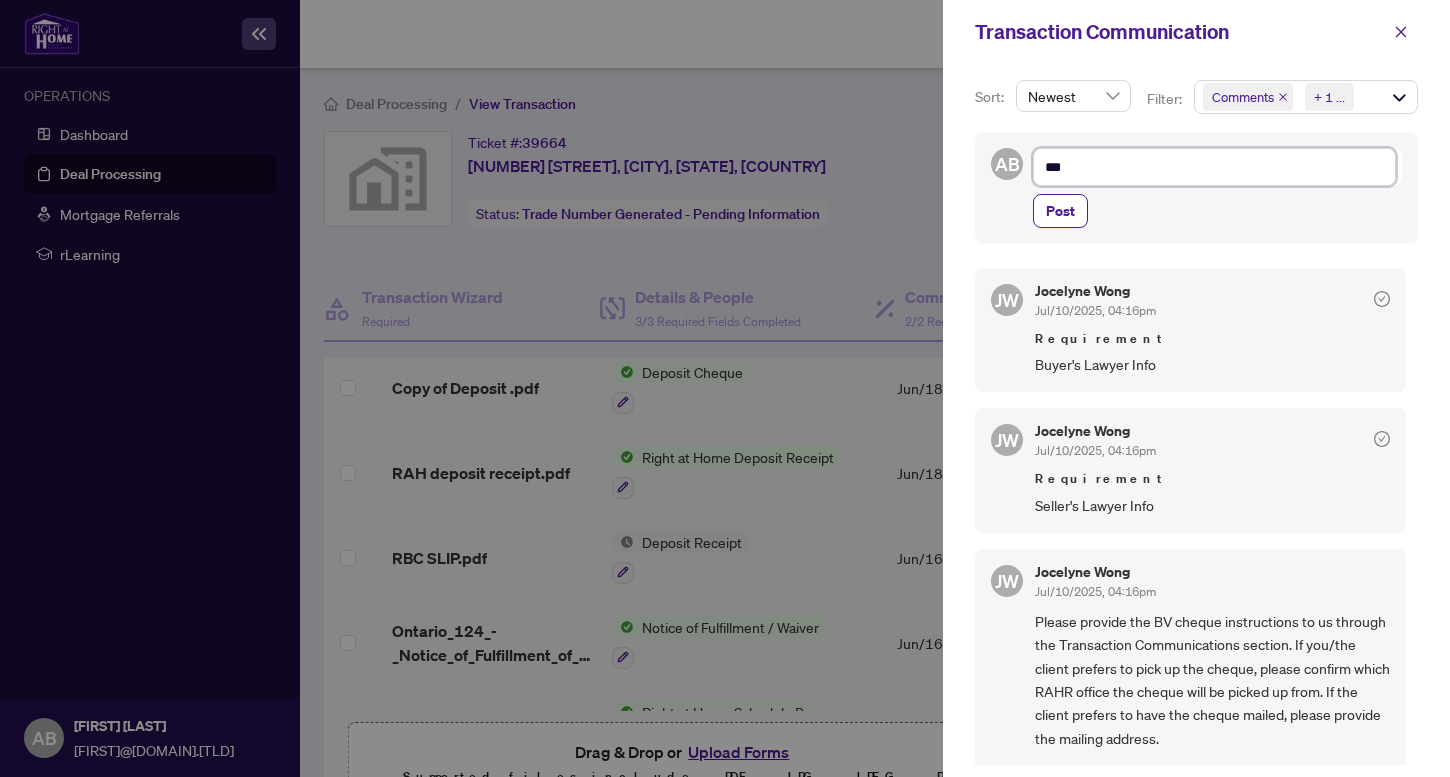 type on "****" 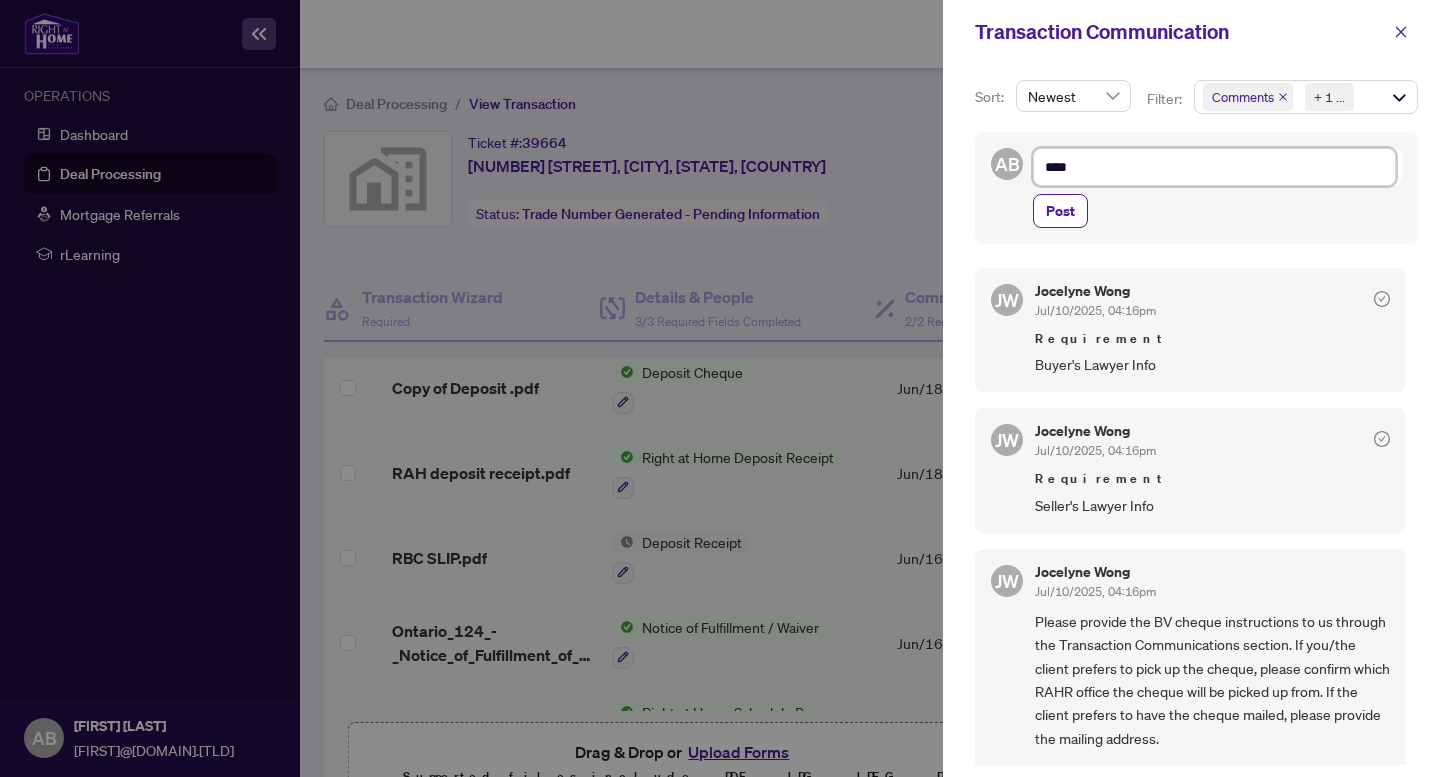 type on "****" 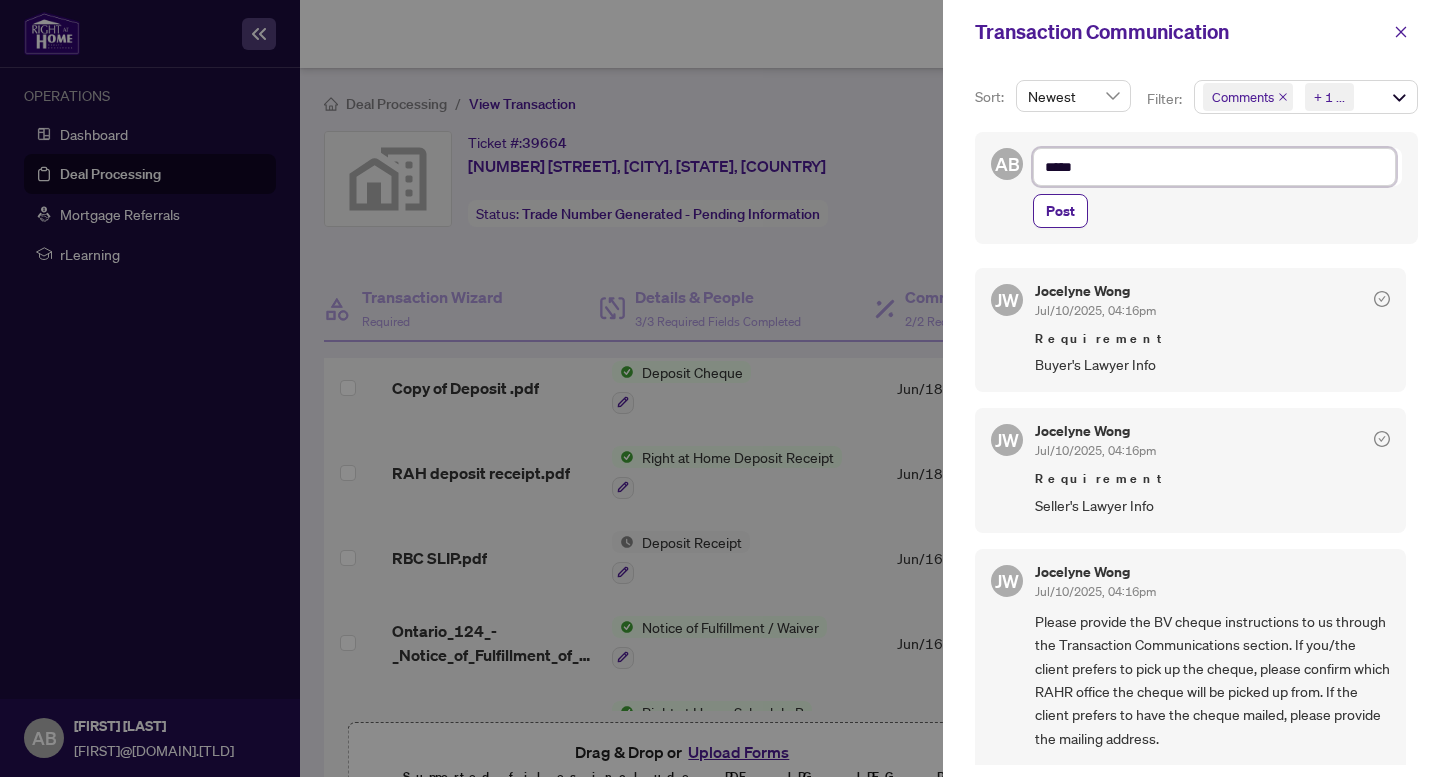 type on "******" 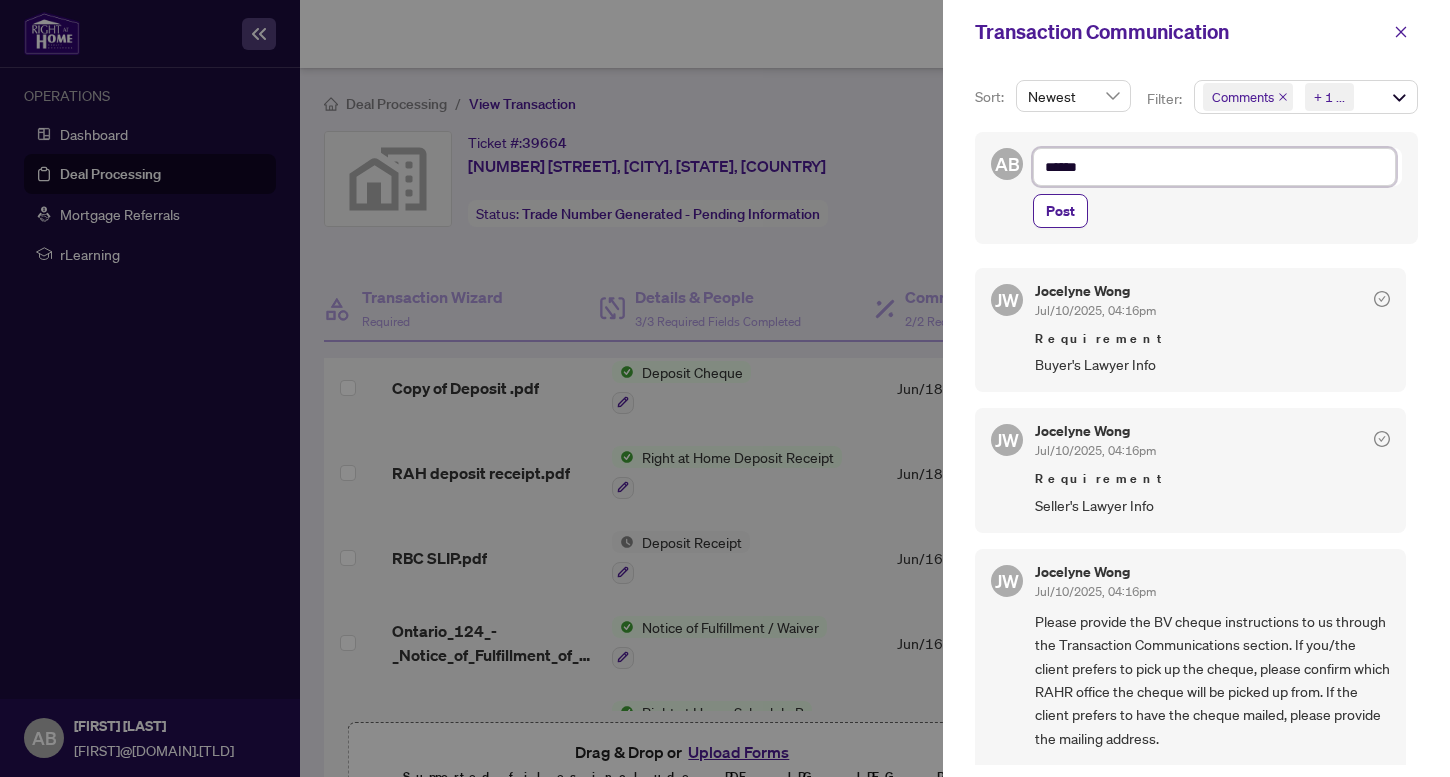 type on "*******" 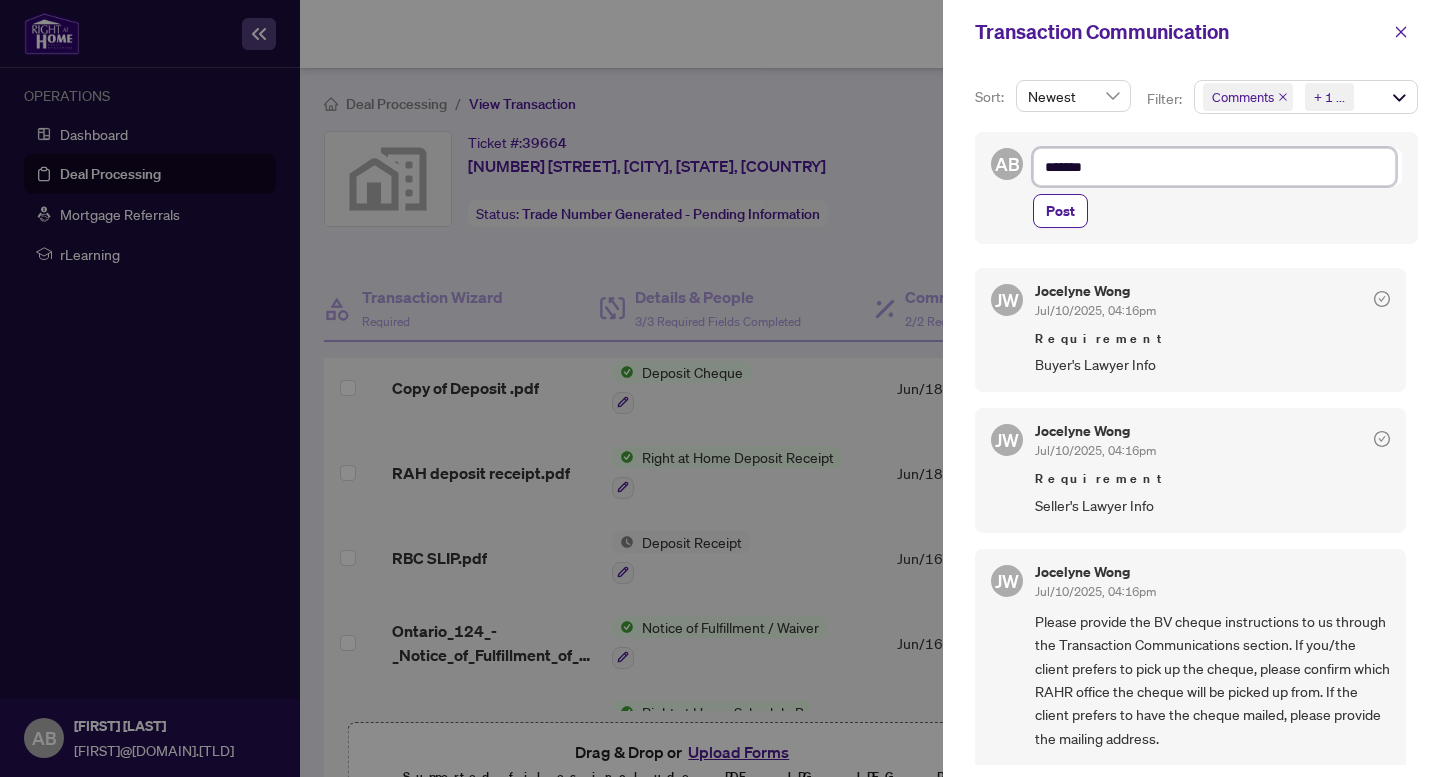 type on "********" 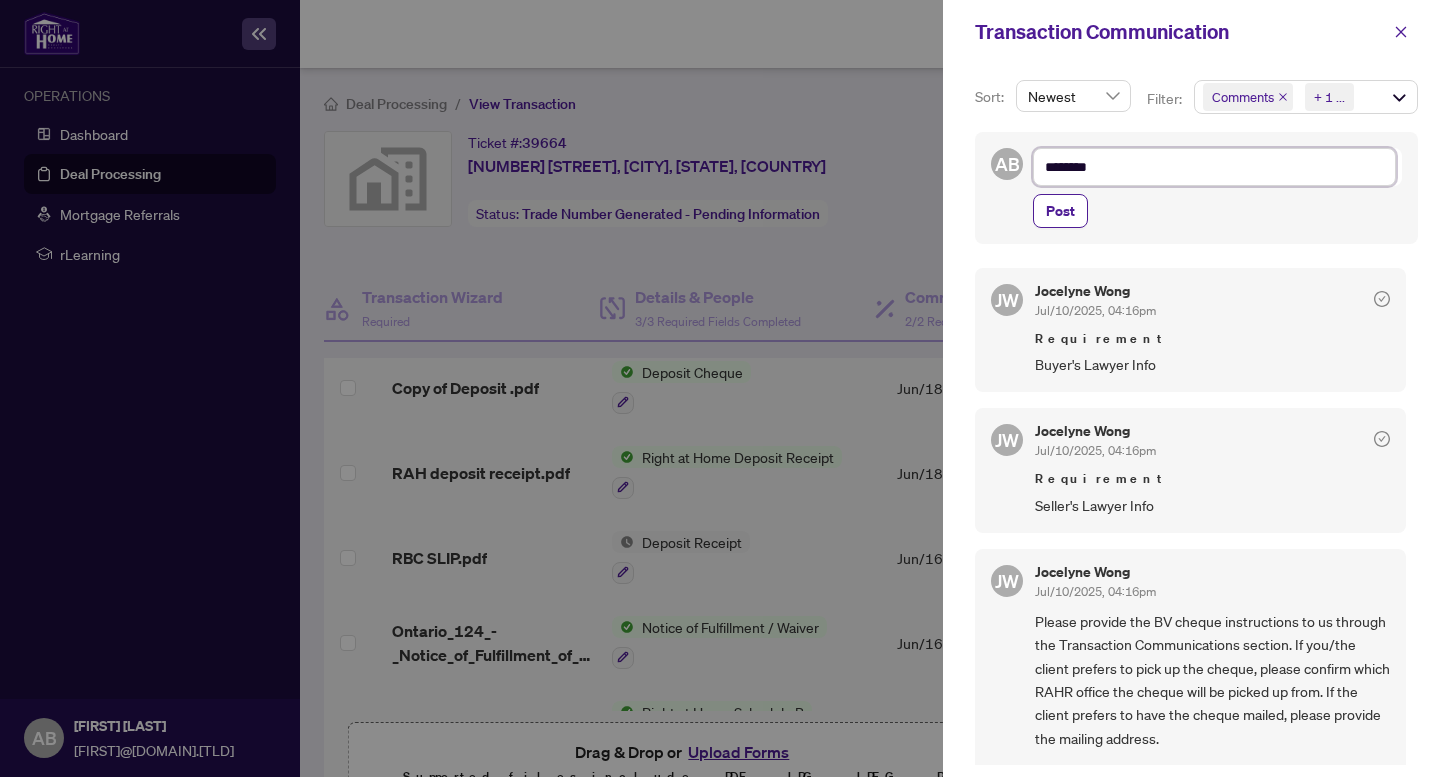 type on "*********" 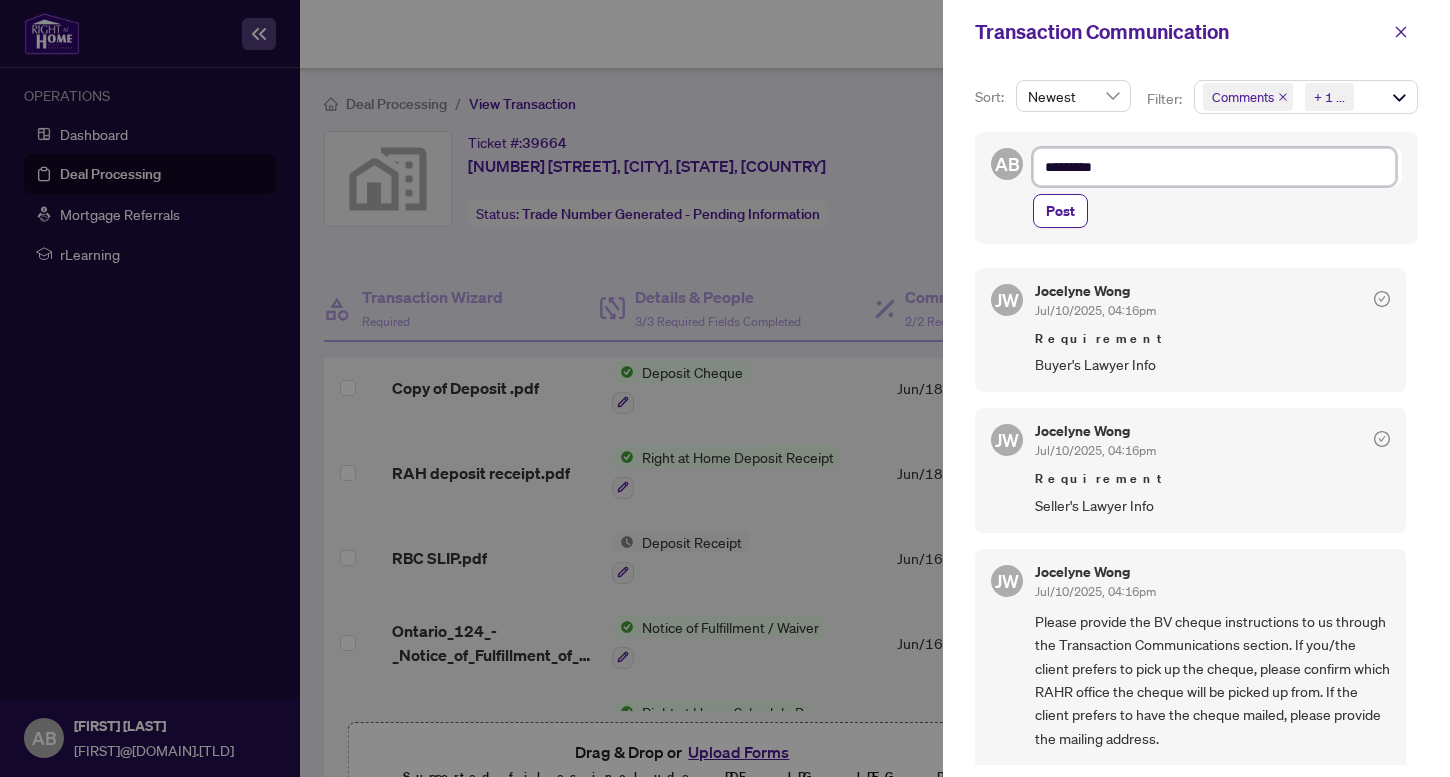 type on "*********" 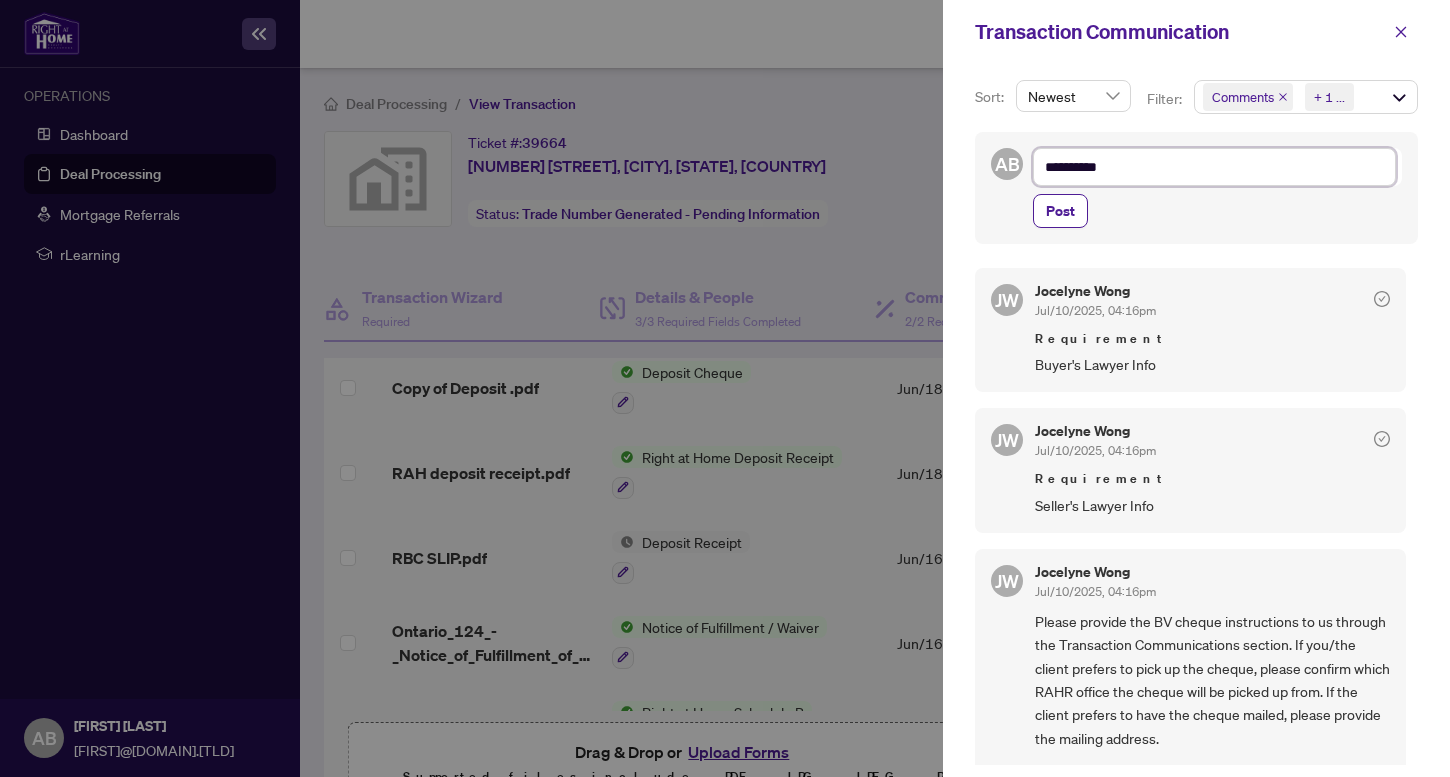 type on "**********" 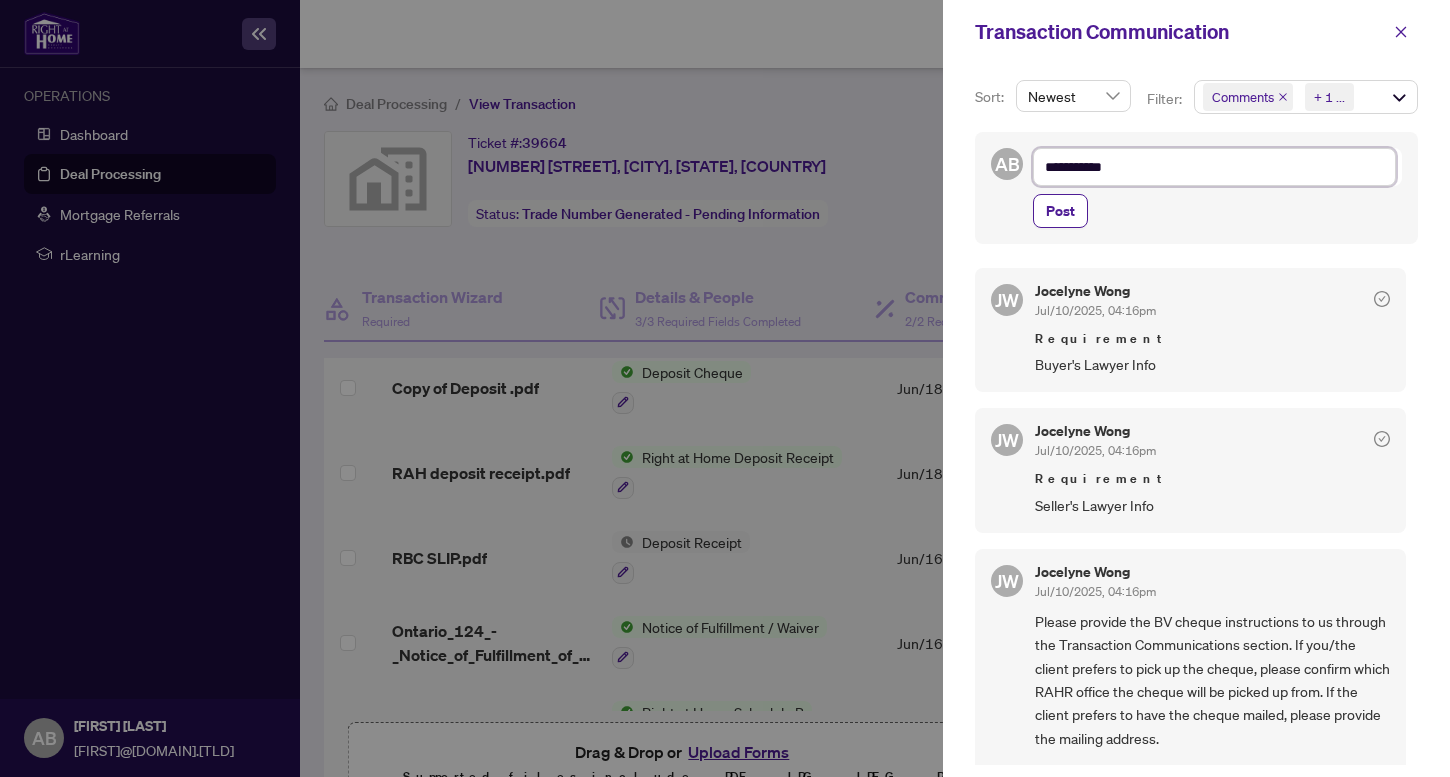 type on "**********" 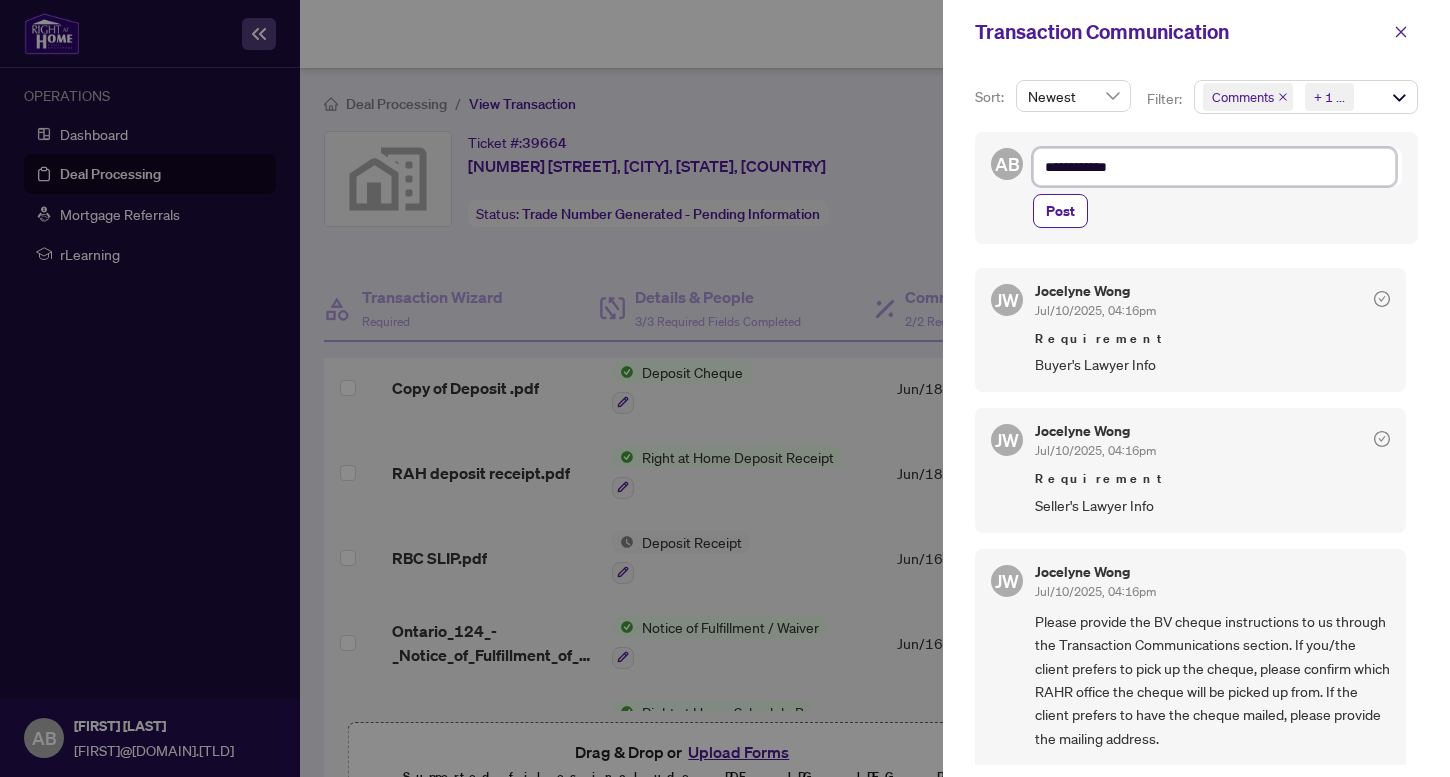 type on "**********" 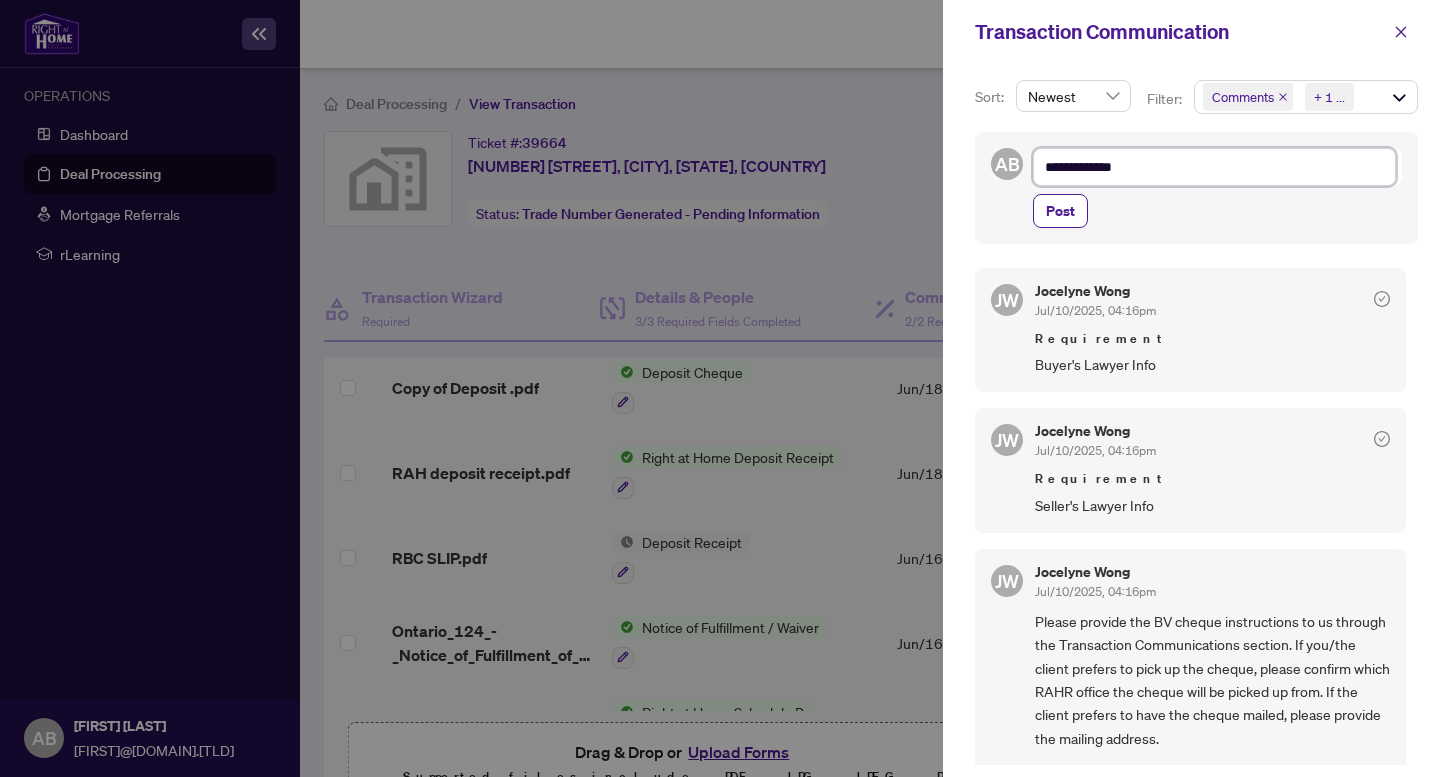 type on "**********" 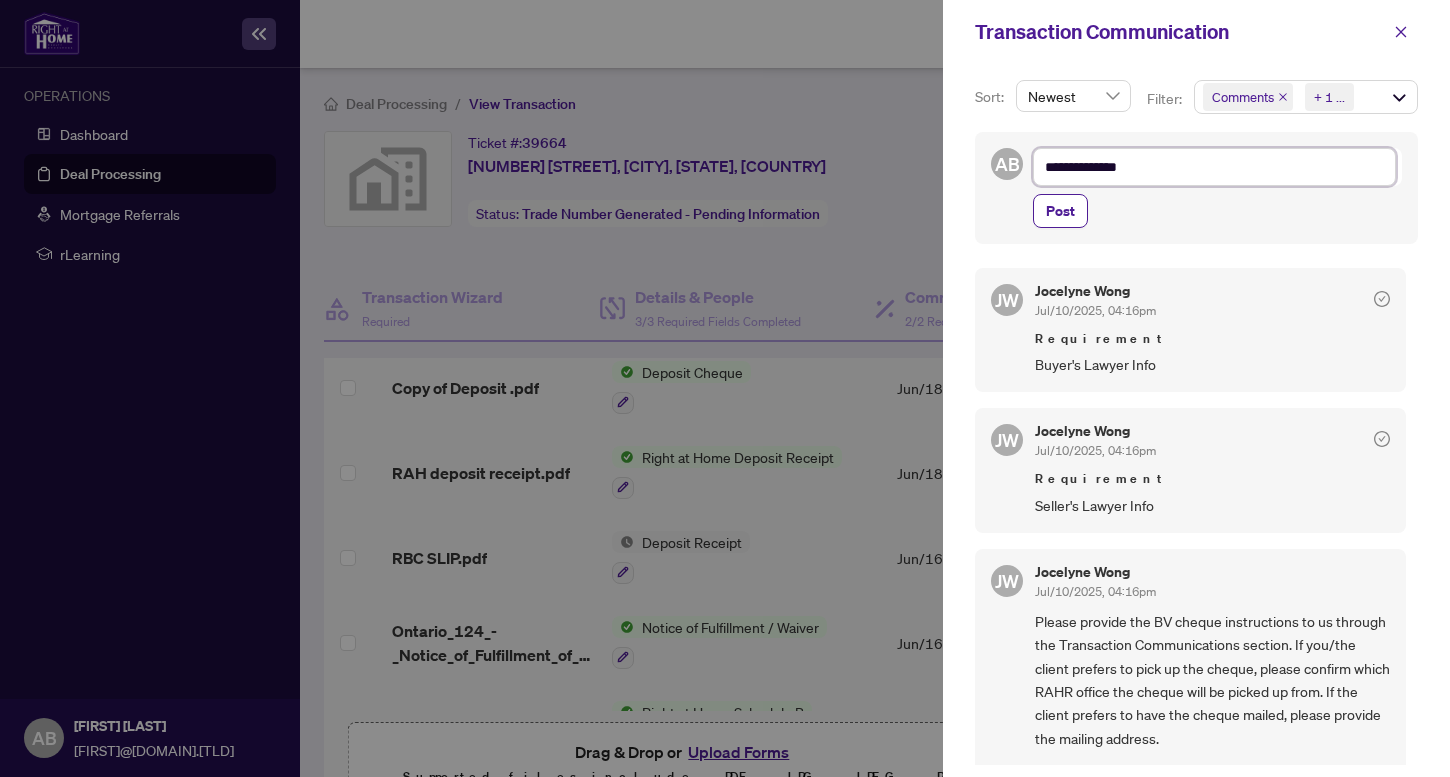 type on "**********" 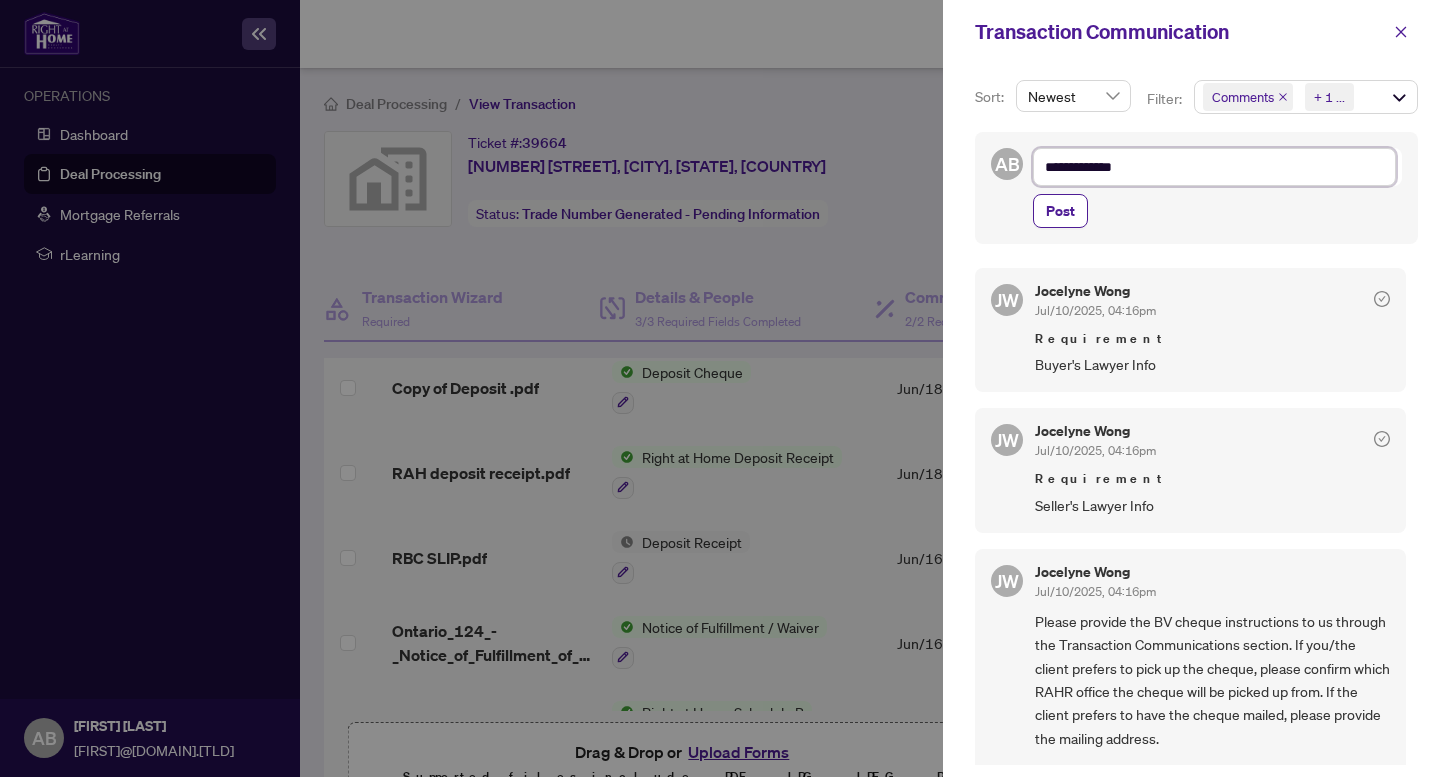 type on "**********" 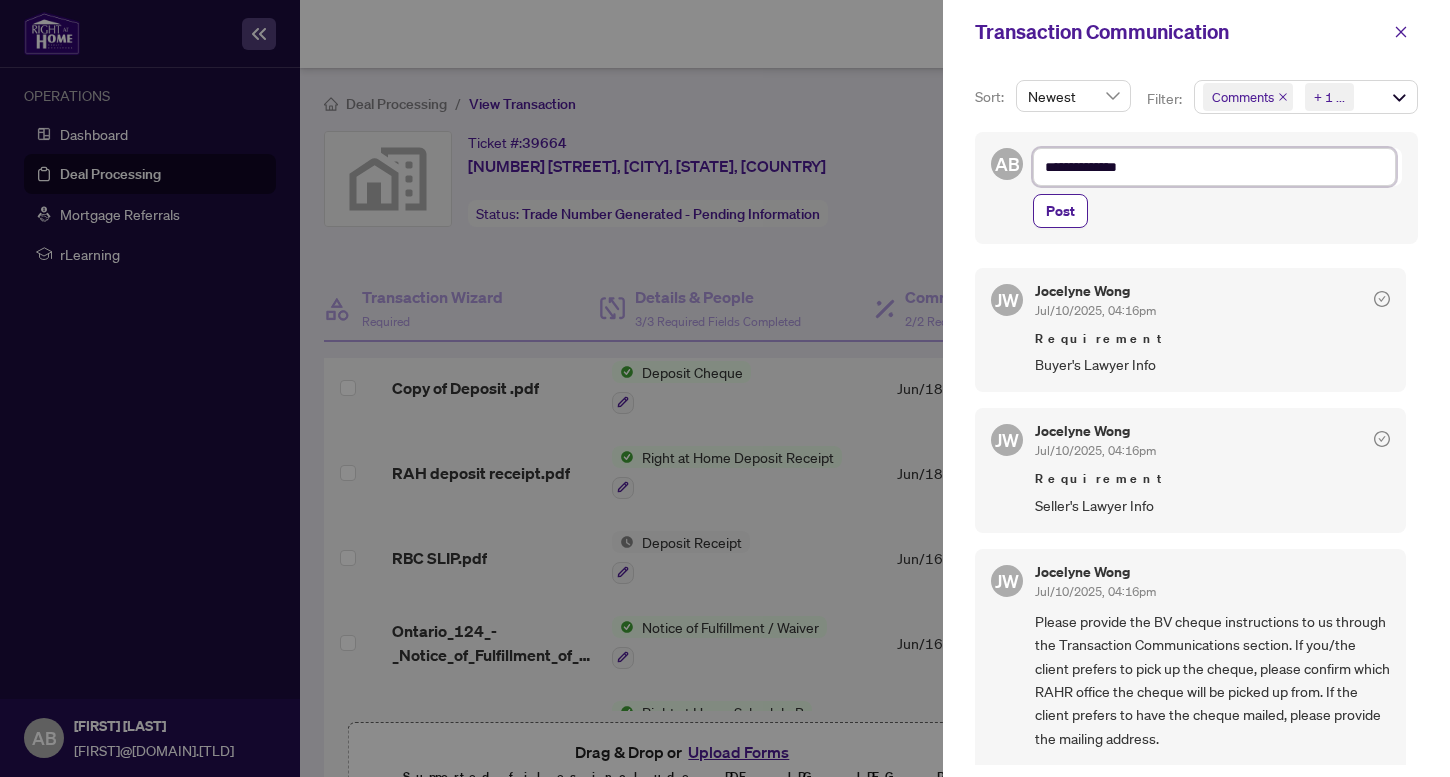 type on "**********" 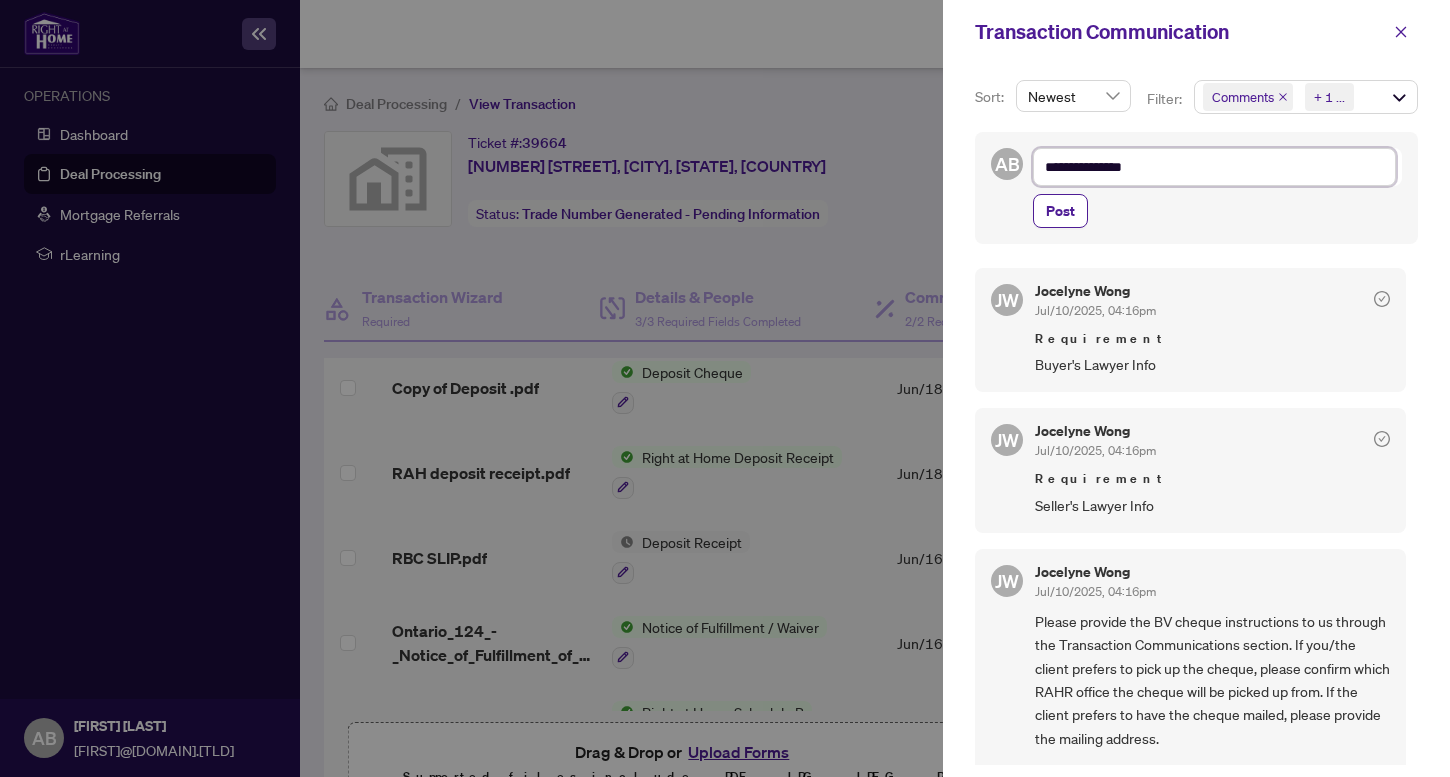 type on "**********" 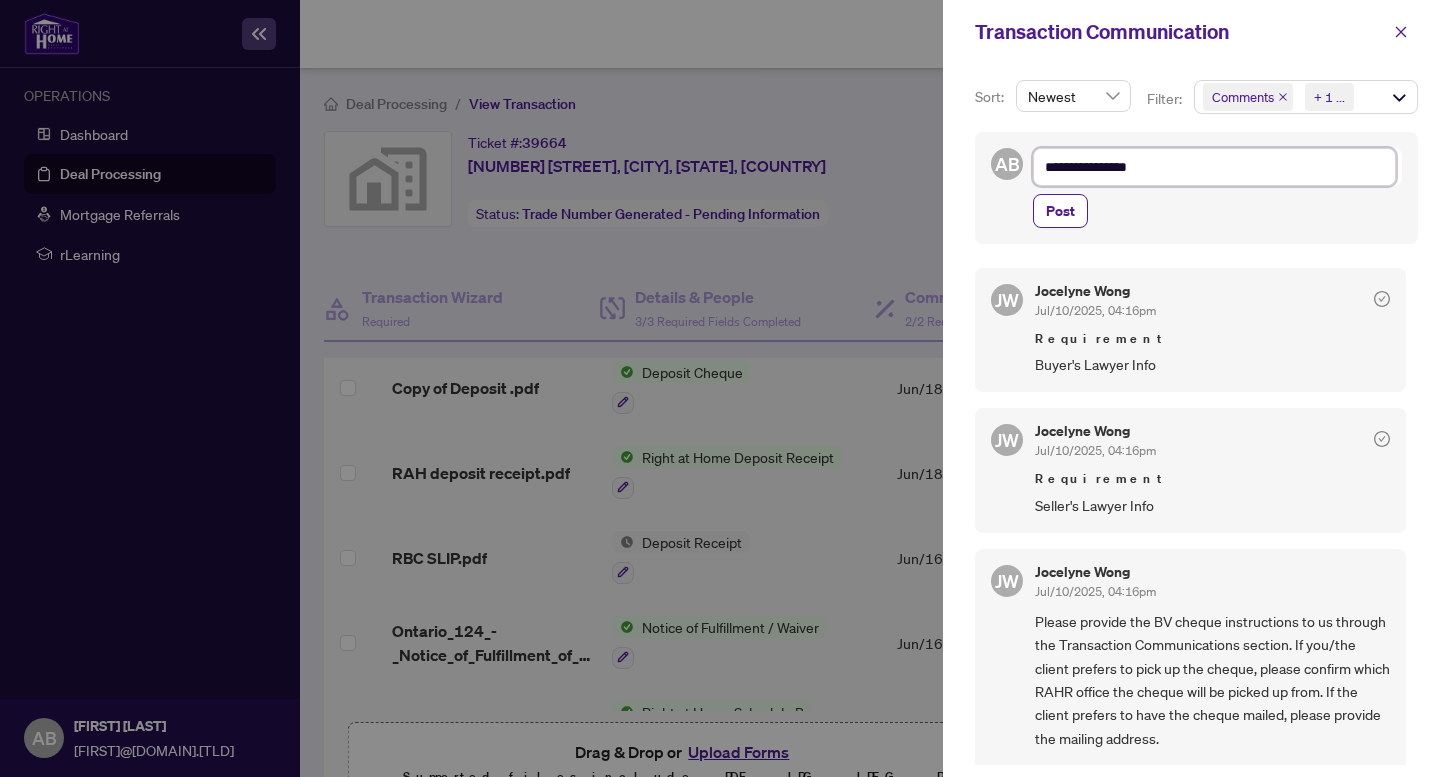 type on "**********" 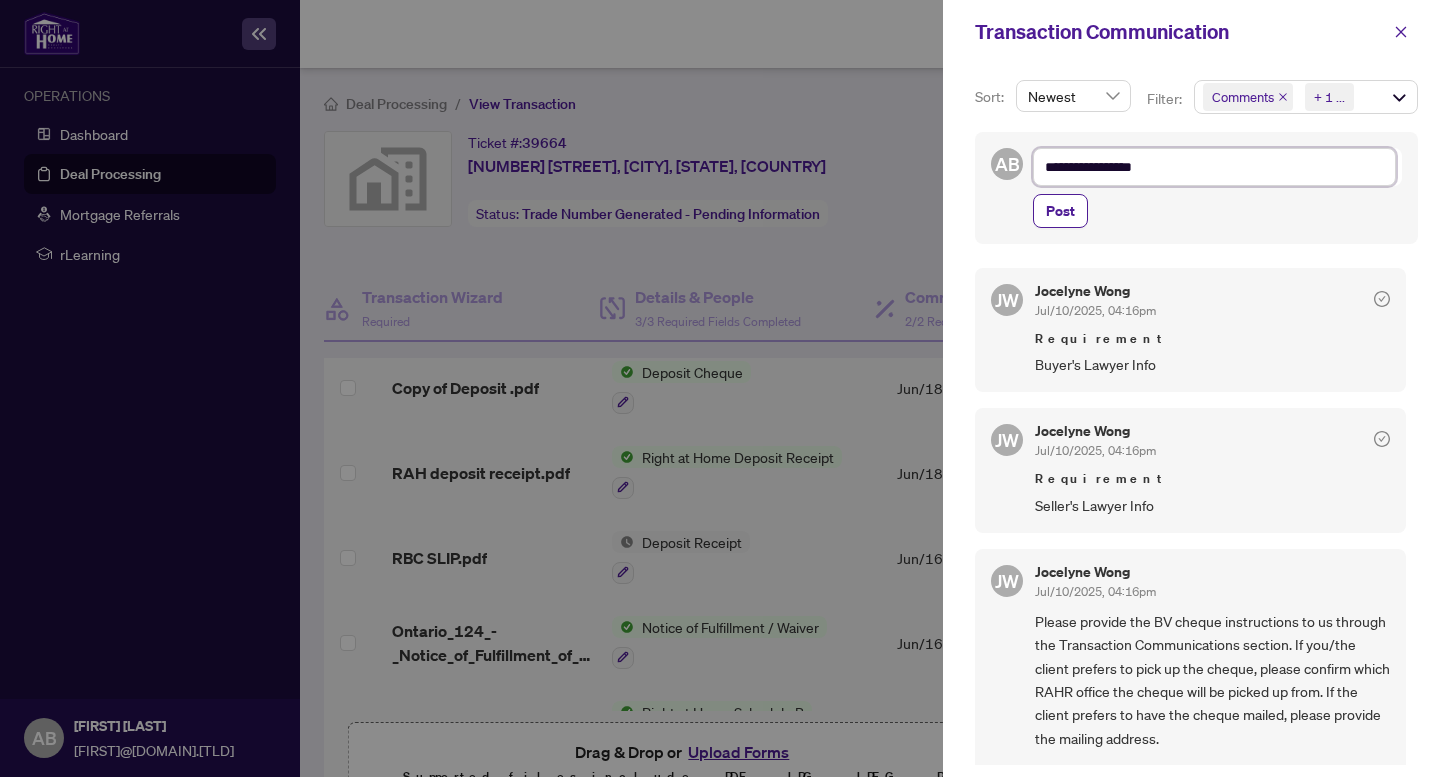 type on "**********" 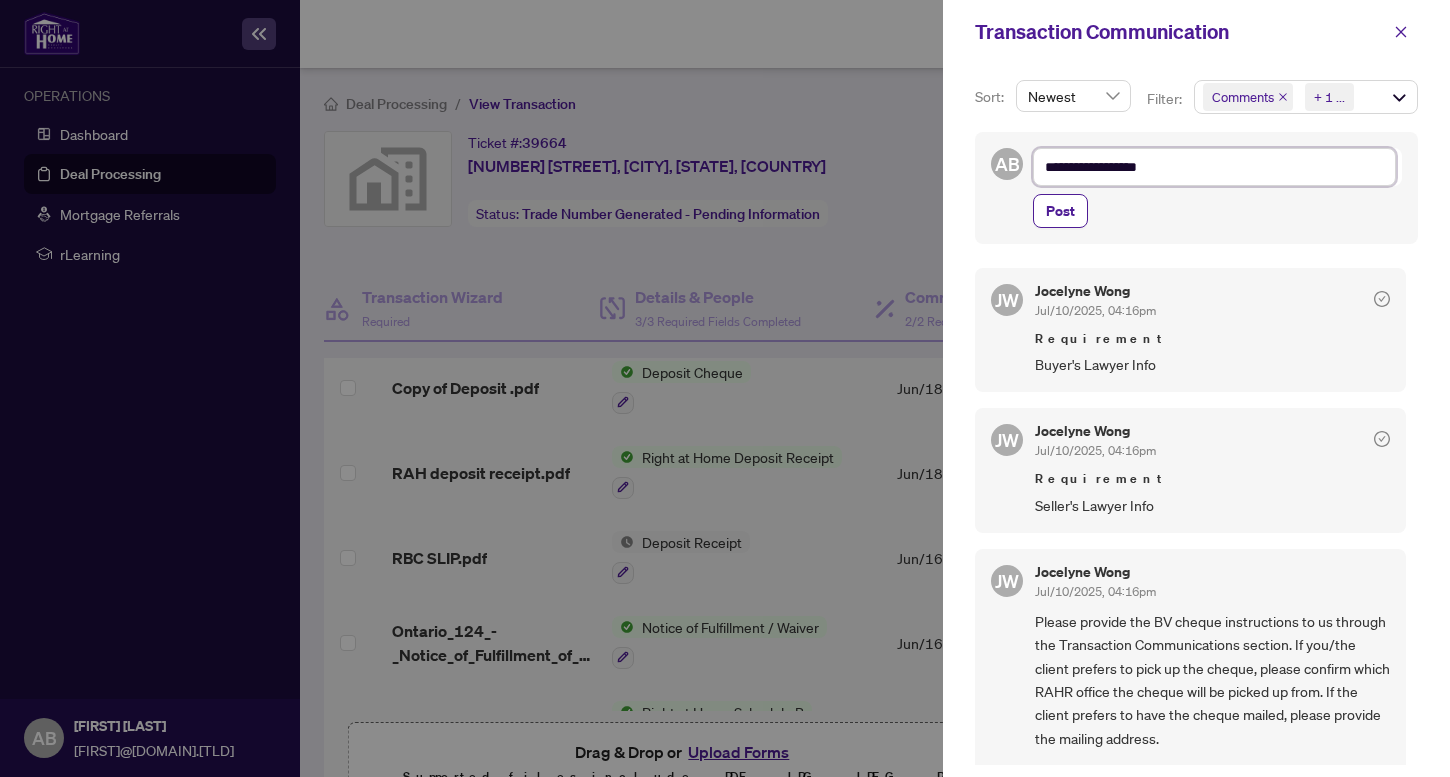 type on "**********" 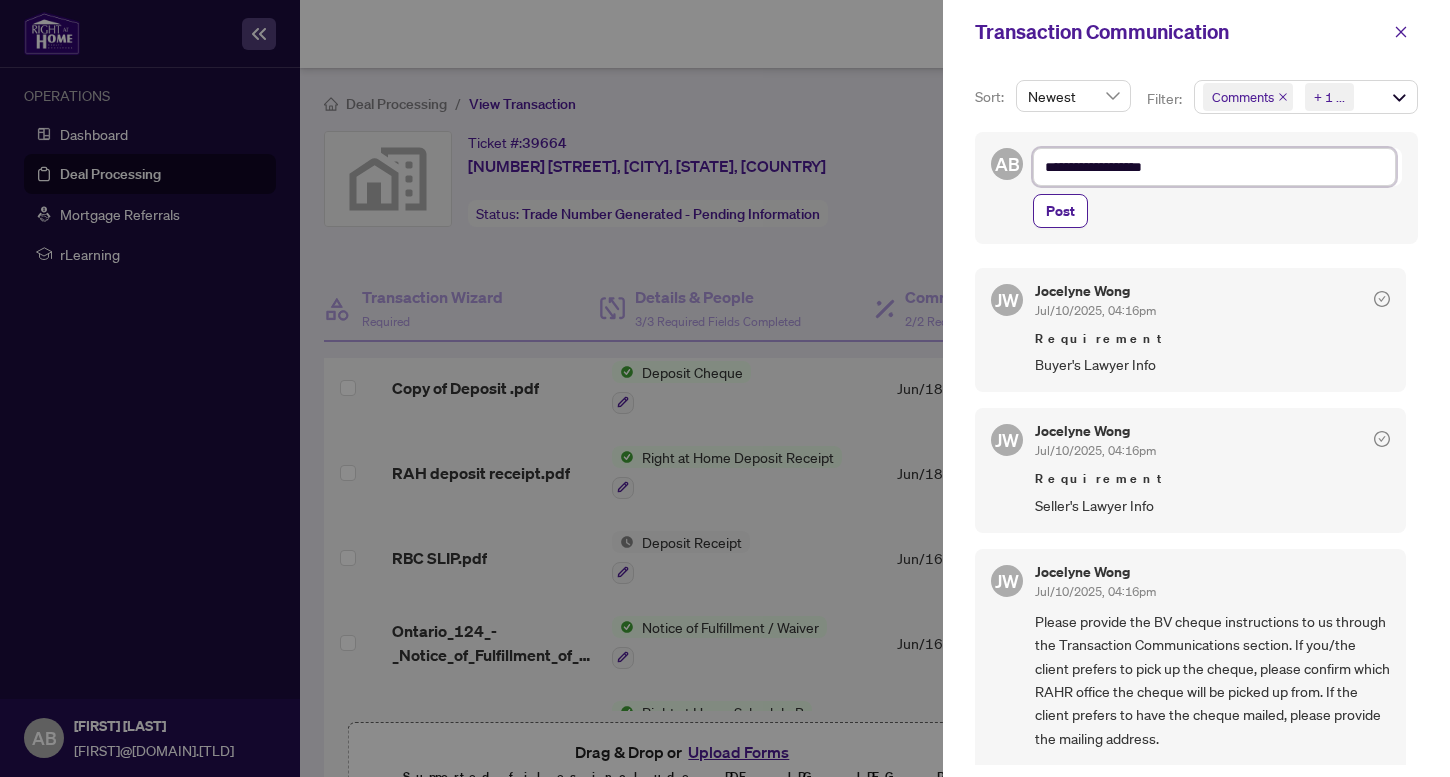 type on "**********" 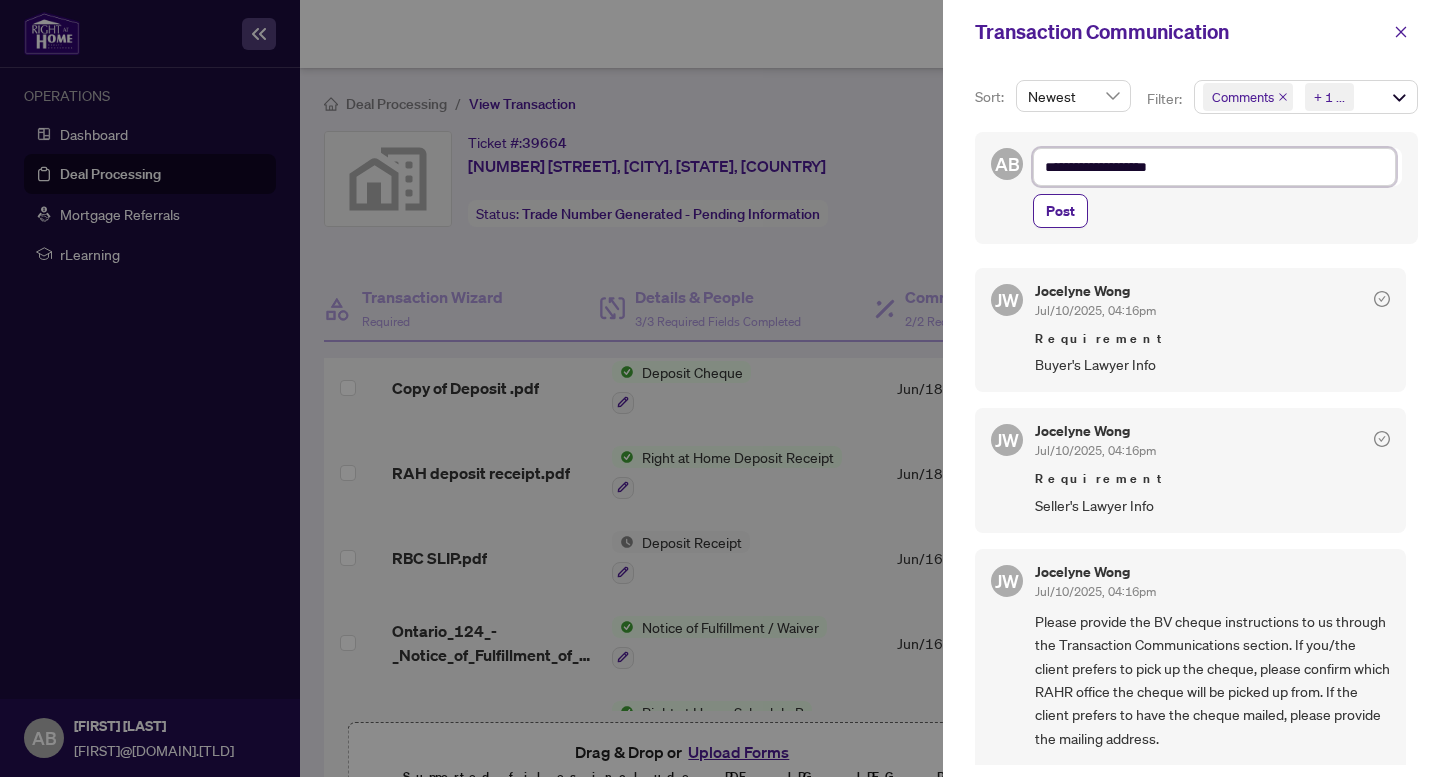 type on "**********" 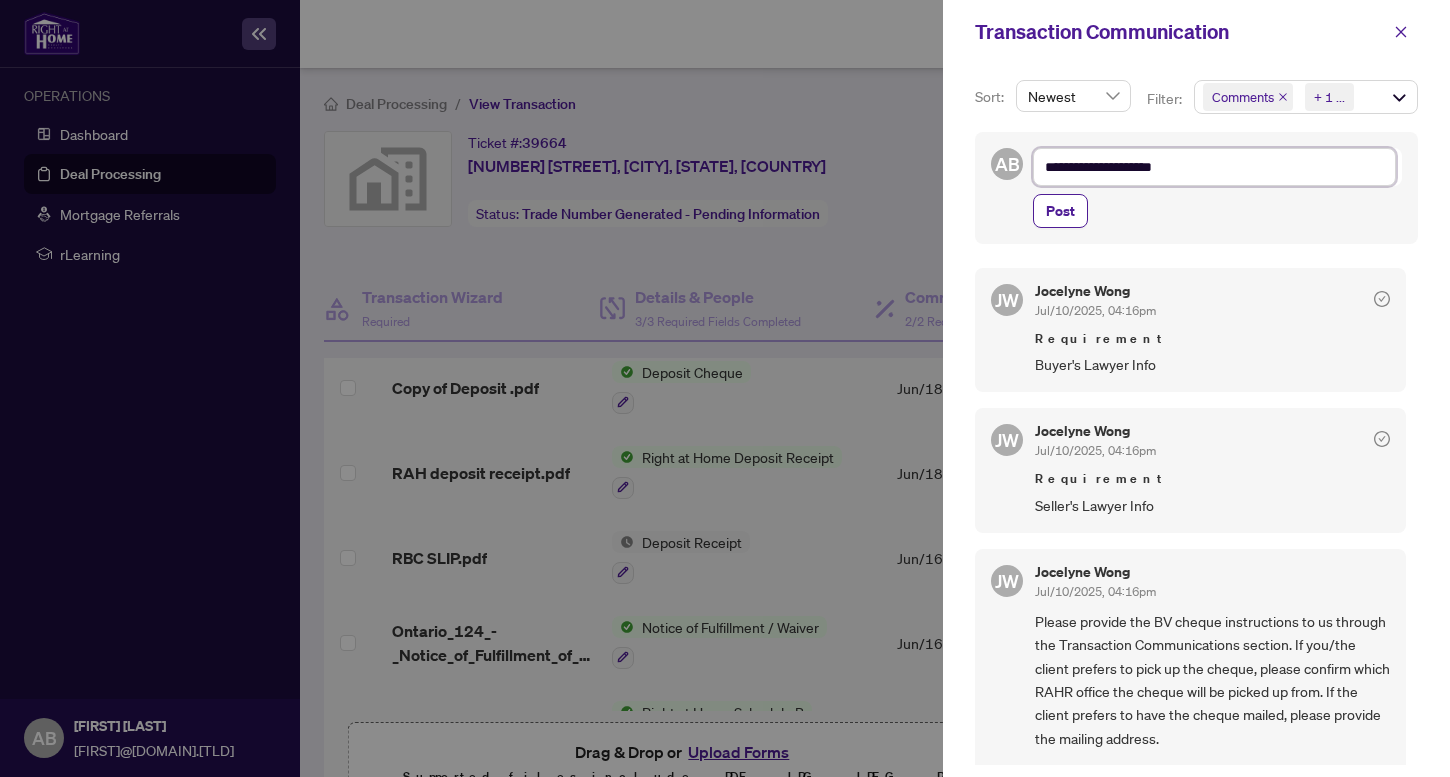 type on "**********" 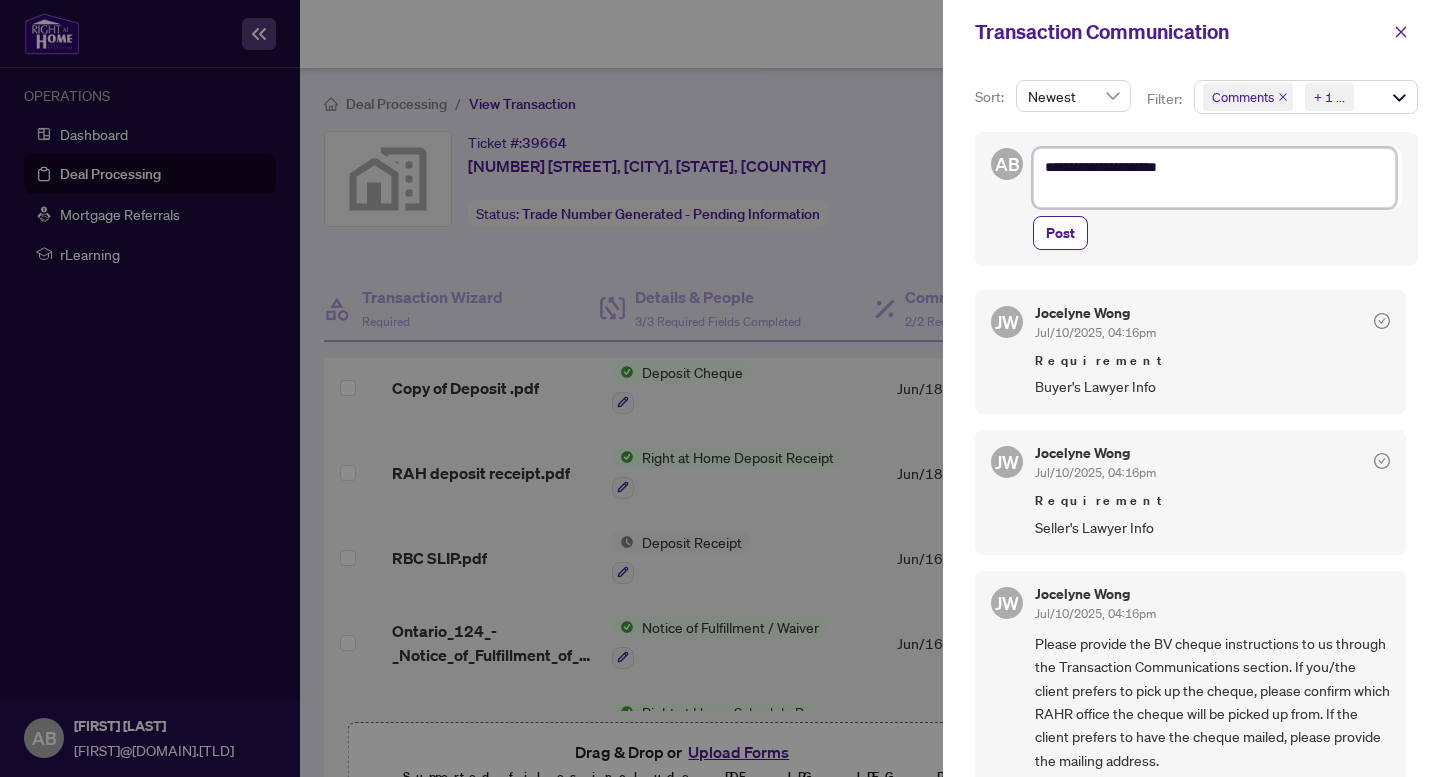 type on "**********" 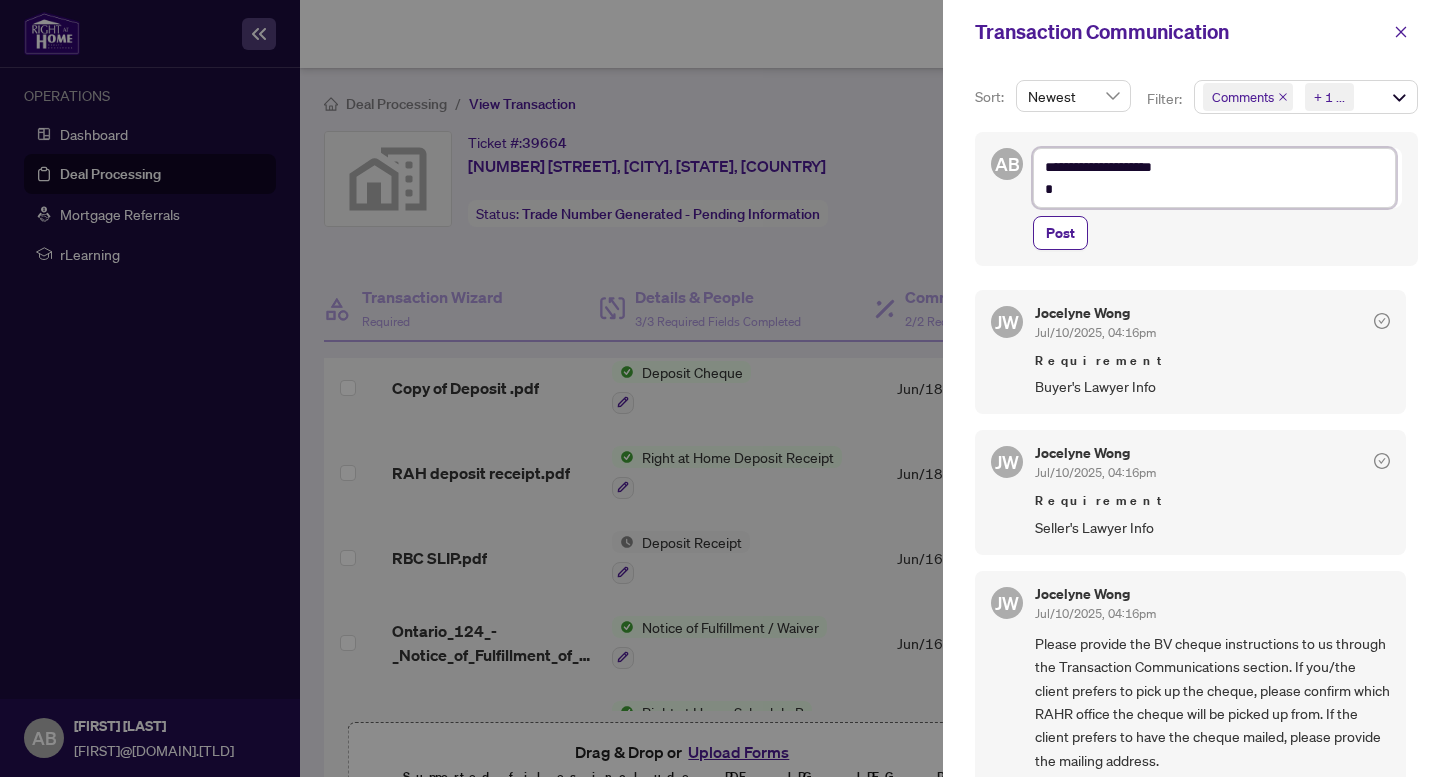 type on "**********" 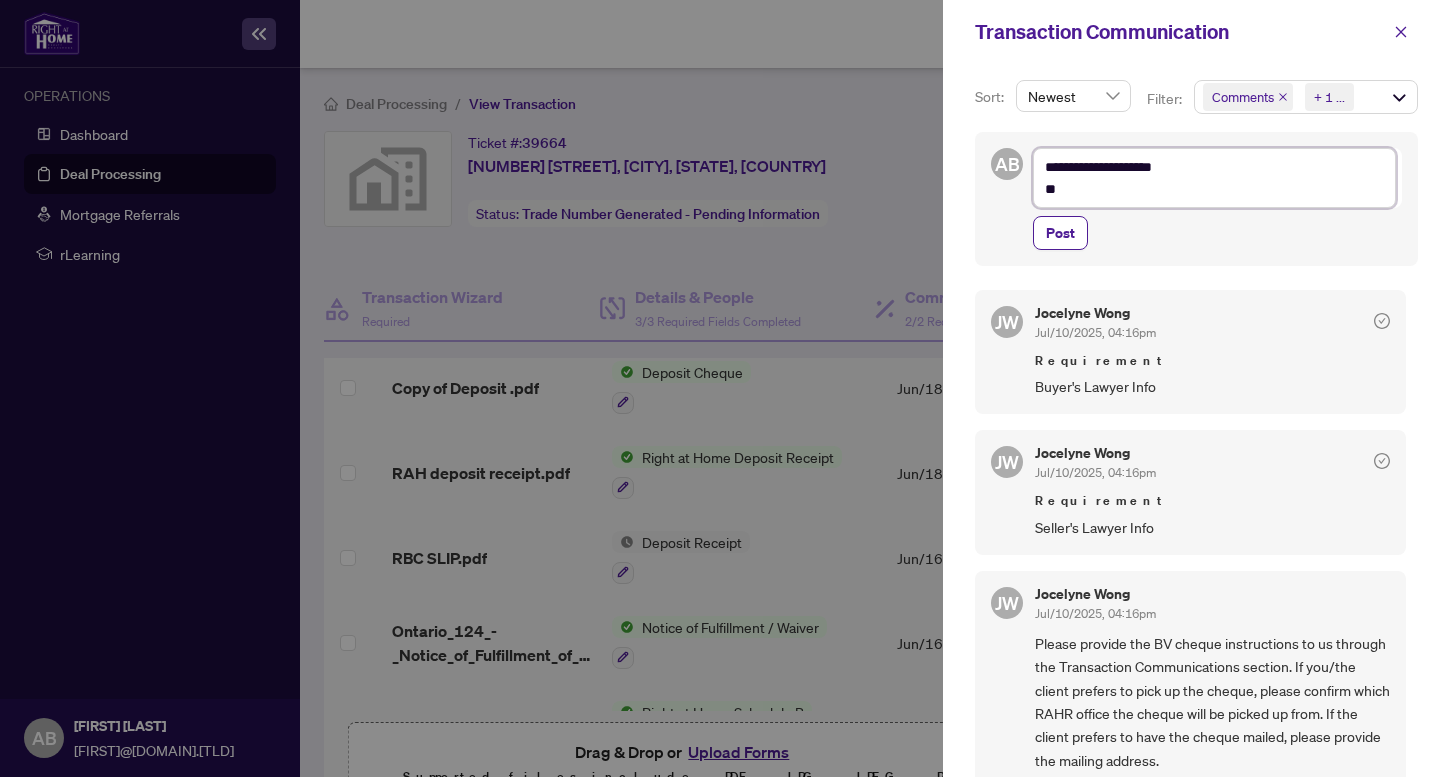 type on "**********" 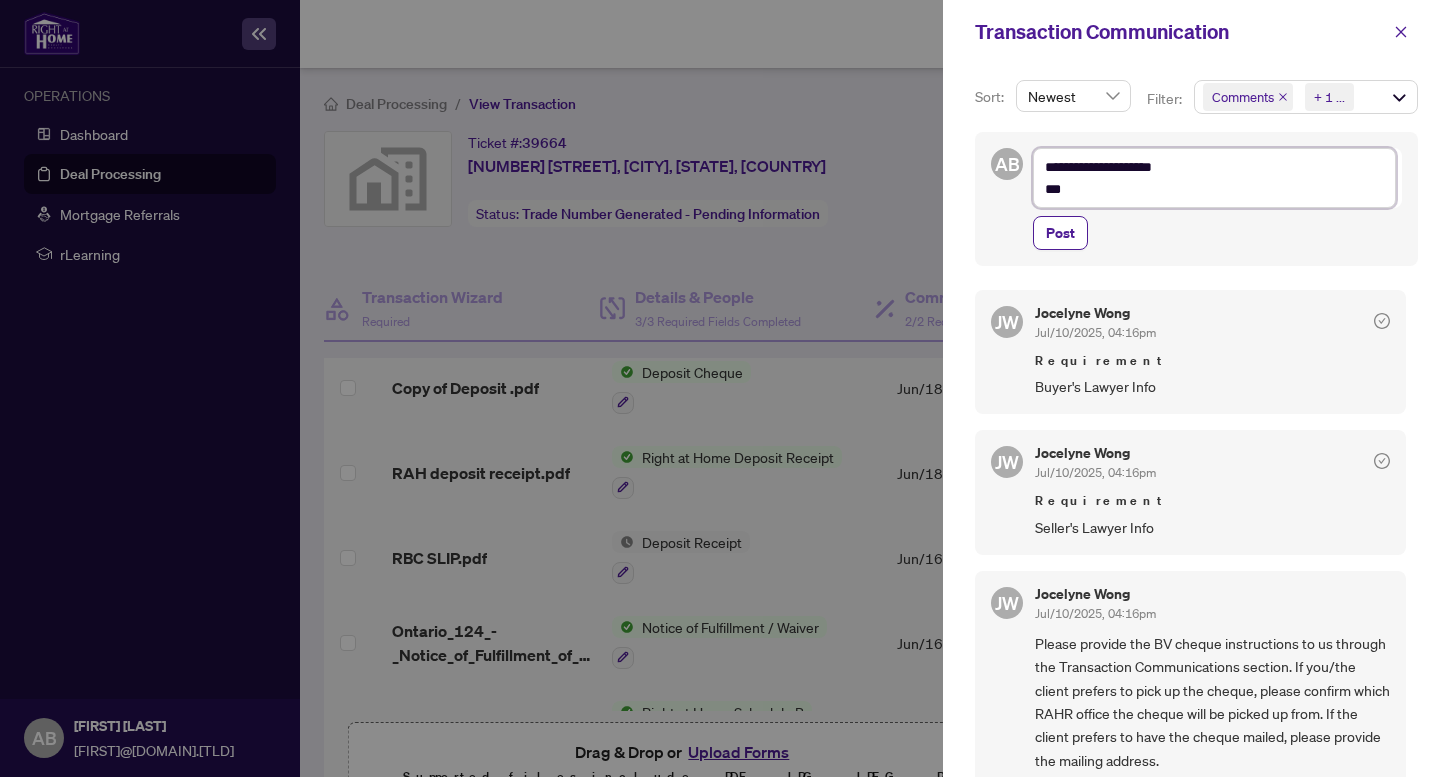 type on "**********" 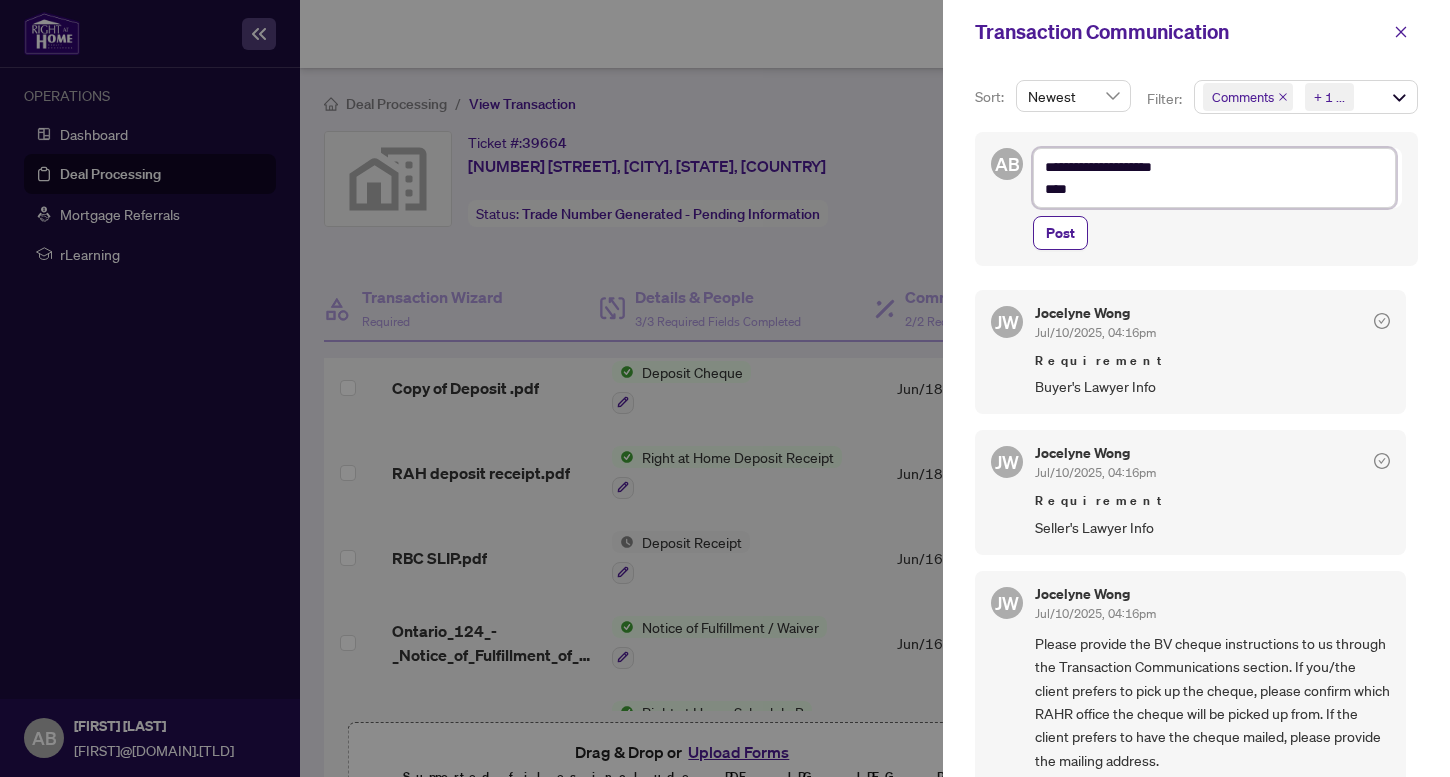 type on "**********" 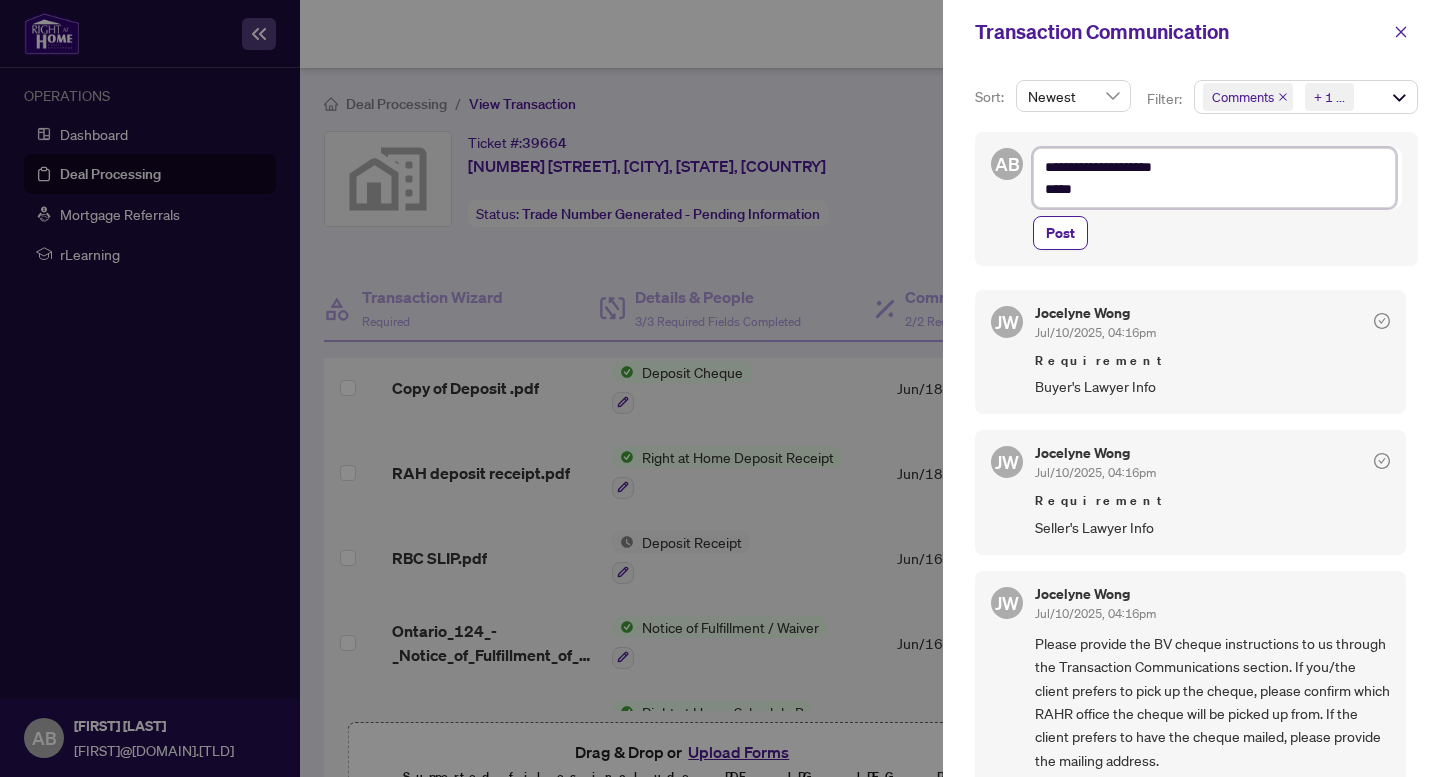 type on "**********" 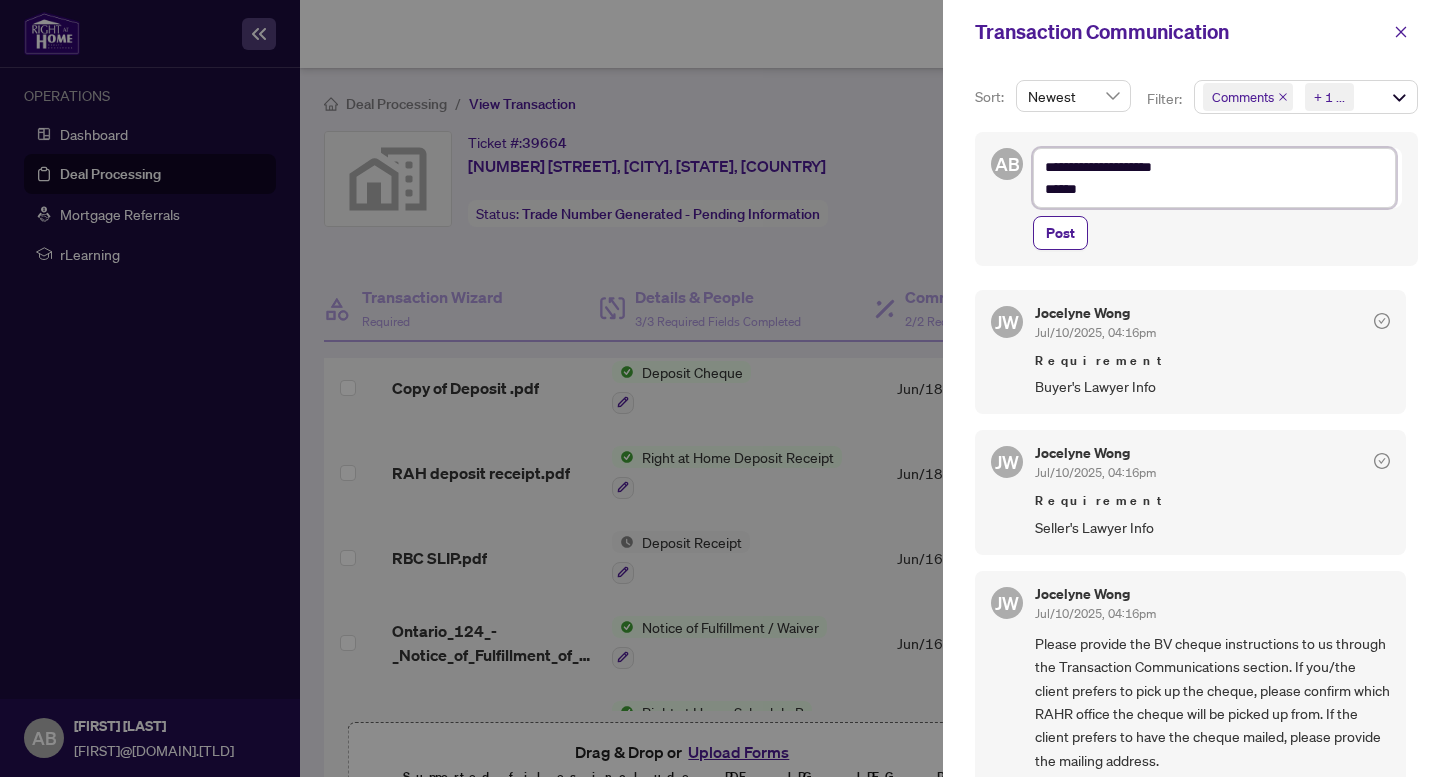 type on "**********" 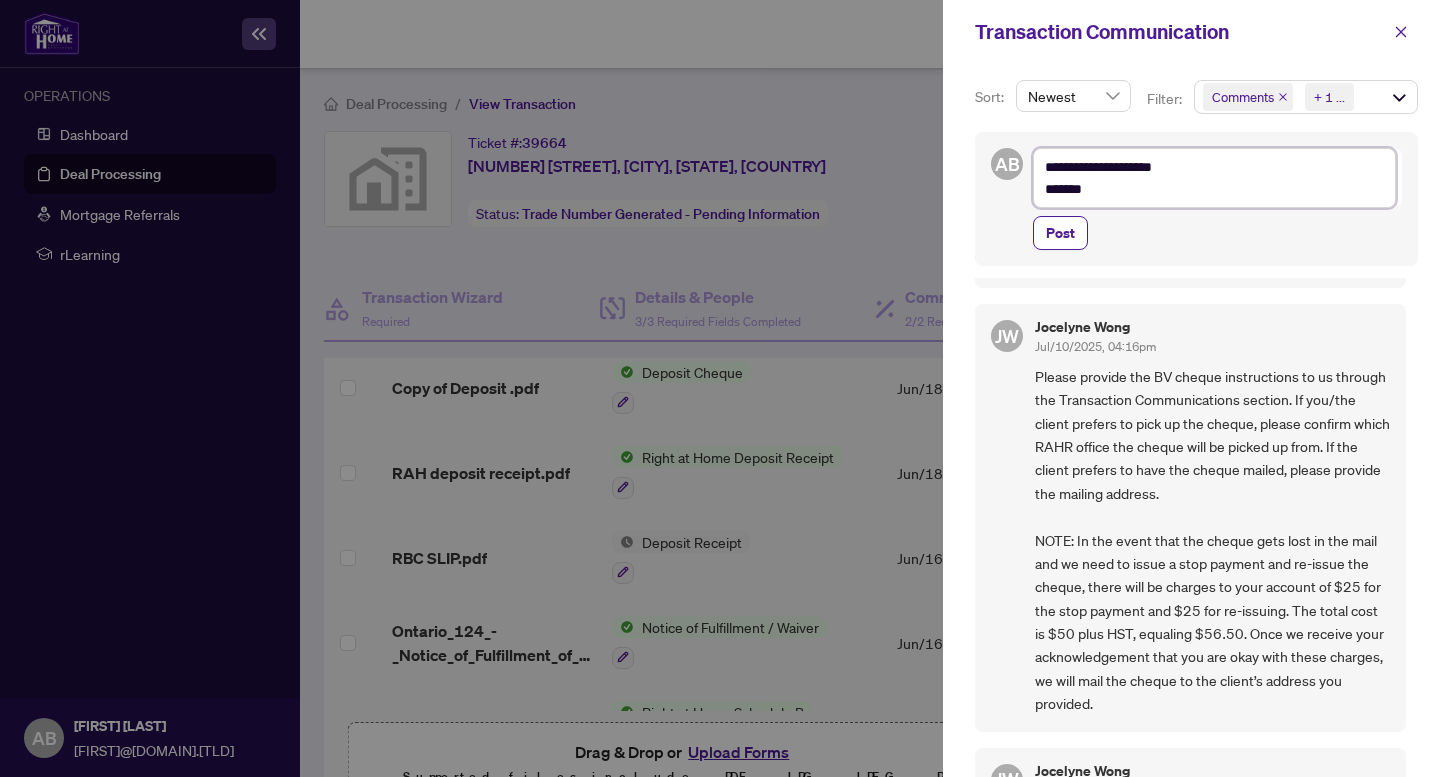 scroll, scrollTop: 0, scrollLeft: 0, axis: both 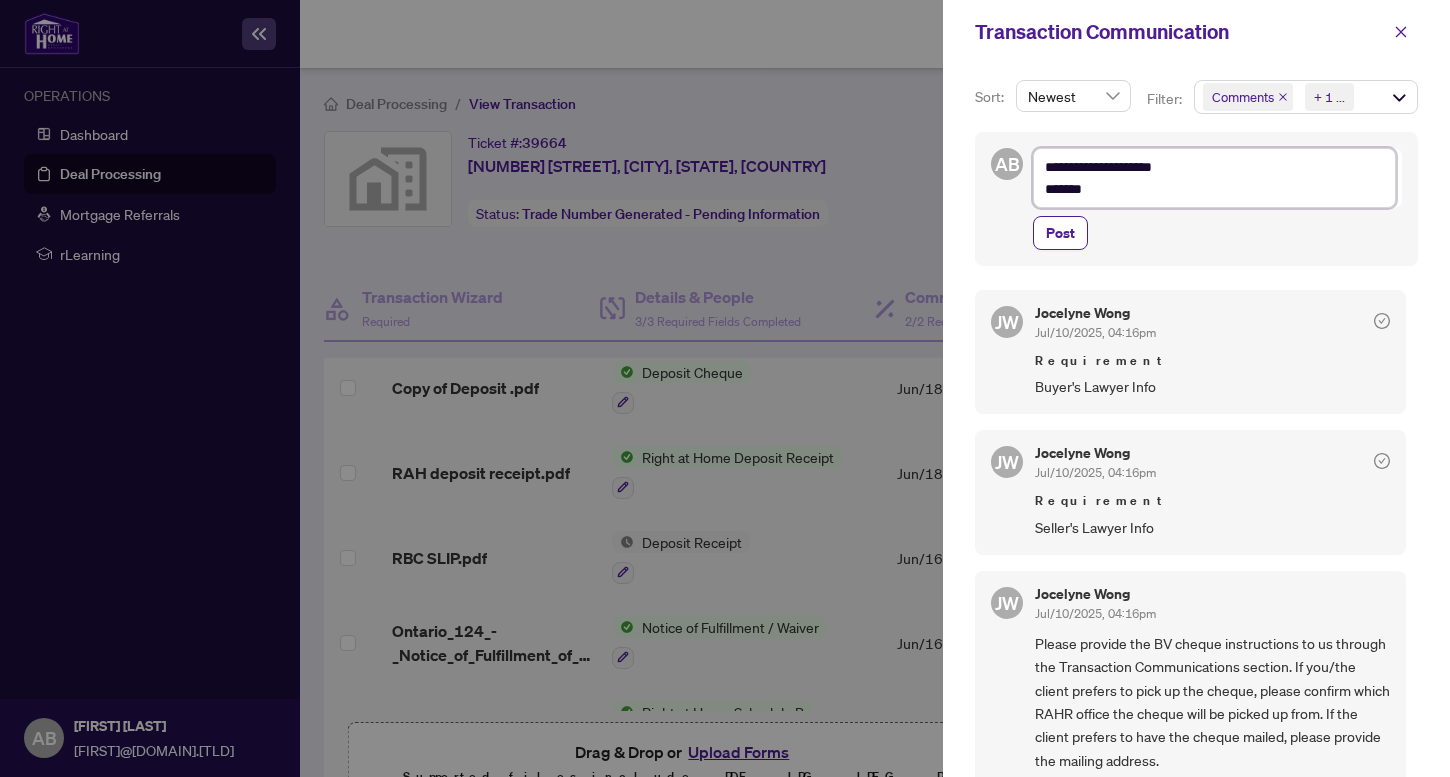 type on "**********" 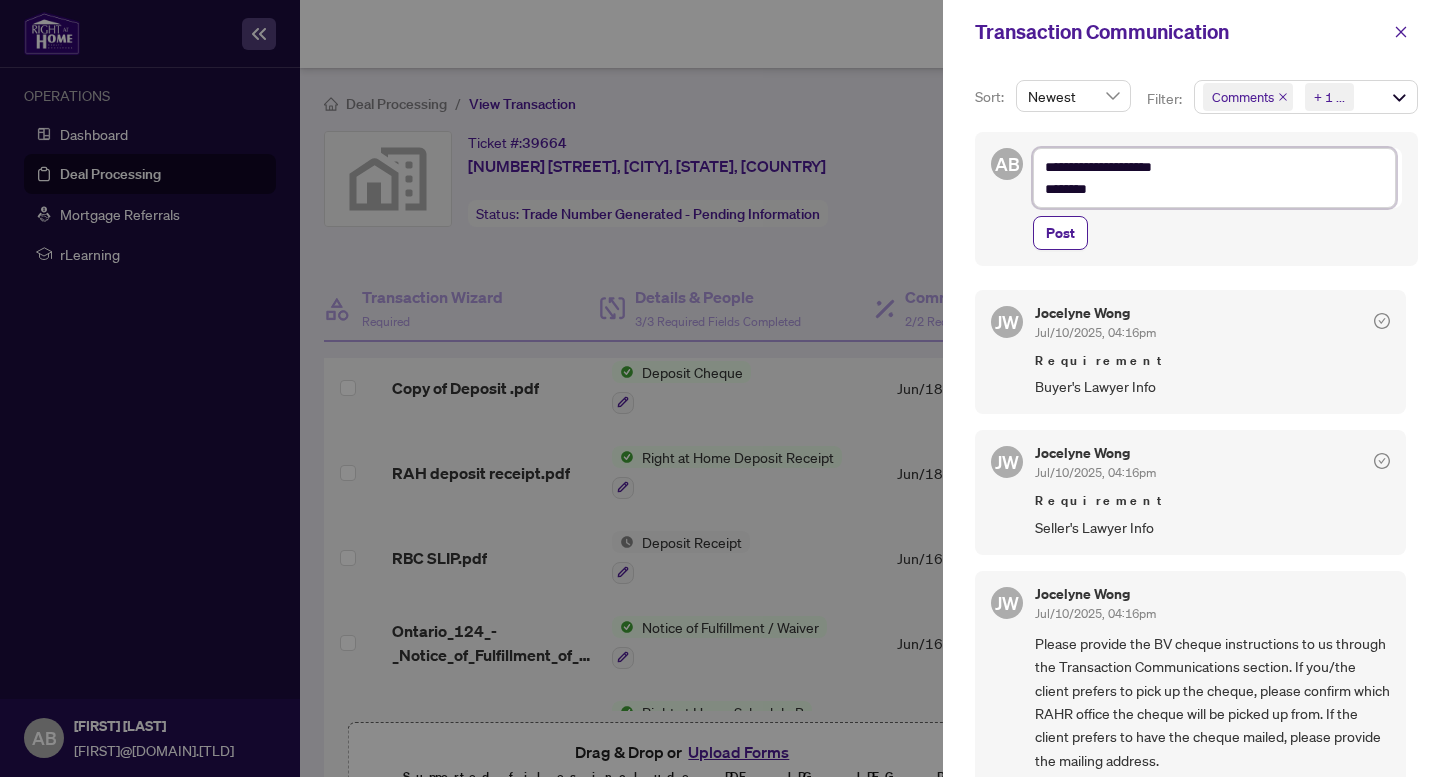 type on "**********" 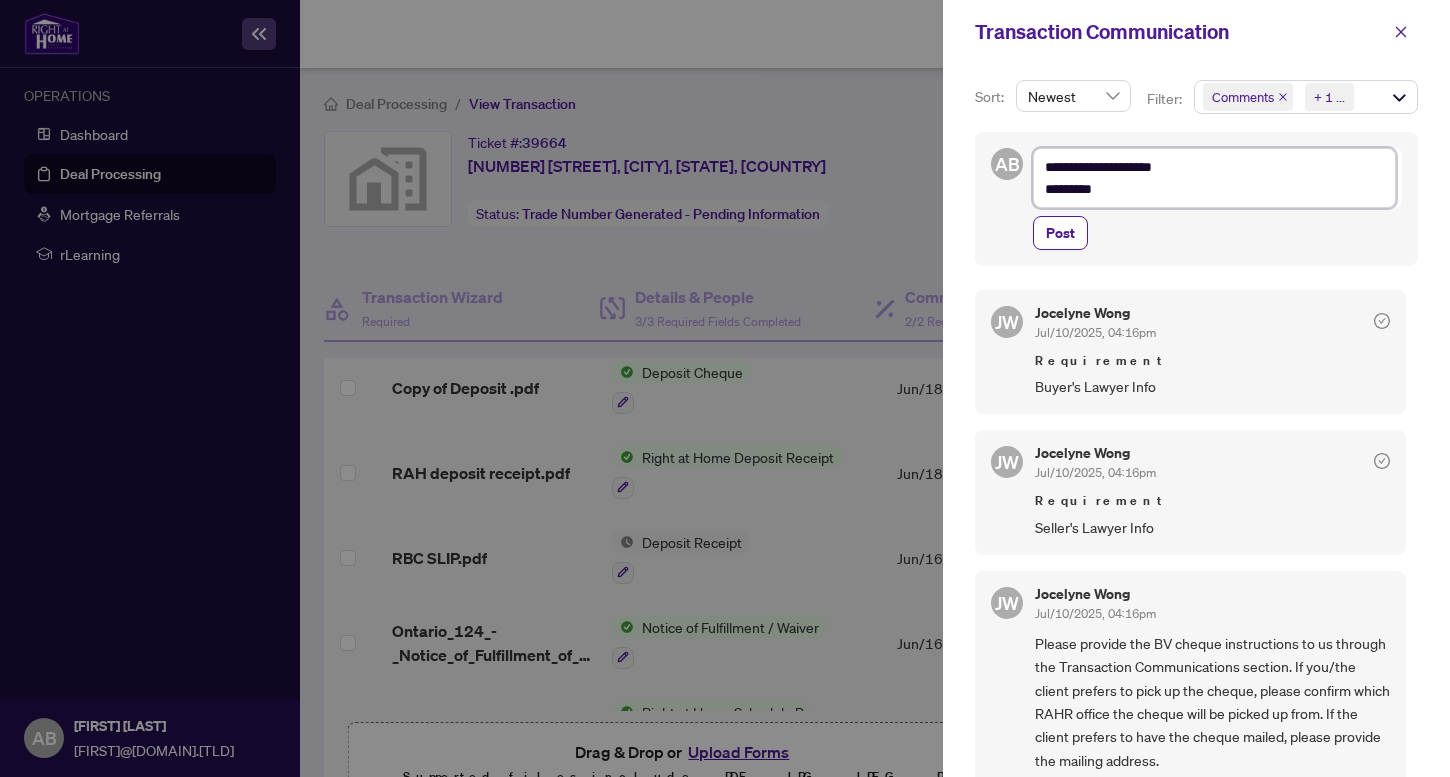 type on "**********" 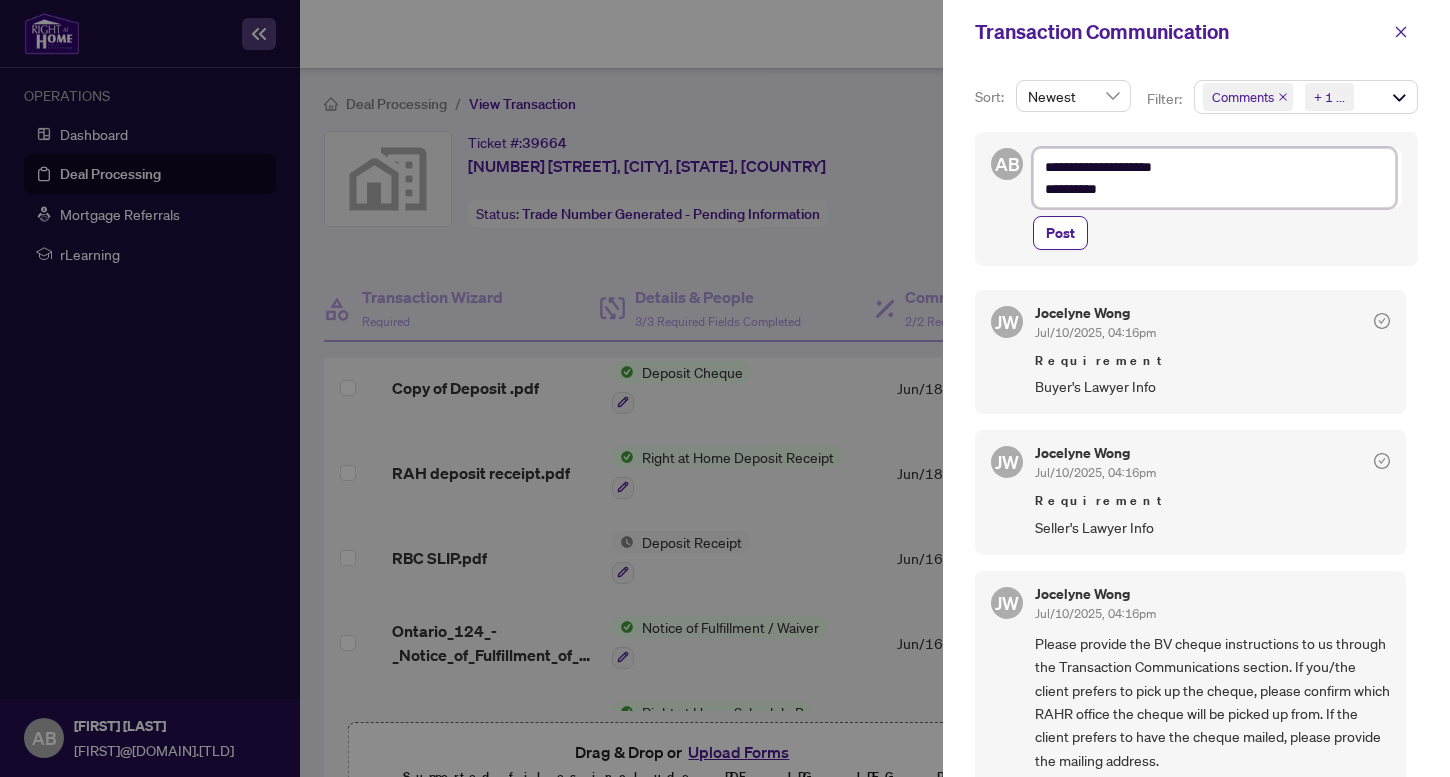 type on "**********" 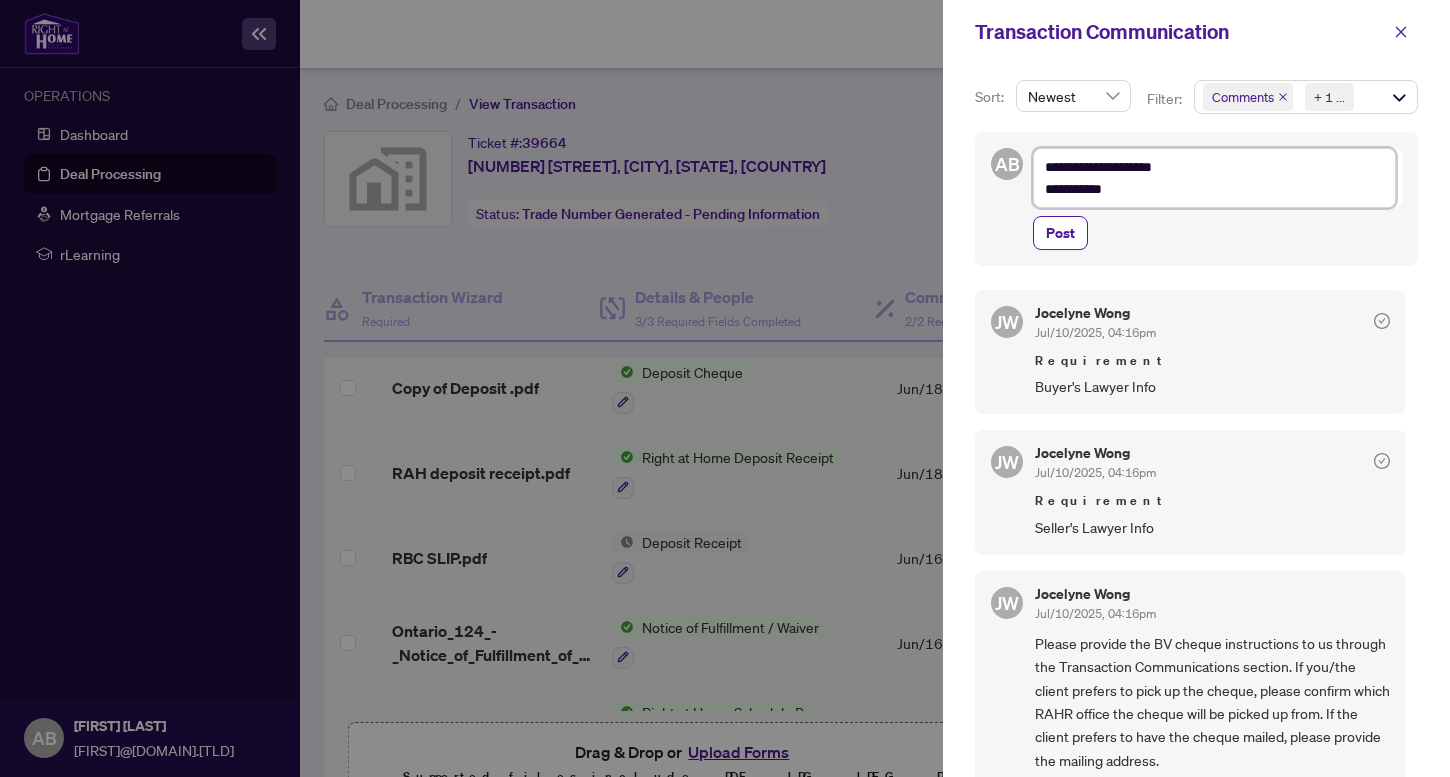 type on "**********" 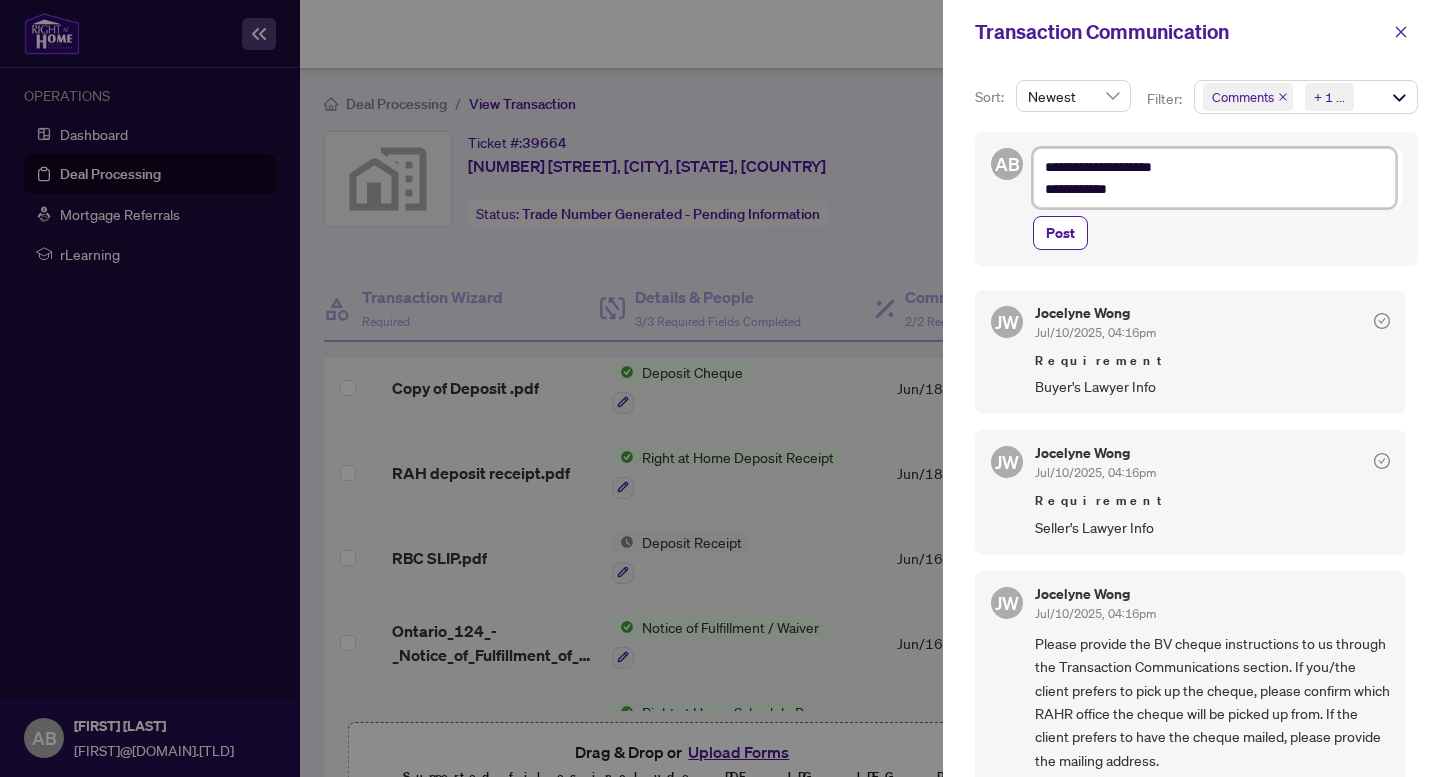 type on "**********" 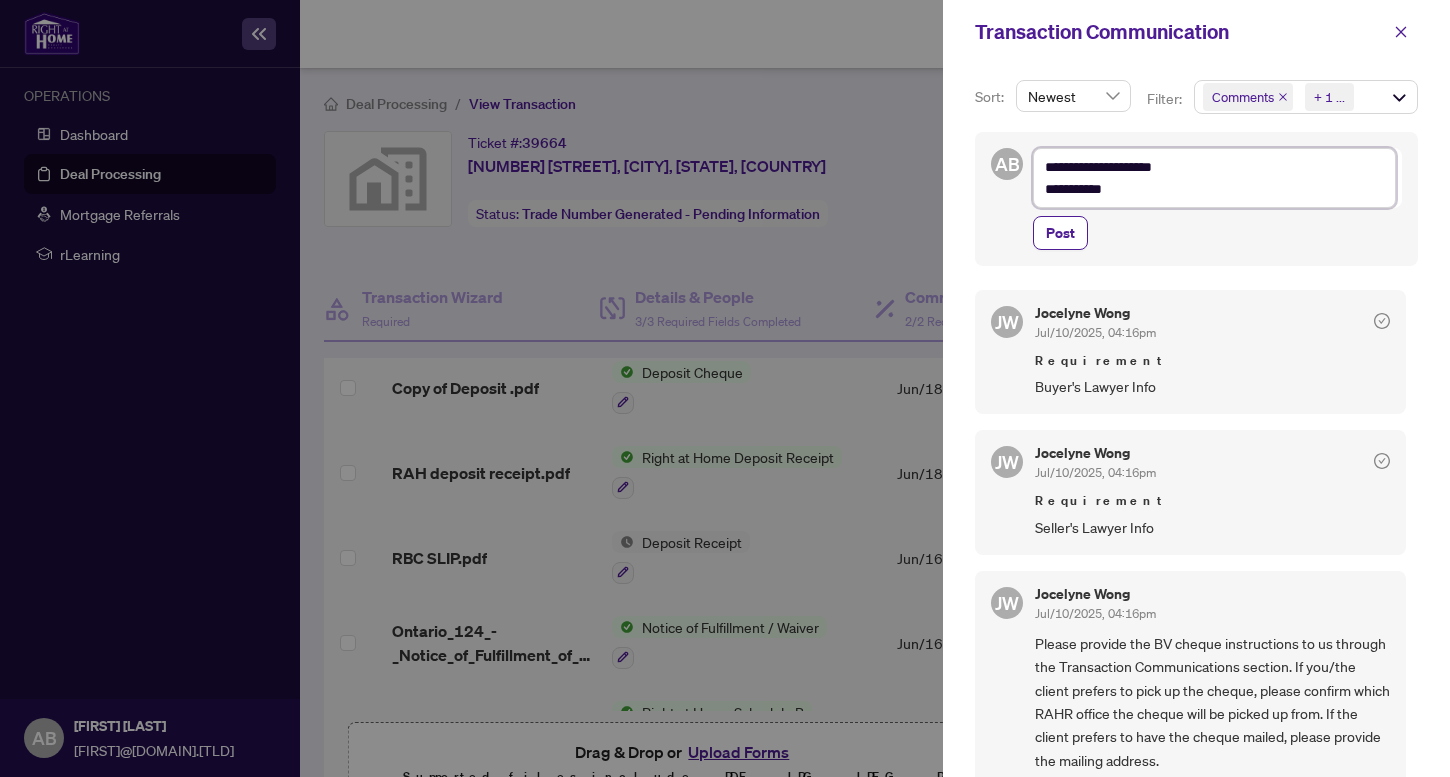 type on "**********" 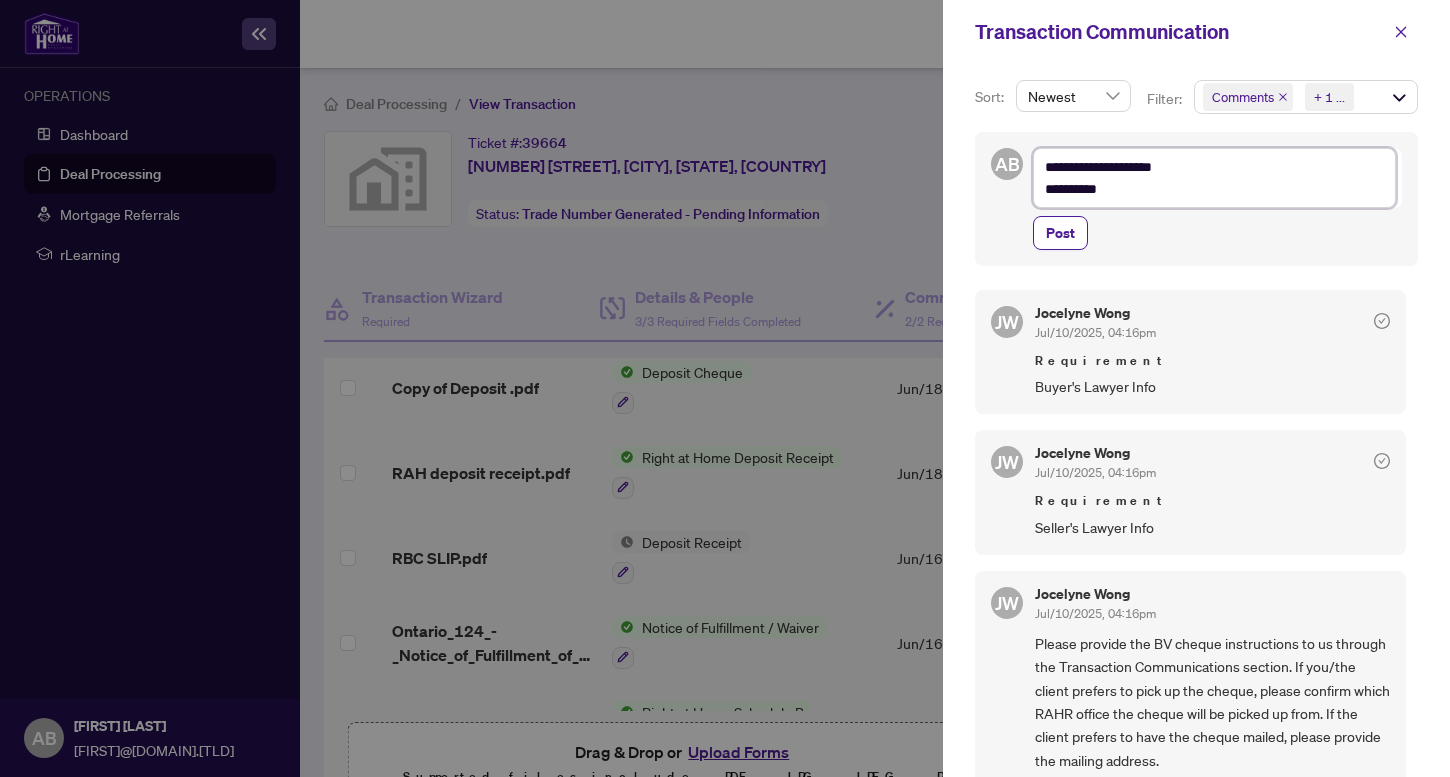 type on "**********" 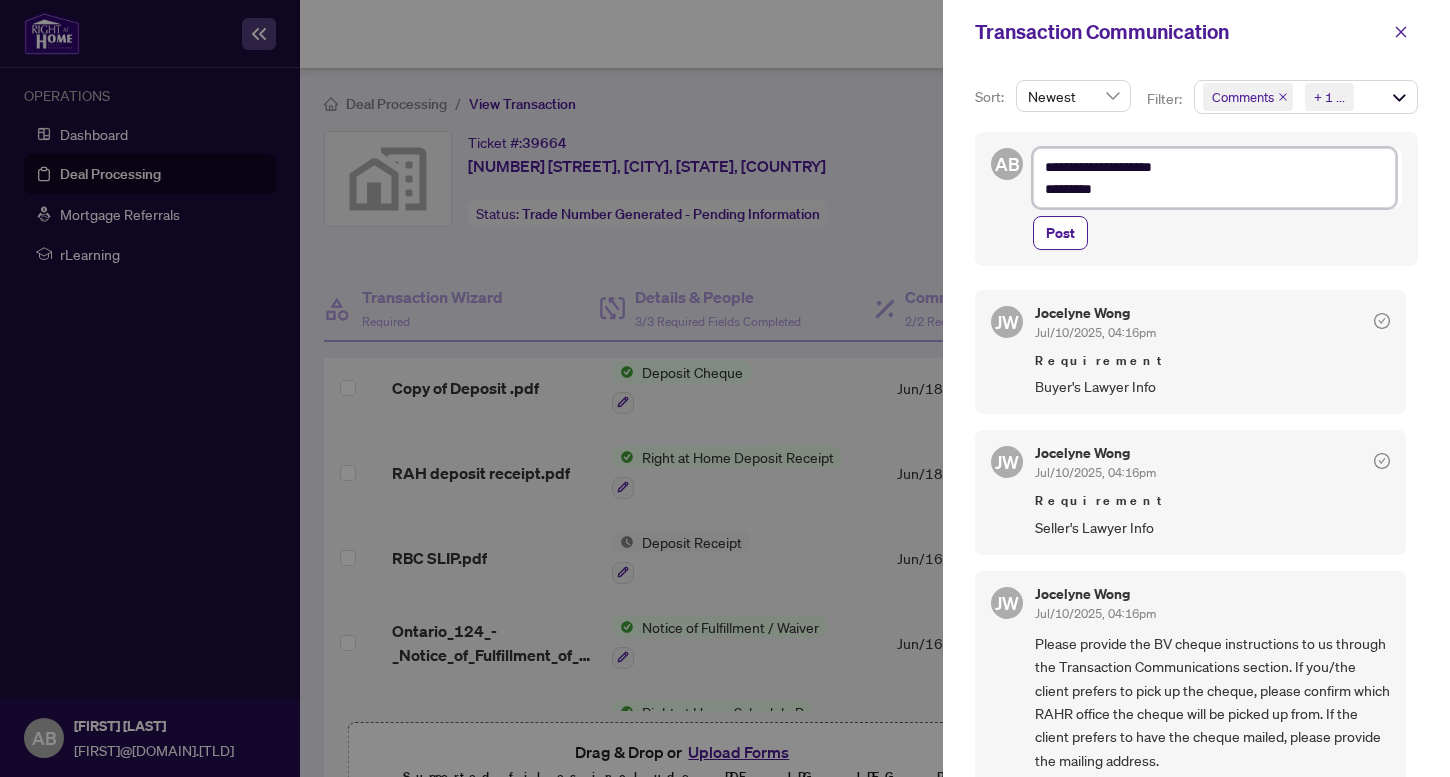 type on "**********" 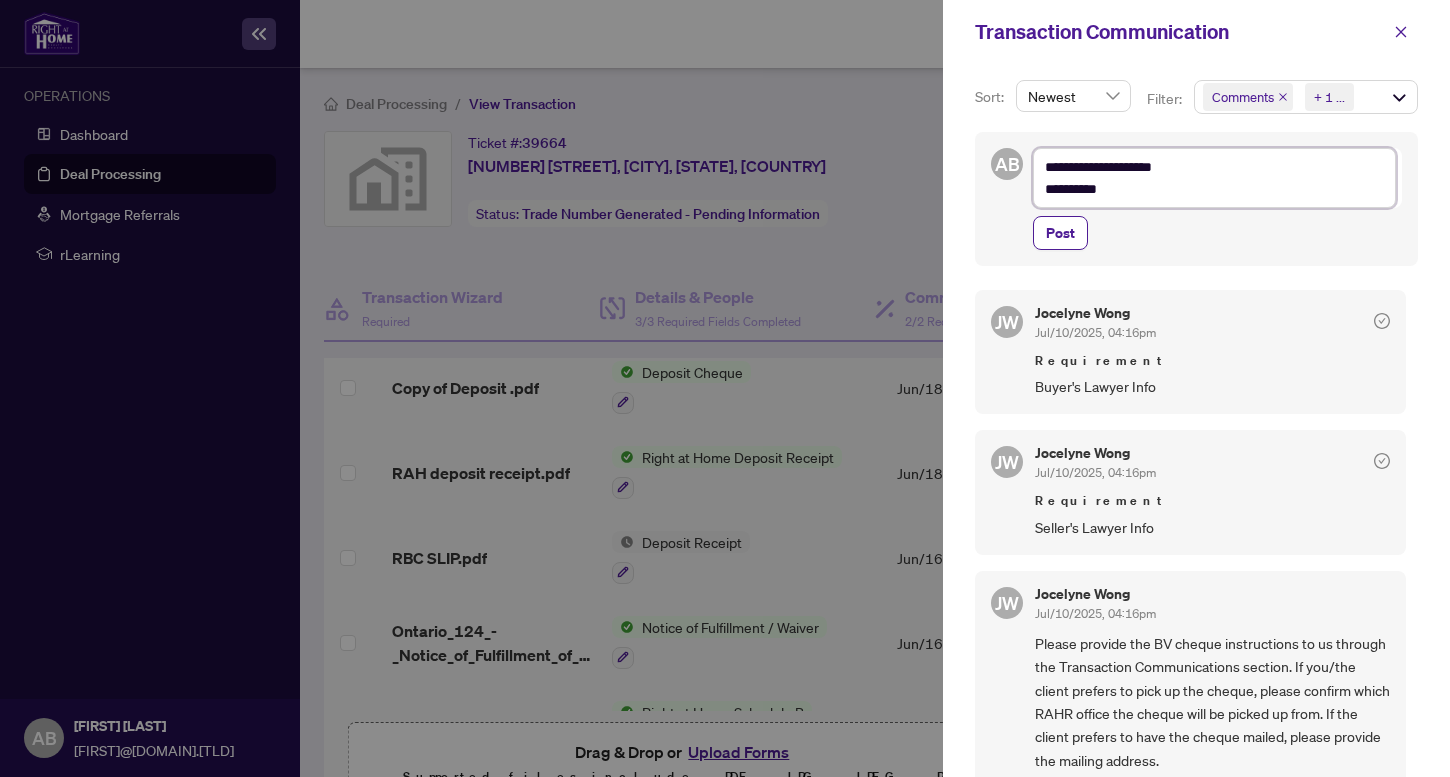 type on "**********" 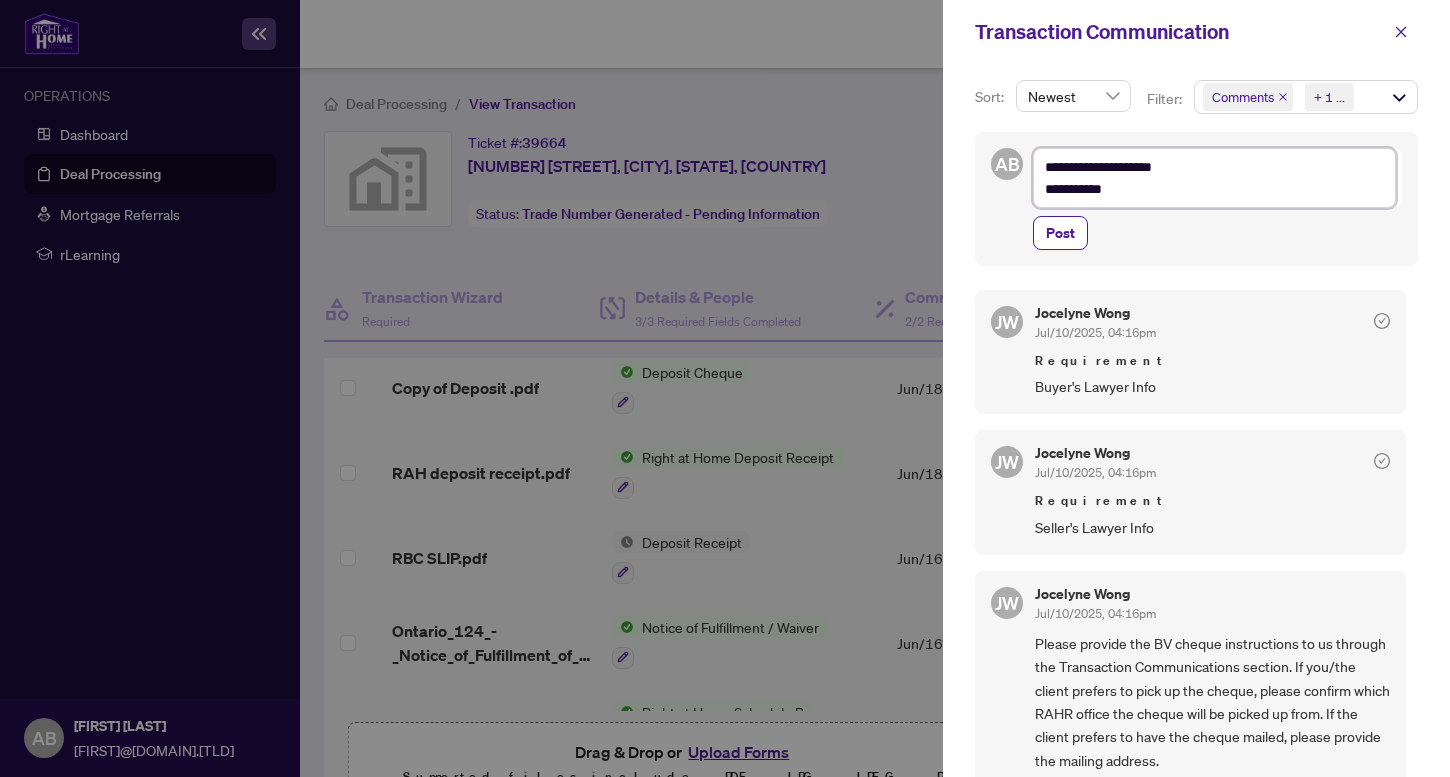 type on "**********" 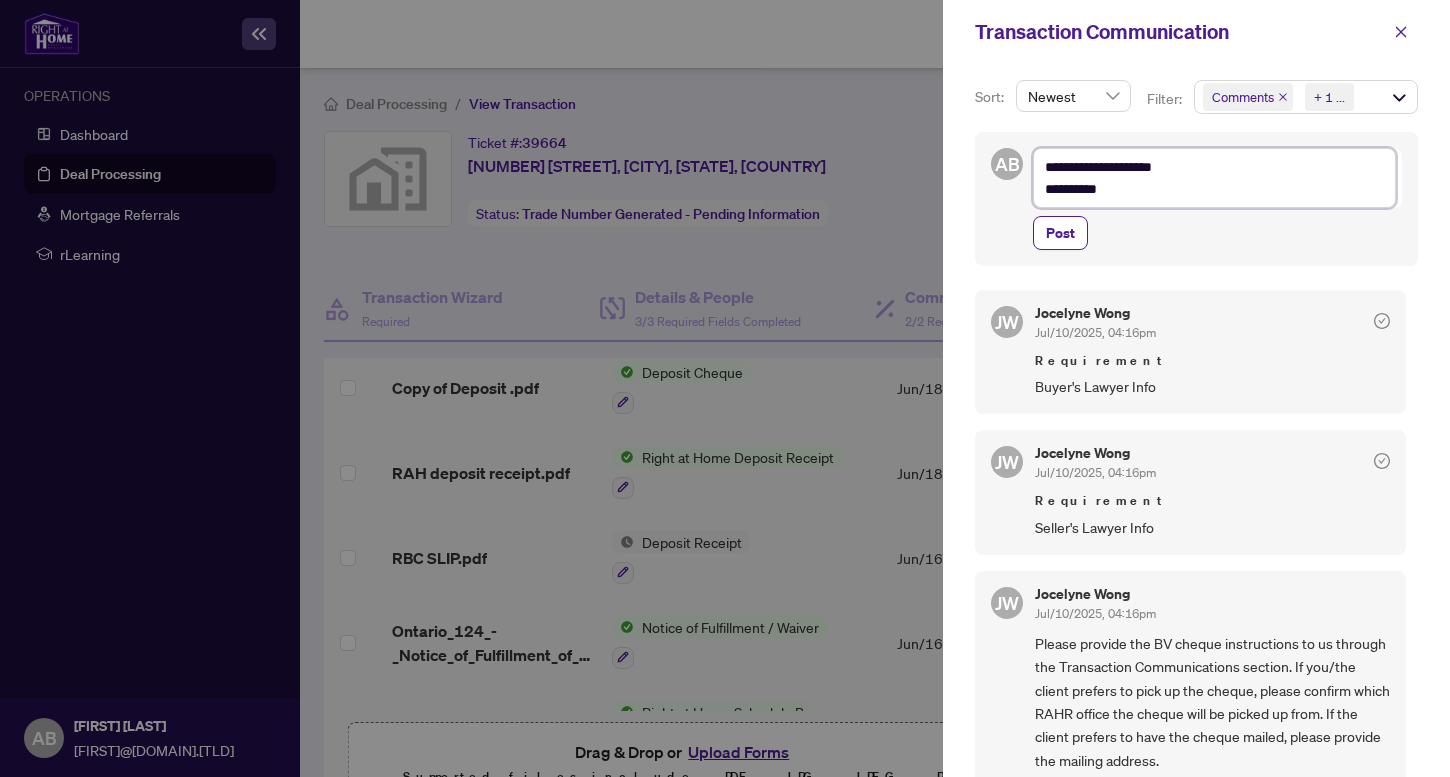 type on "**********" 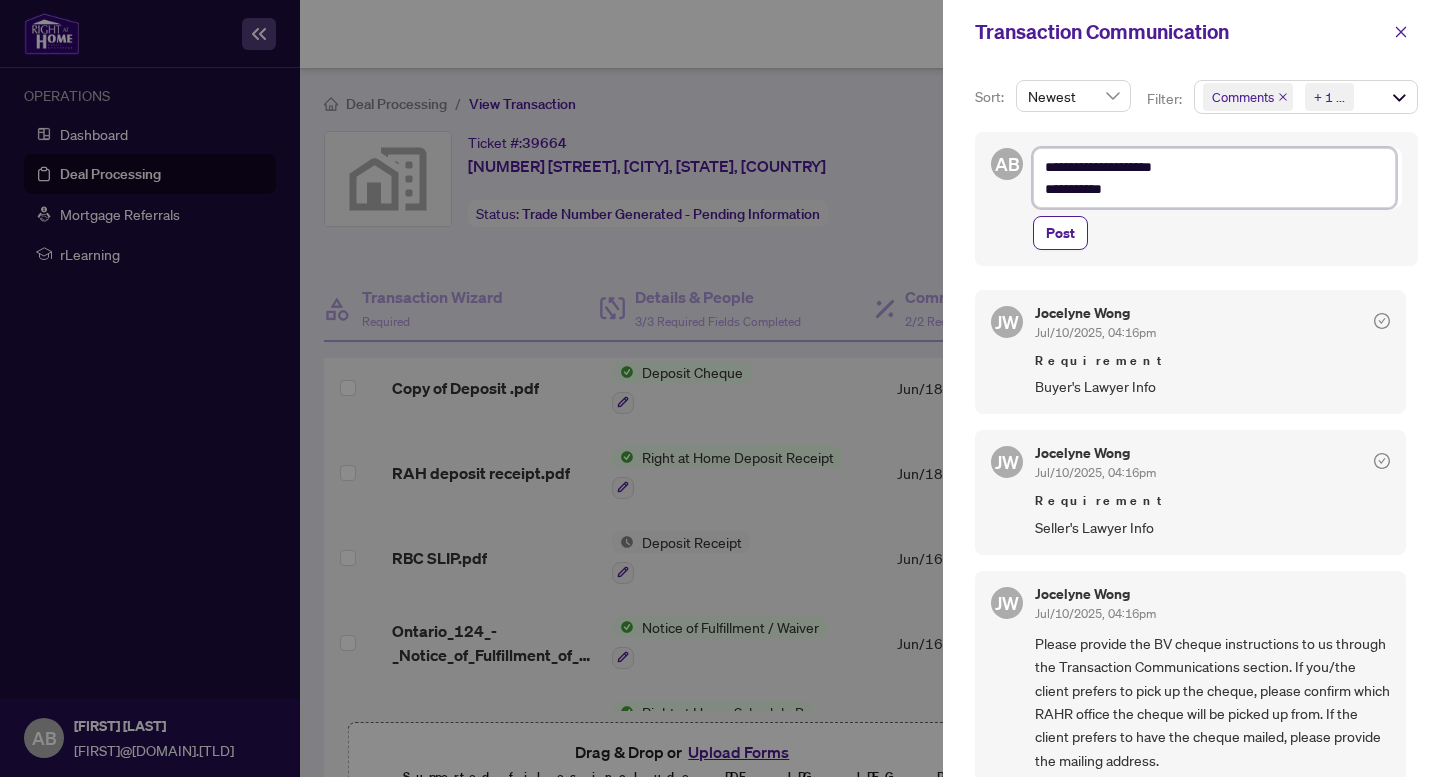 type on "**********" 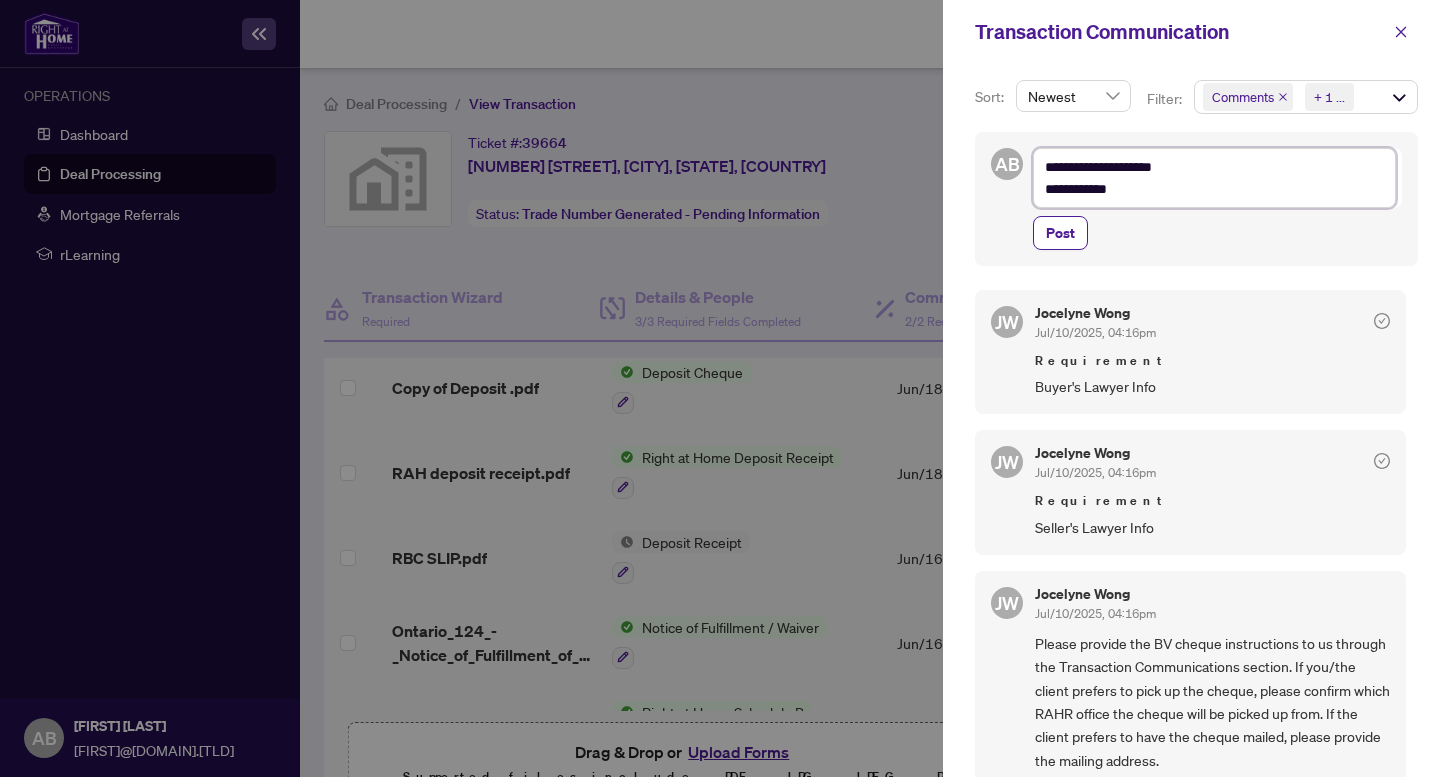 type on "**********" 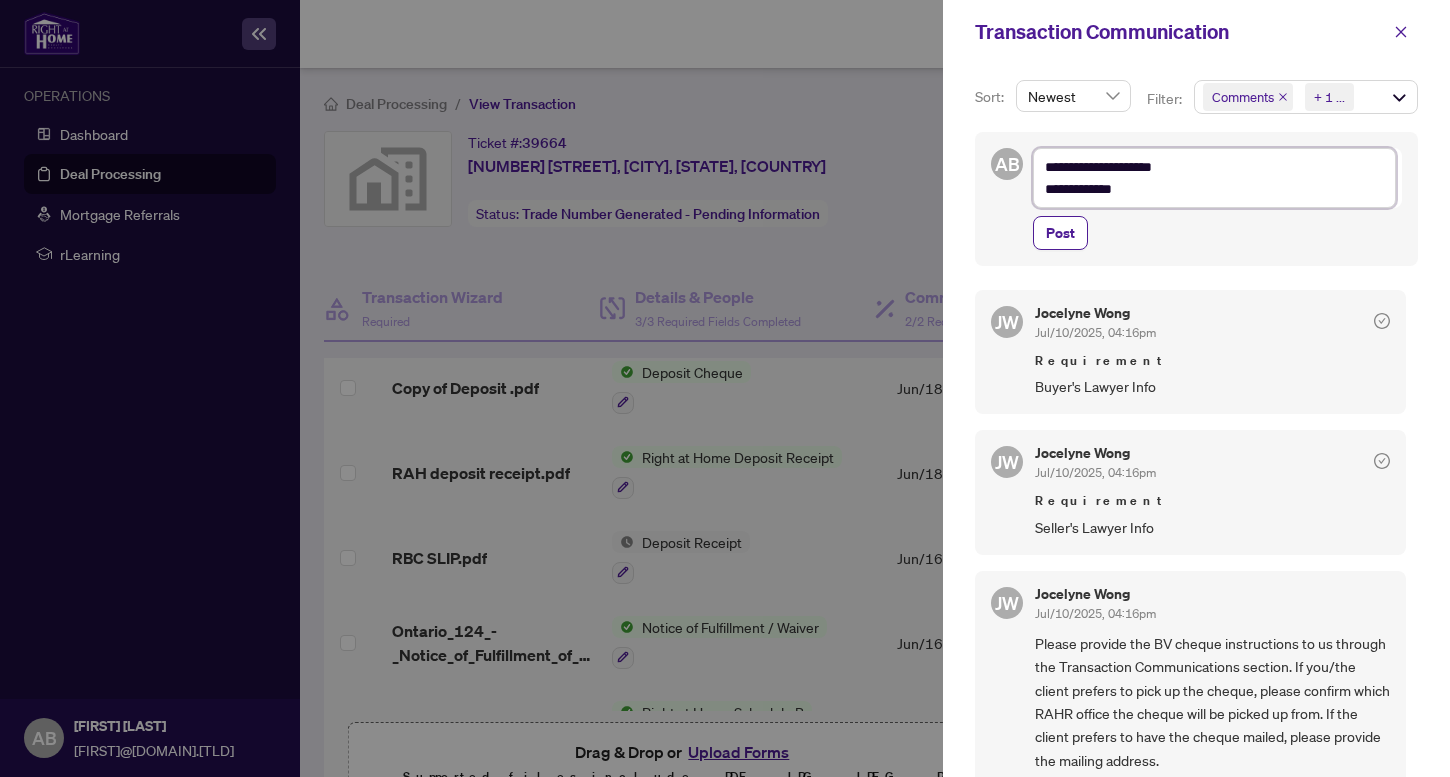 type on "**********" 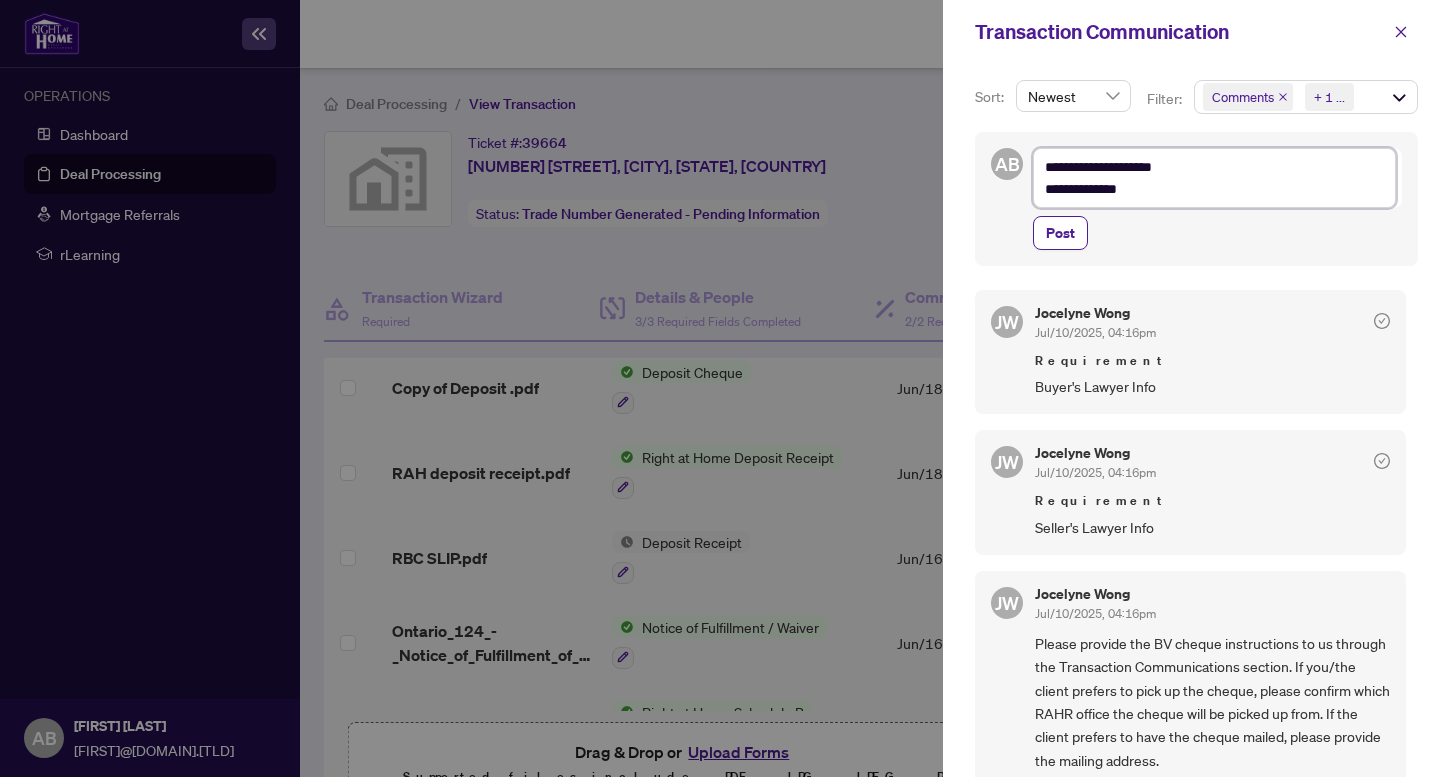 type on "**********" 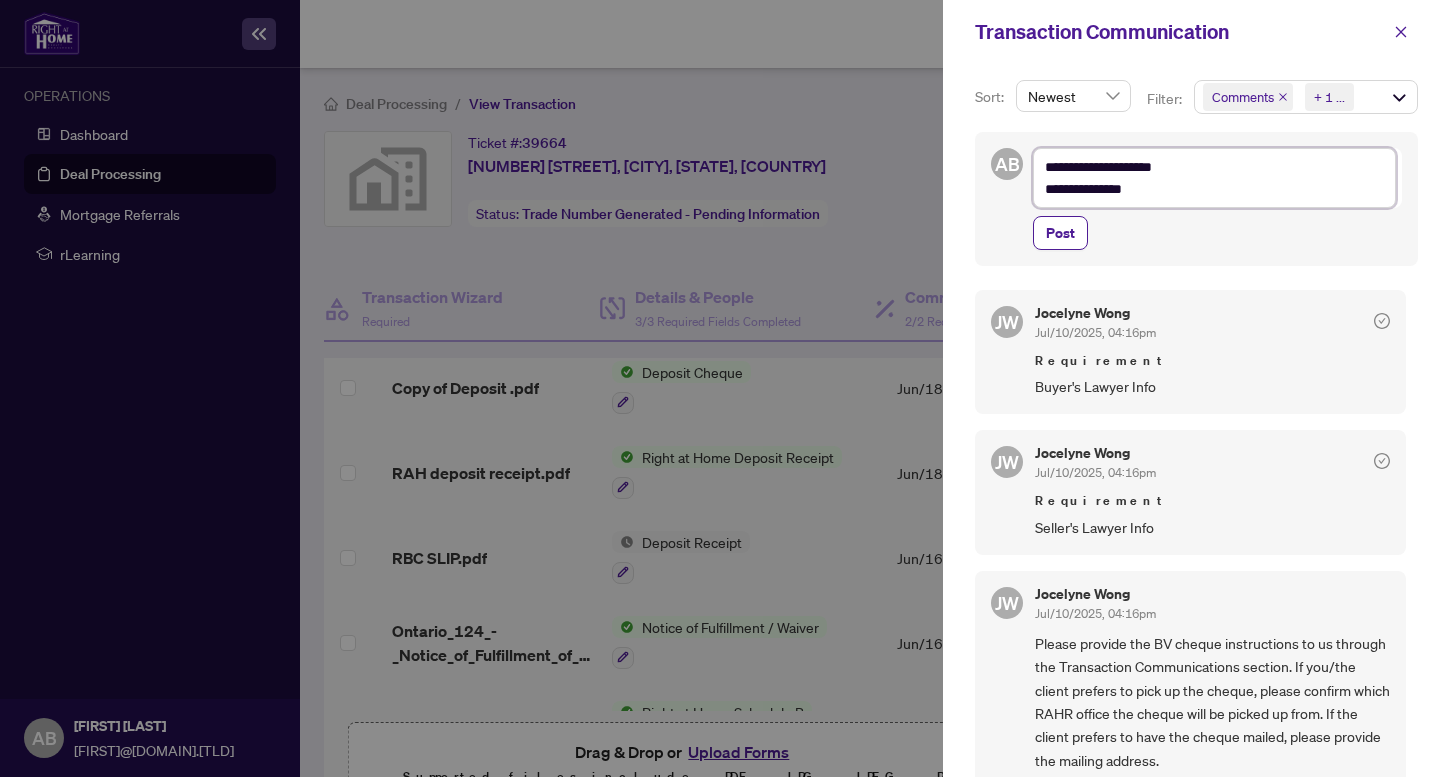 type on "**********" 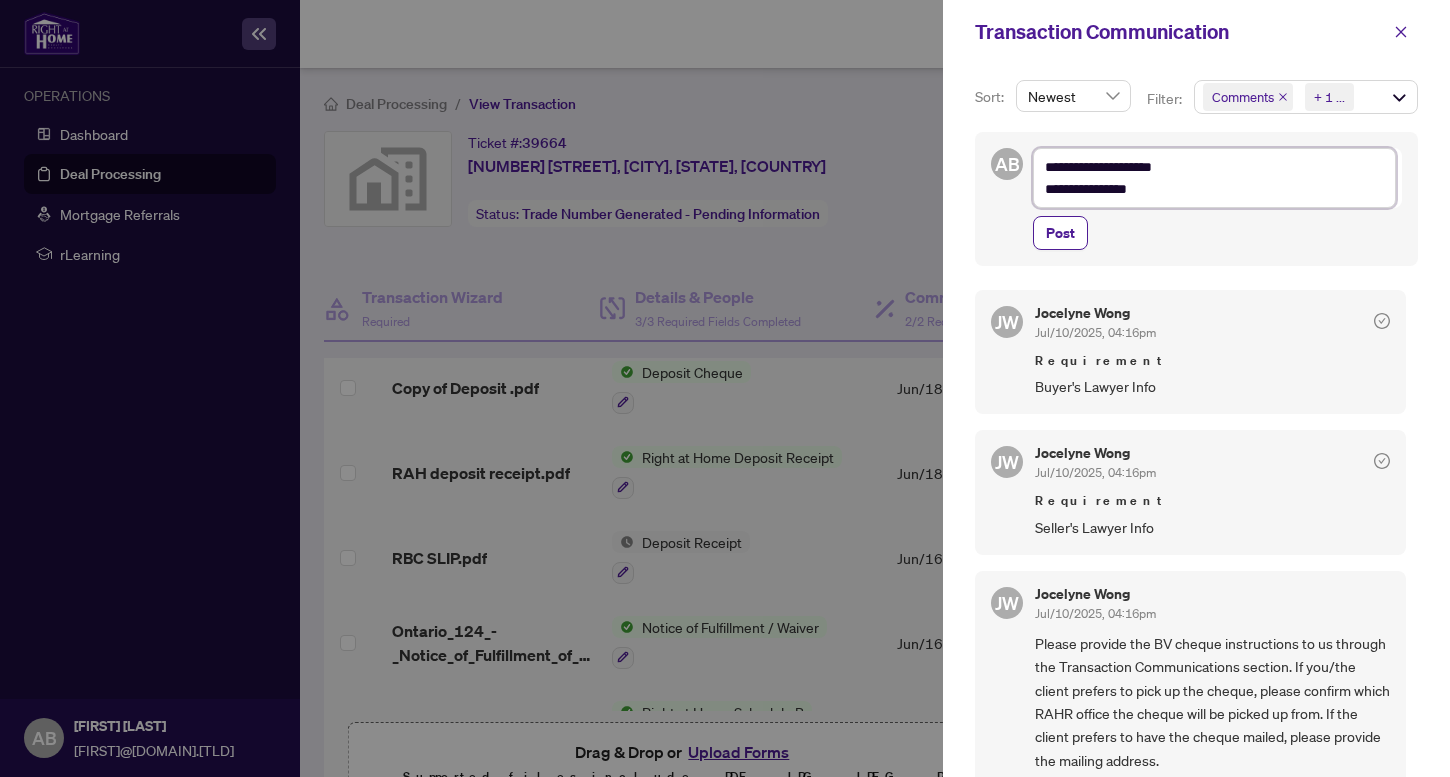 type on "**********" 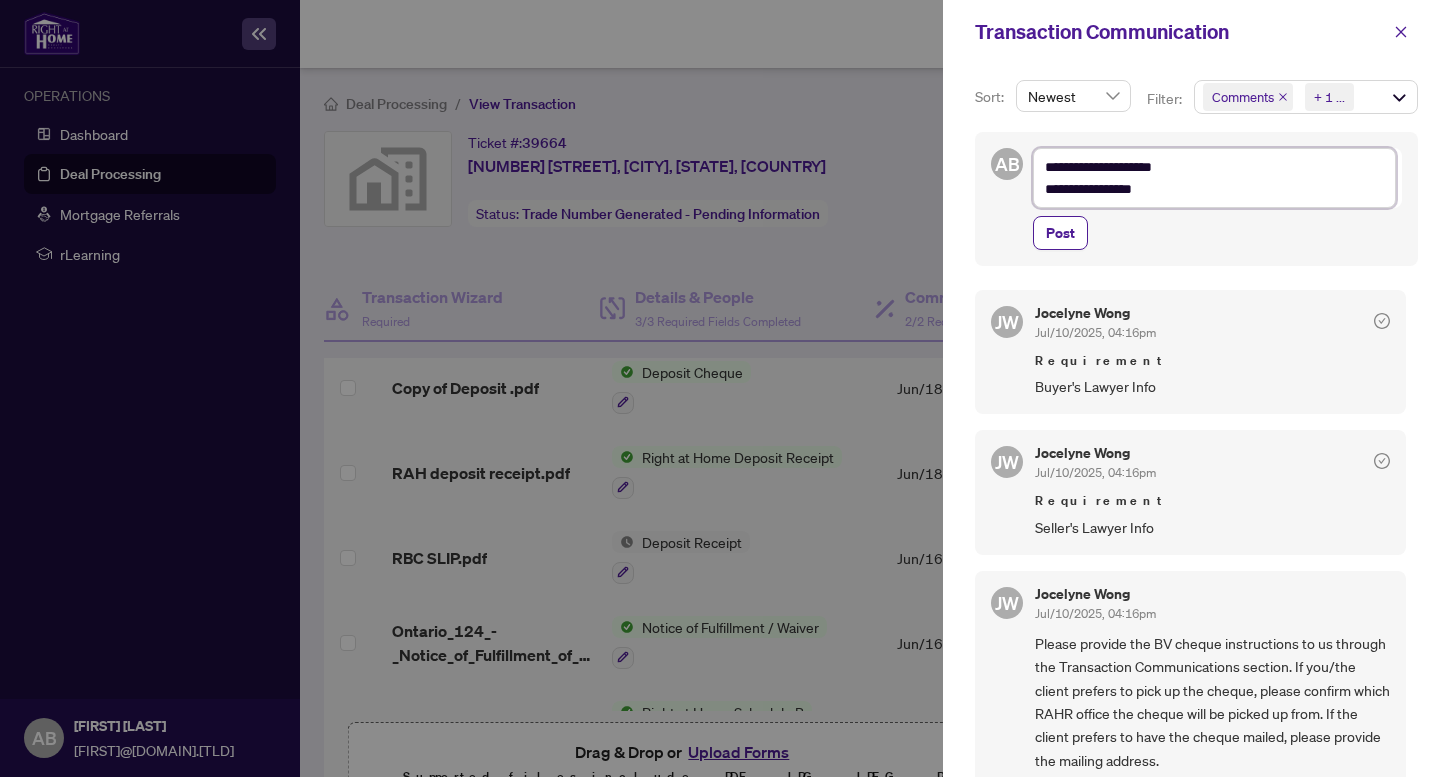 type on "**********" 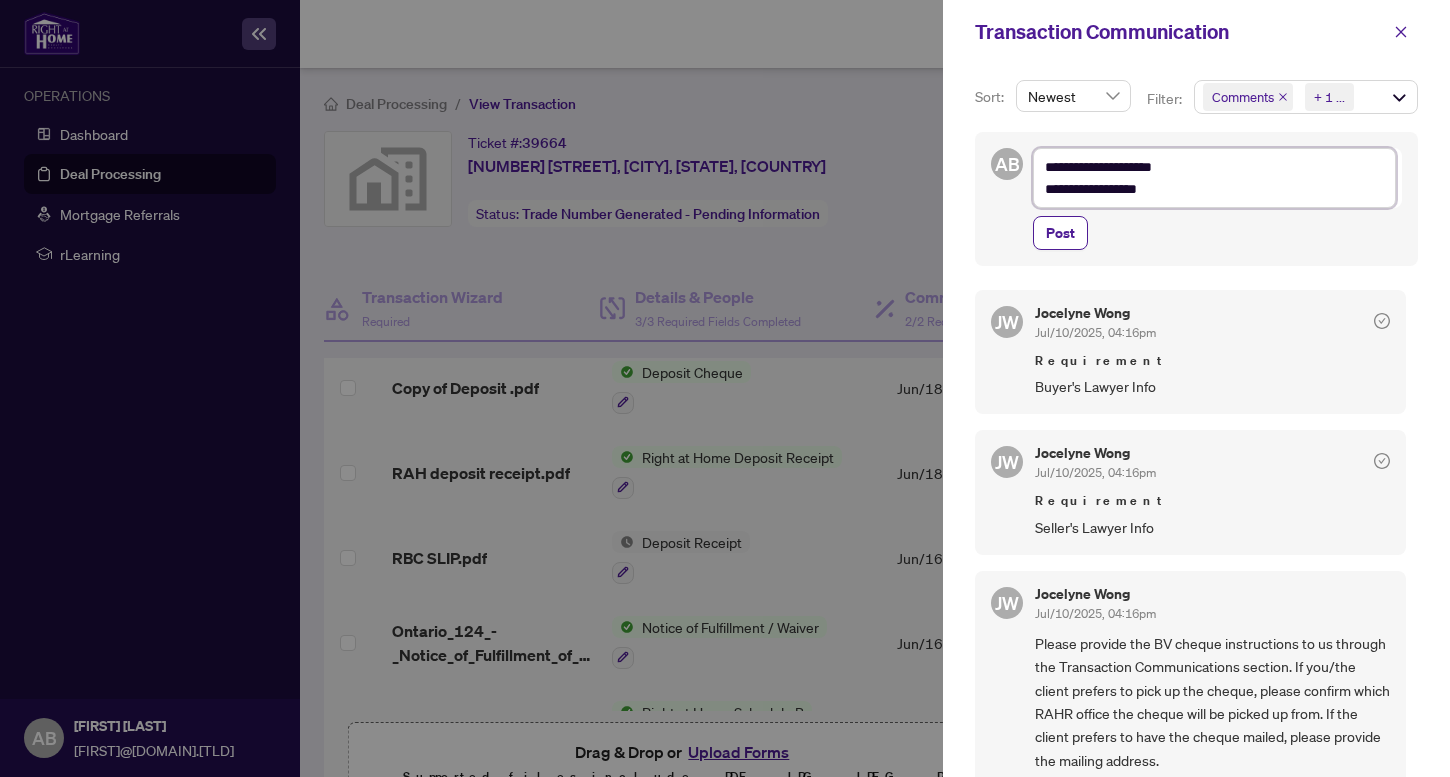 type on "**********" 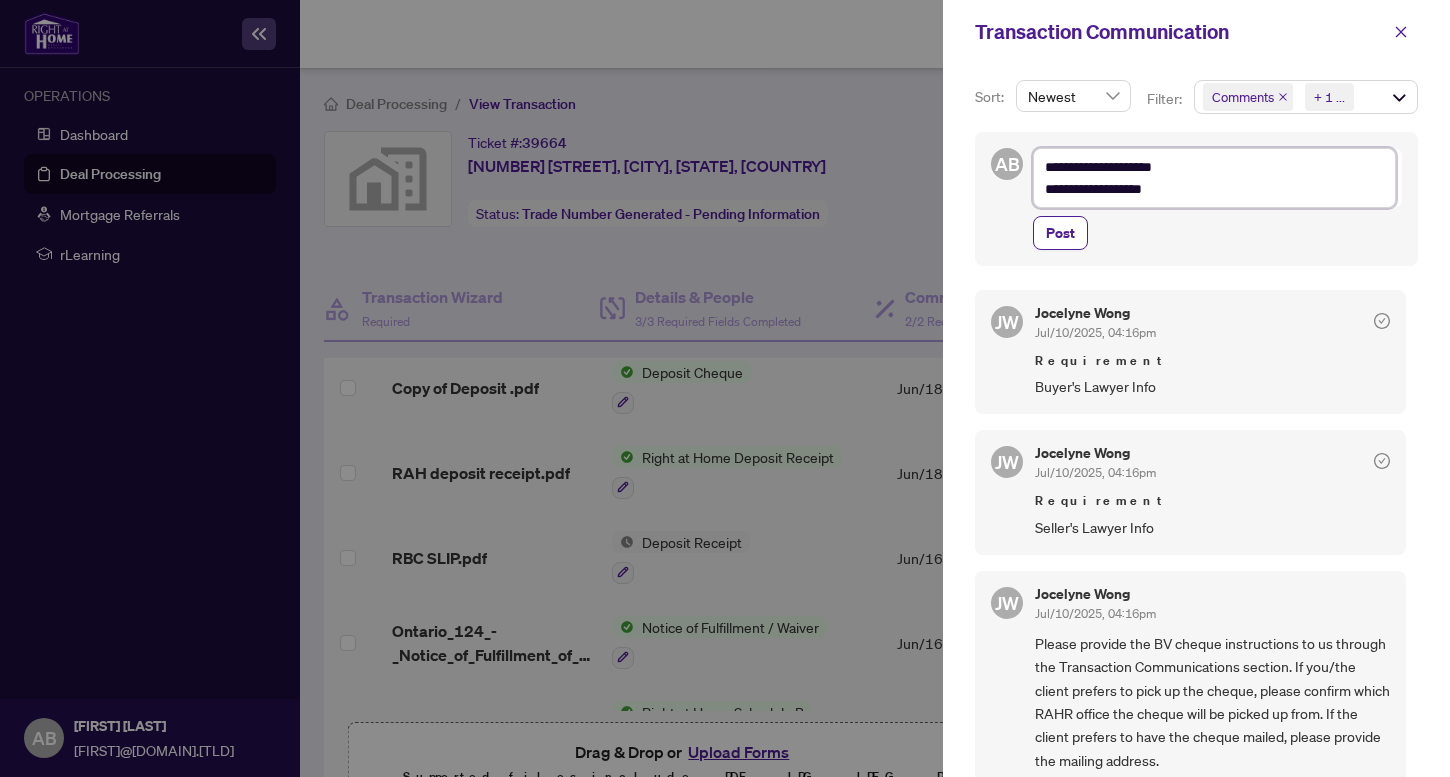 type on "**********" 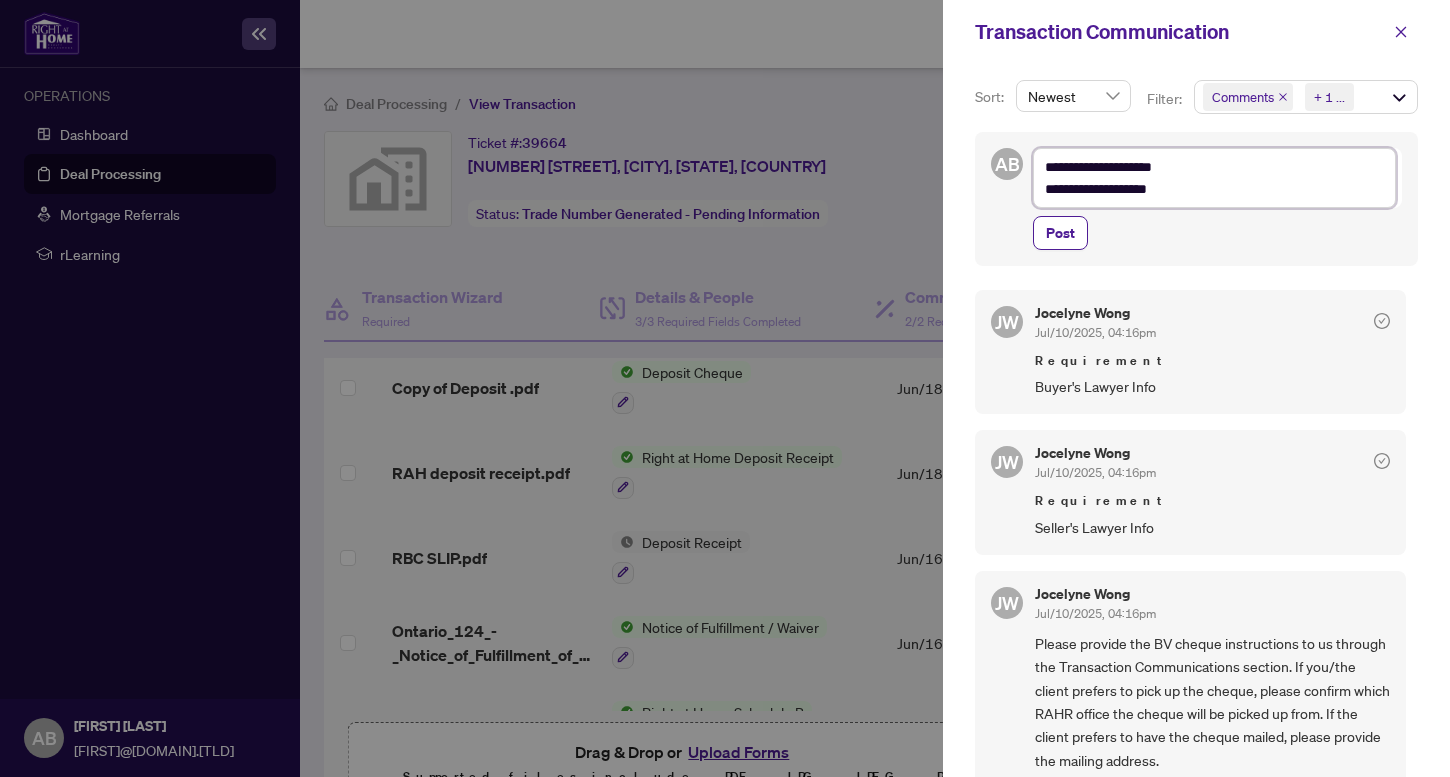 type on "**********" 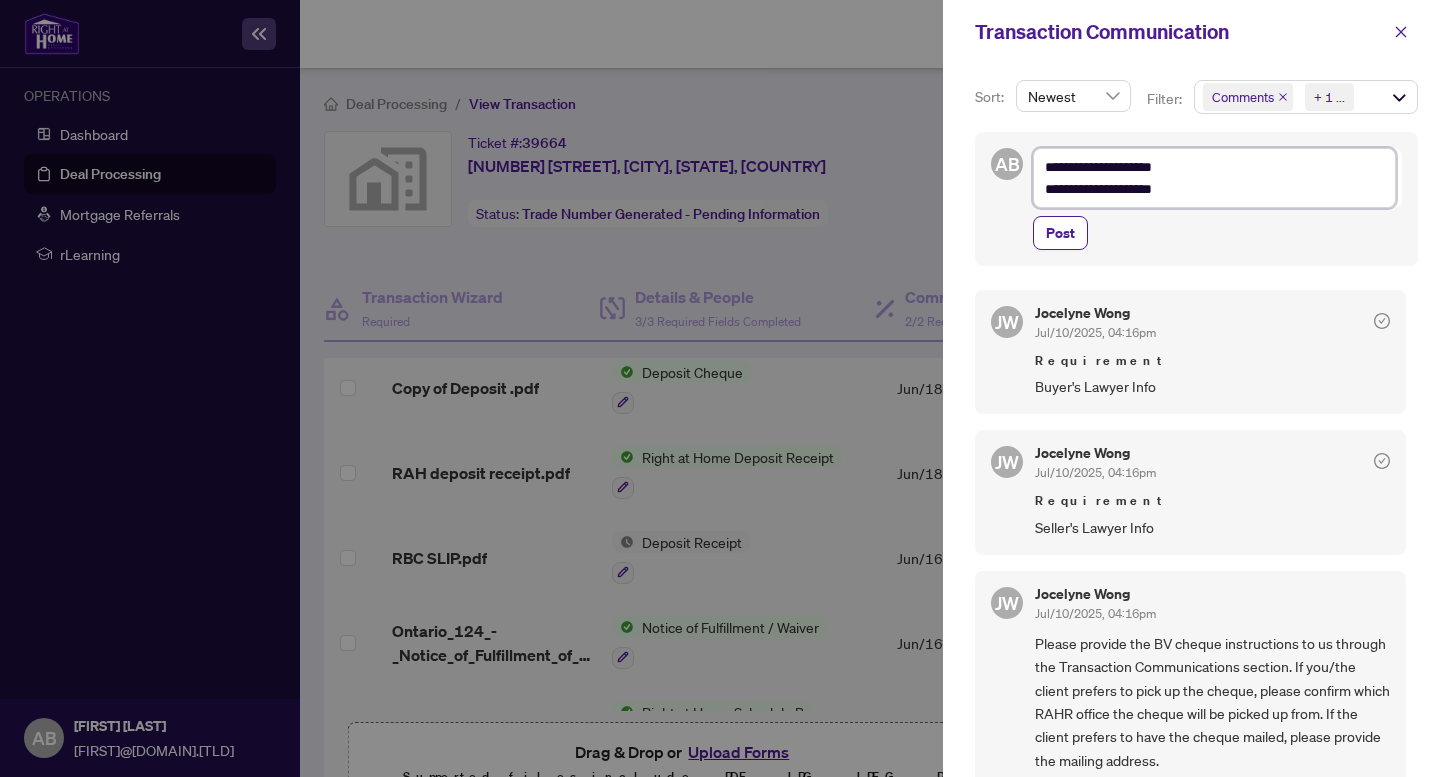 type on "**********" 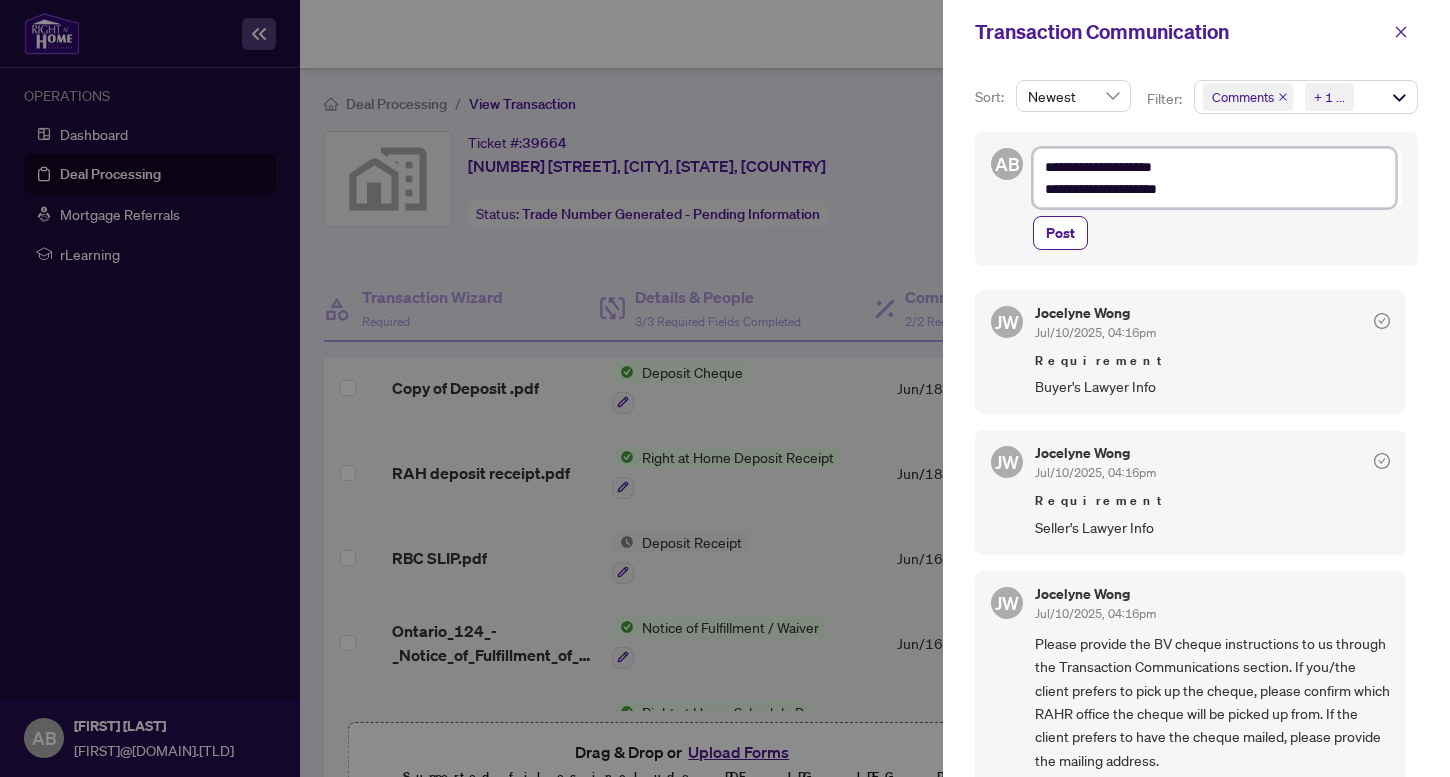 type on "**********" 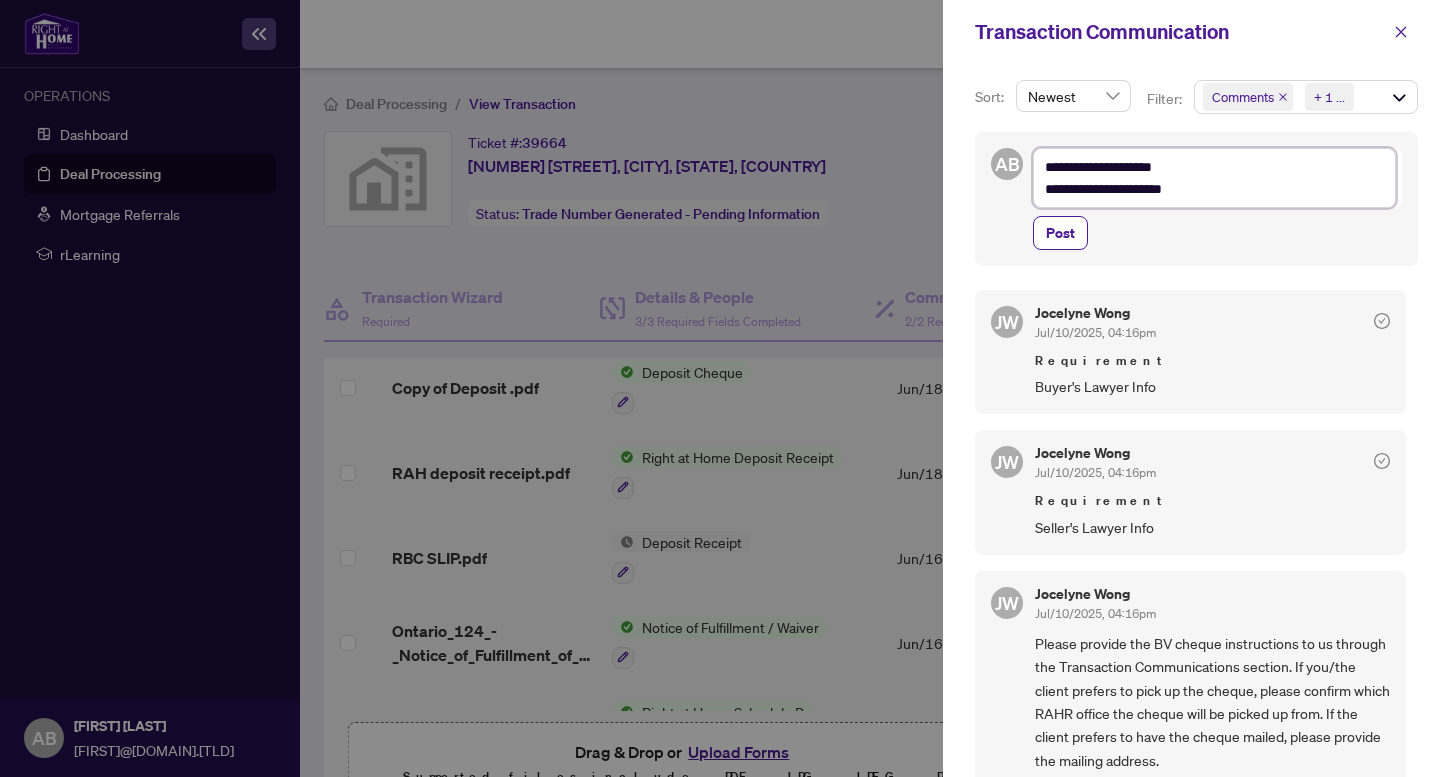 type on "**********" 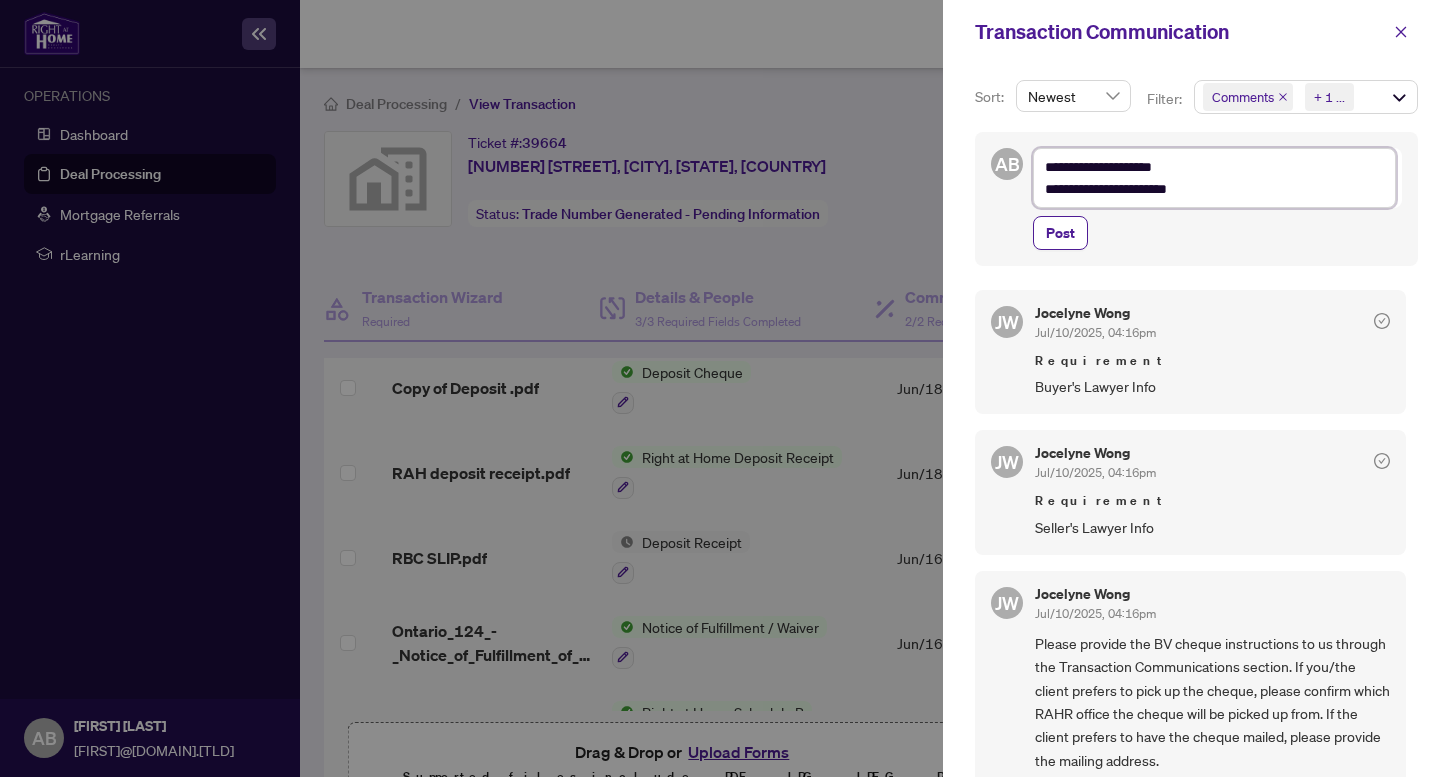 type on "**********" 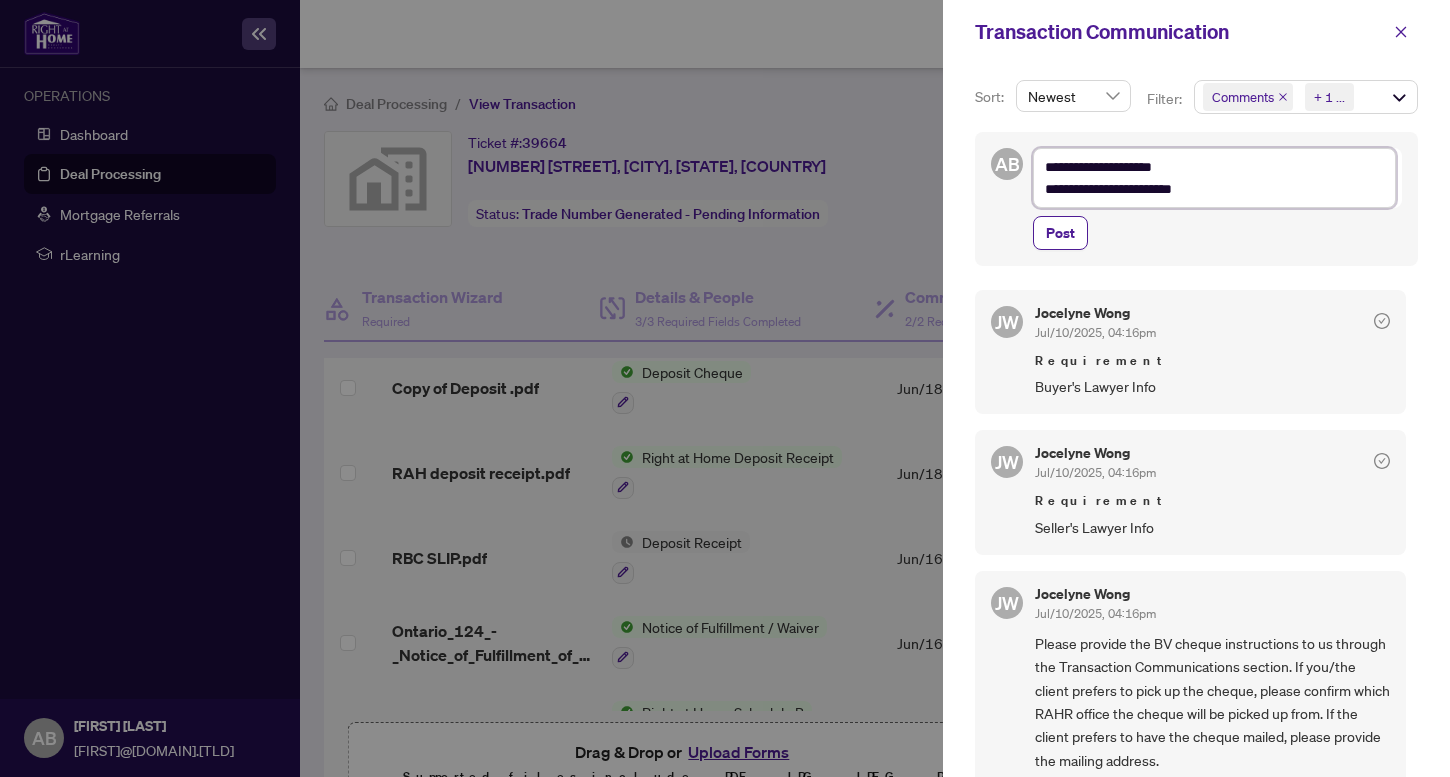 type on "**********" 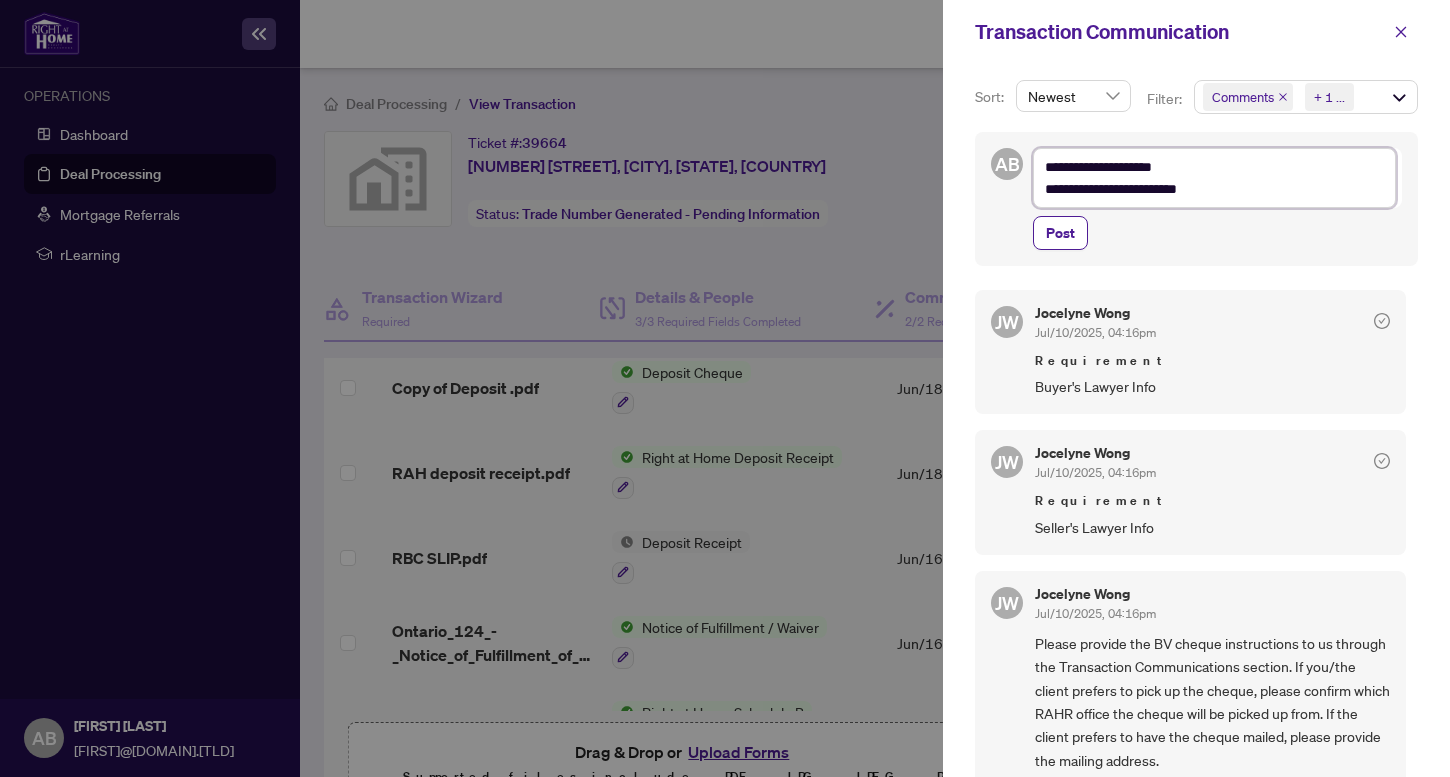 type on "**********" 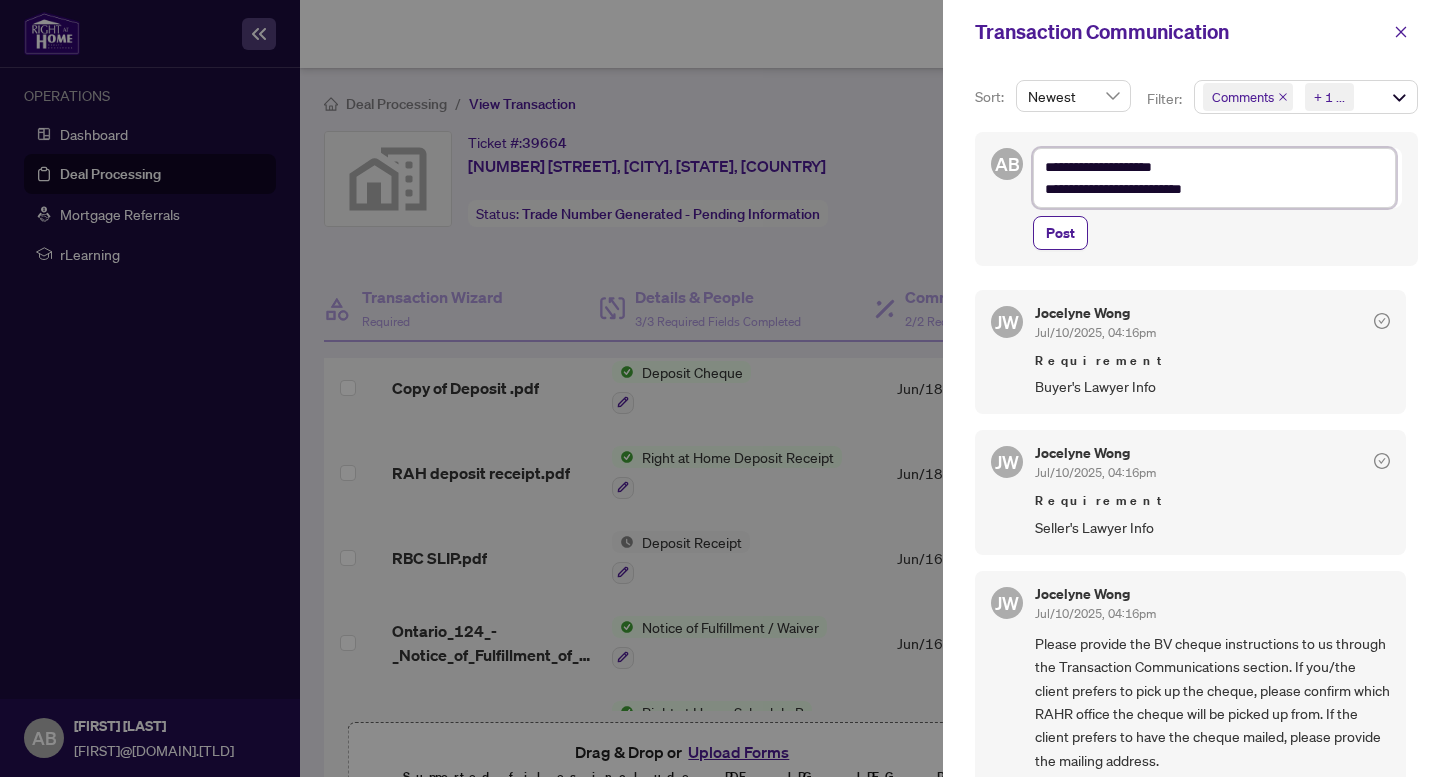 type on "**********" 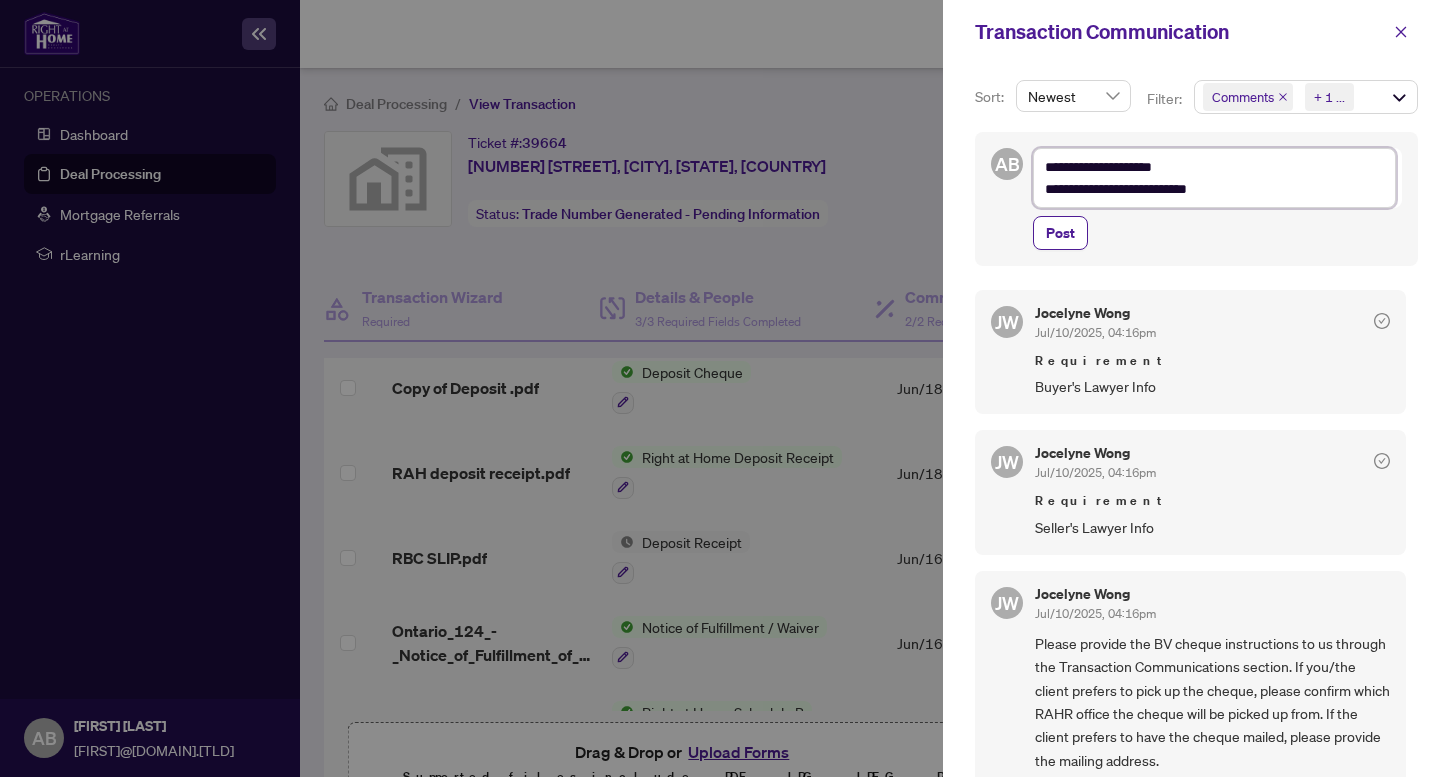 type on "**********" 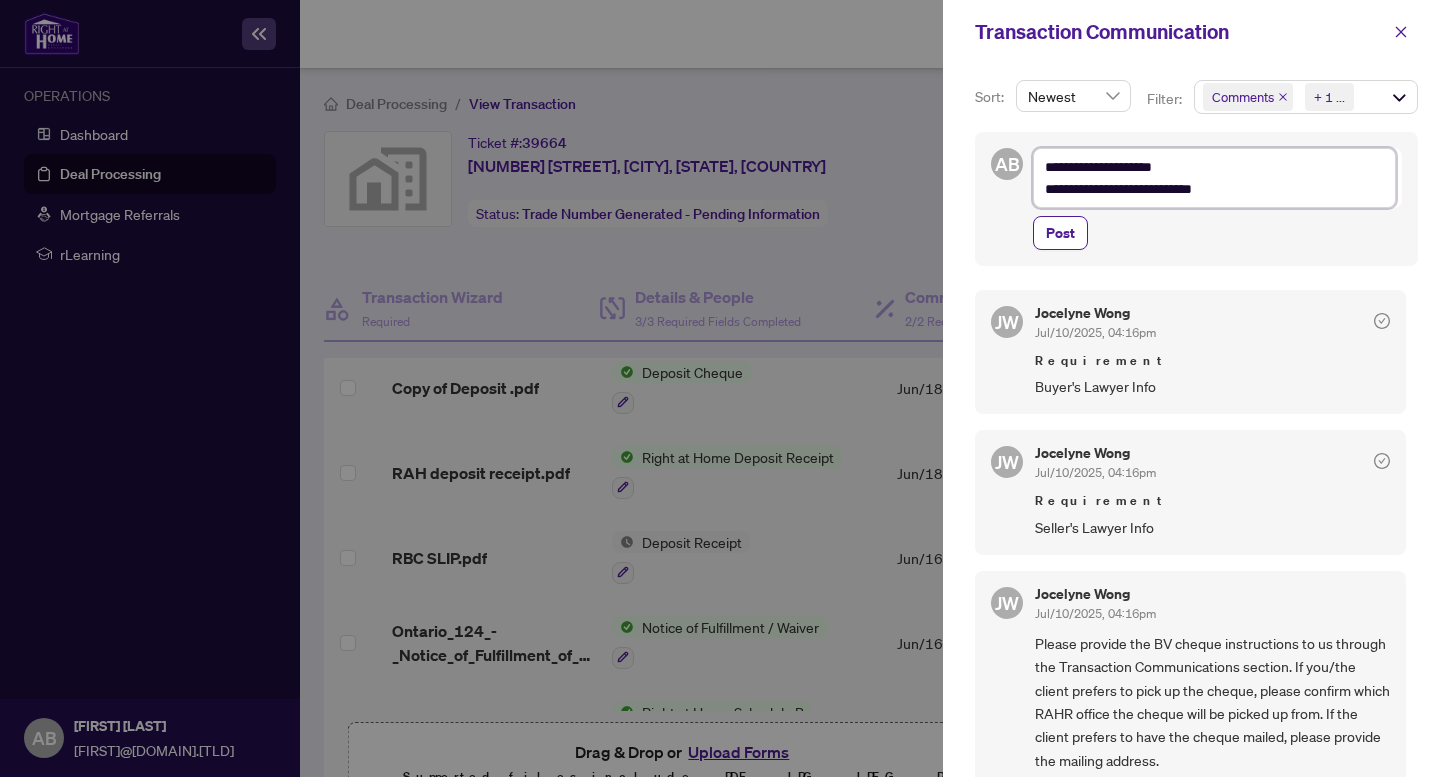 type on "**********" 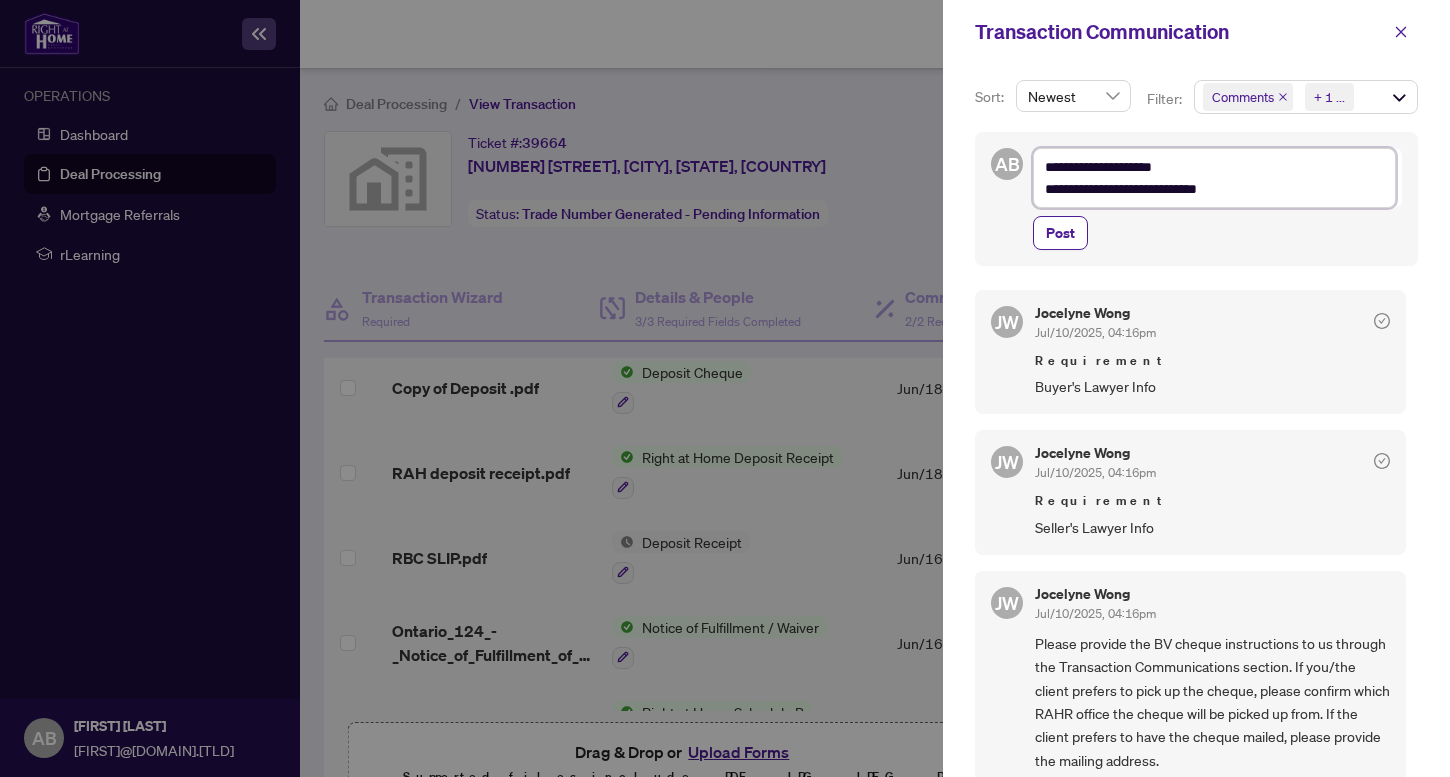 type on "**********" 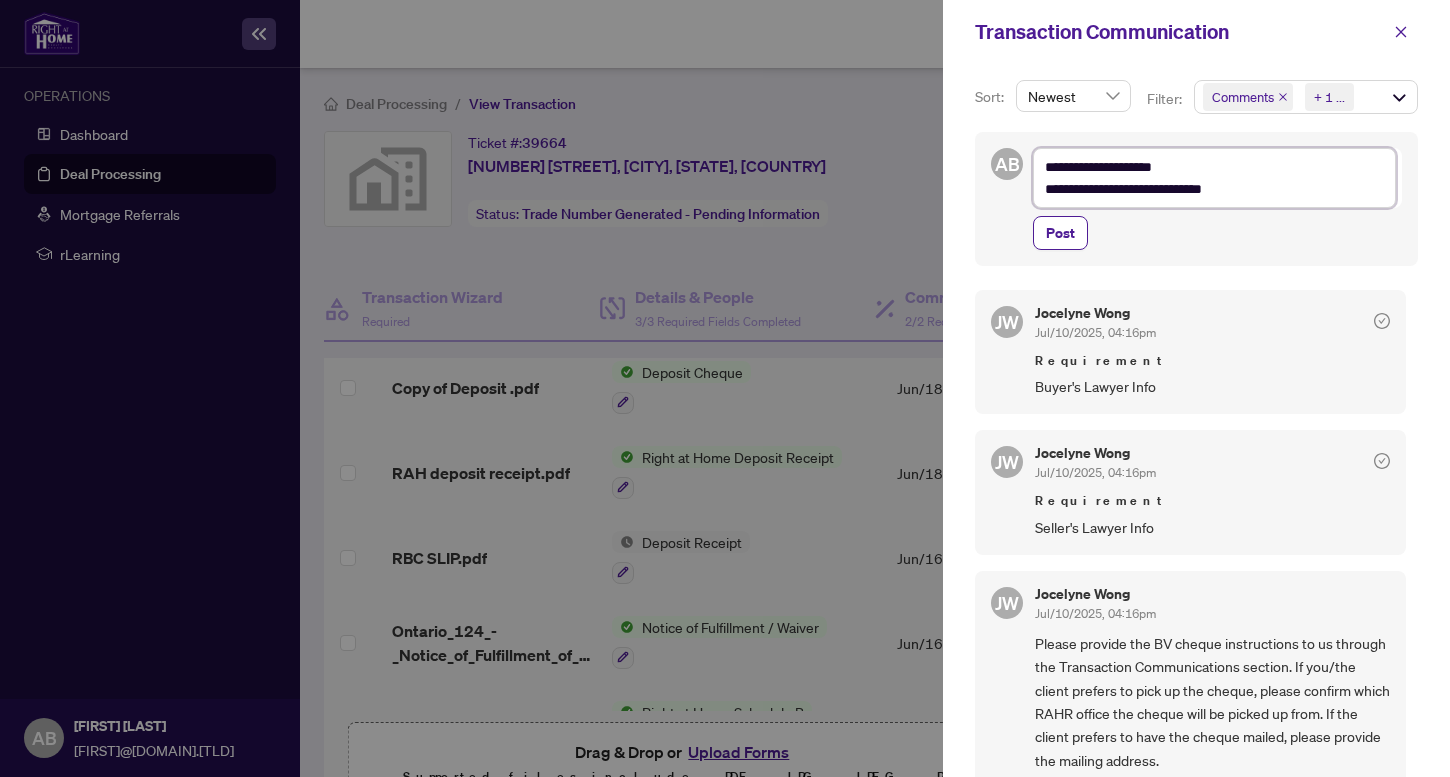 type on "**********" 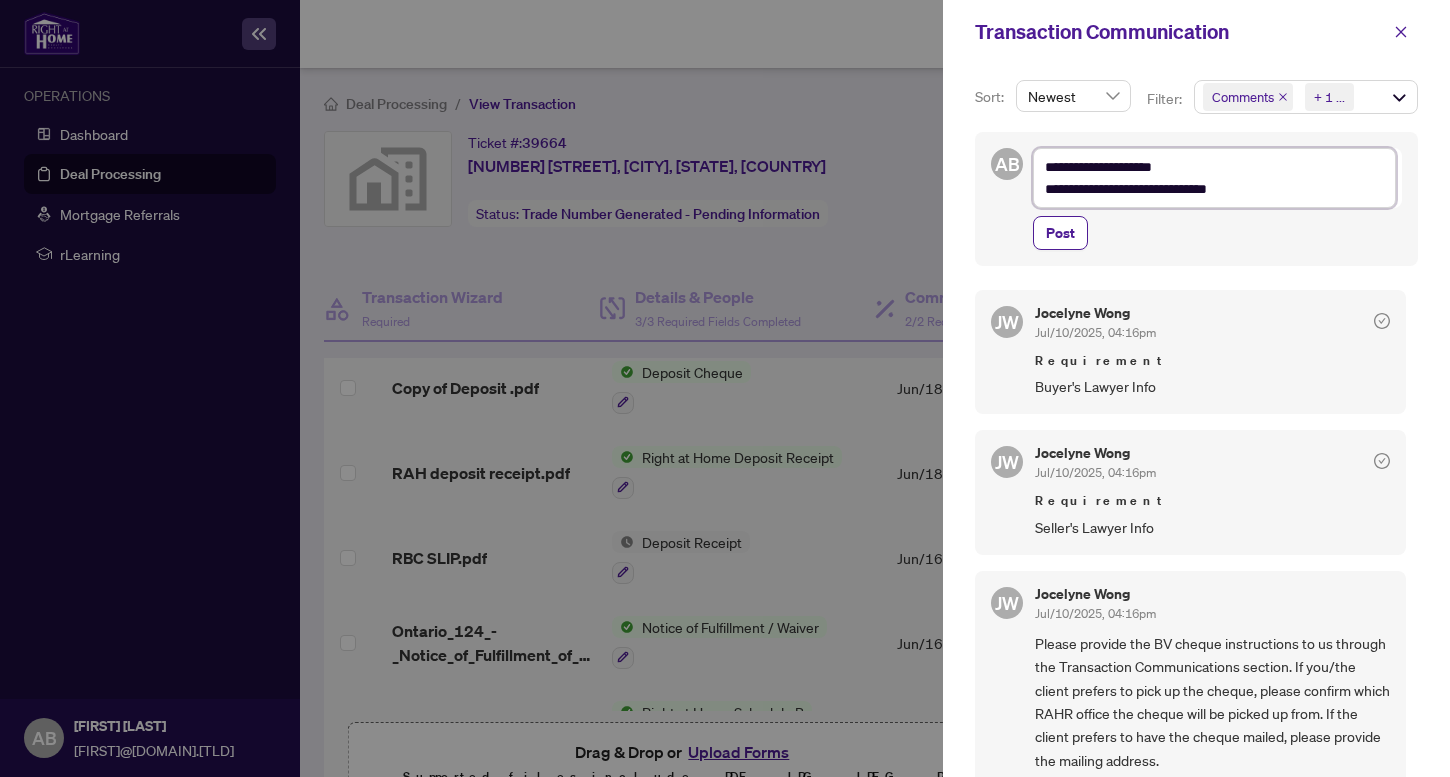 type on "**********" 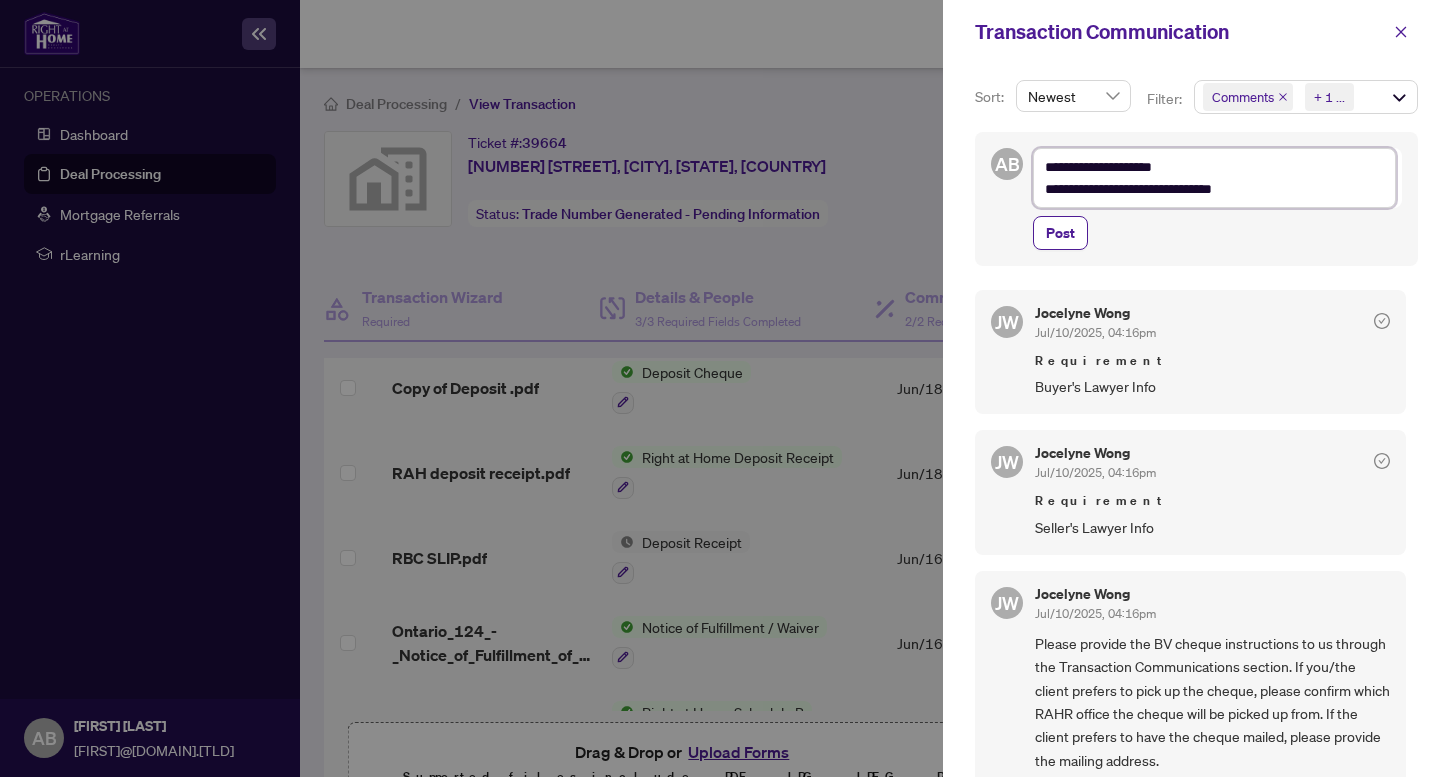 type on "**********" 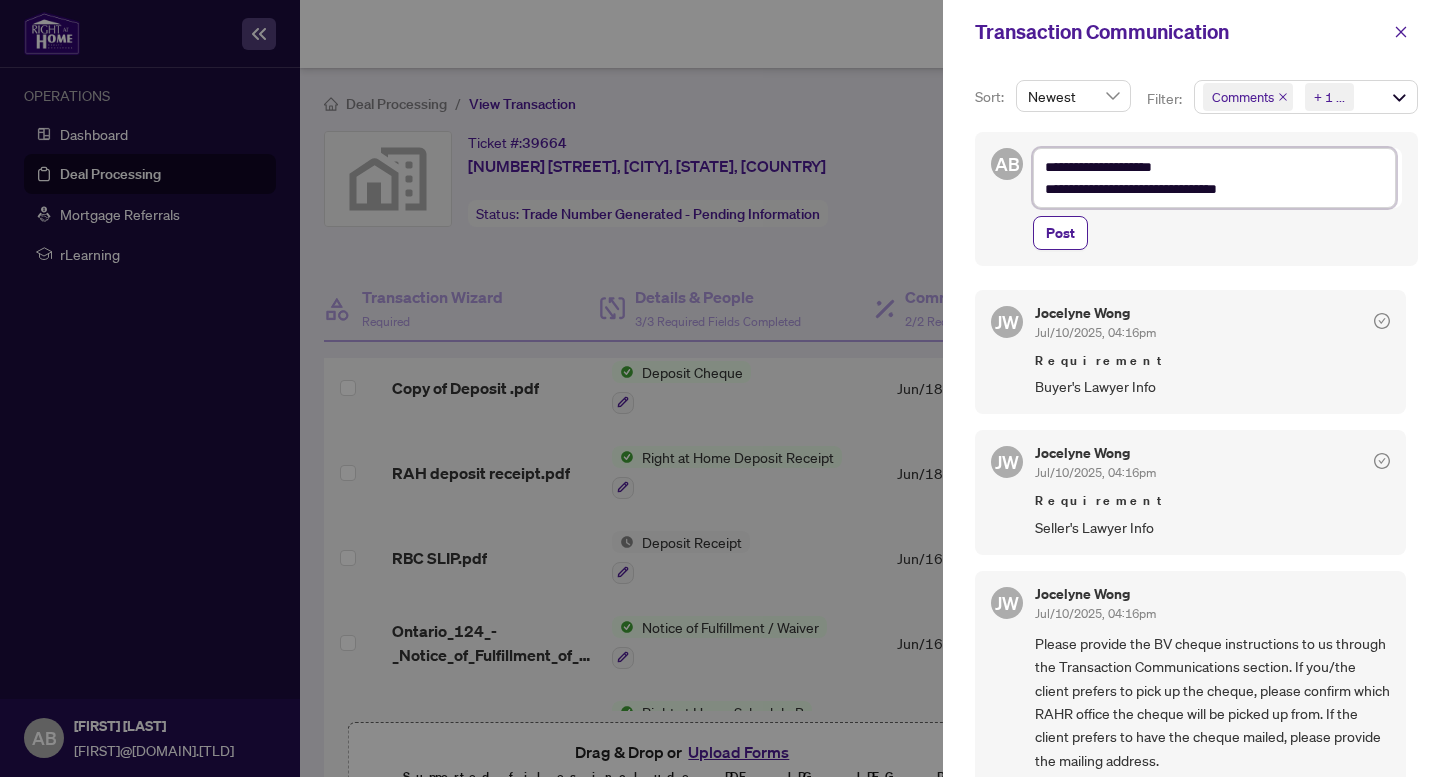 type on "**********" 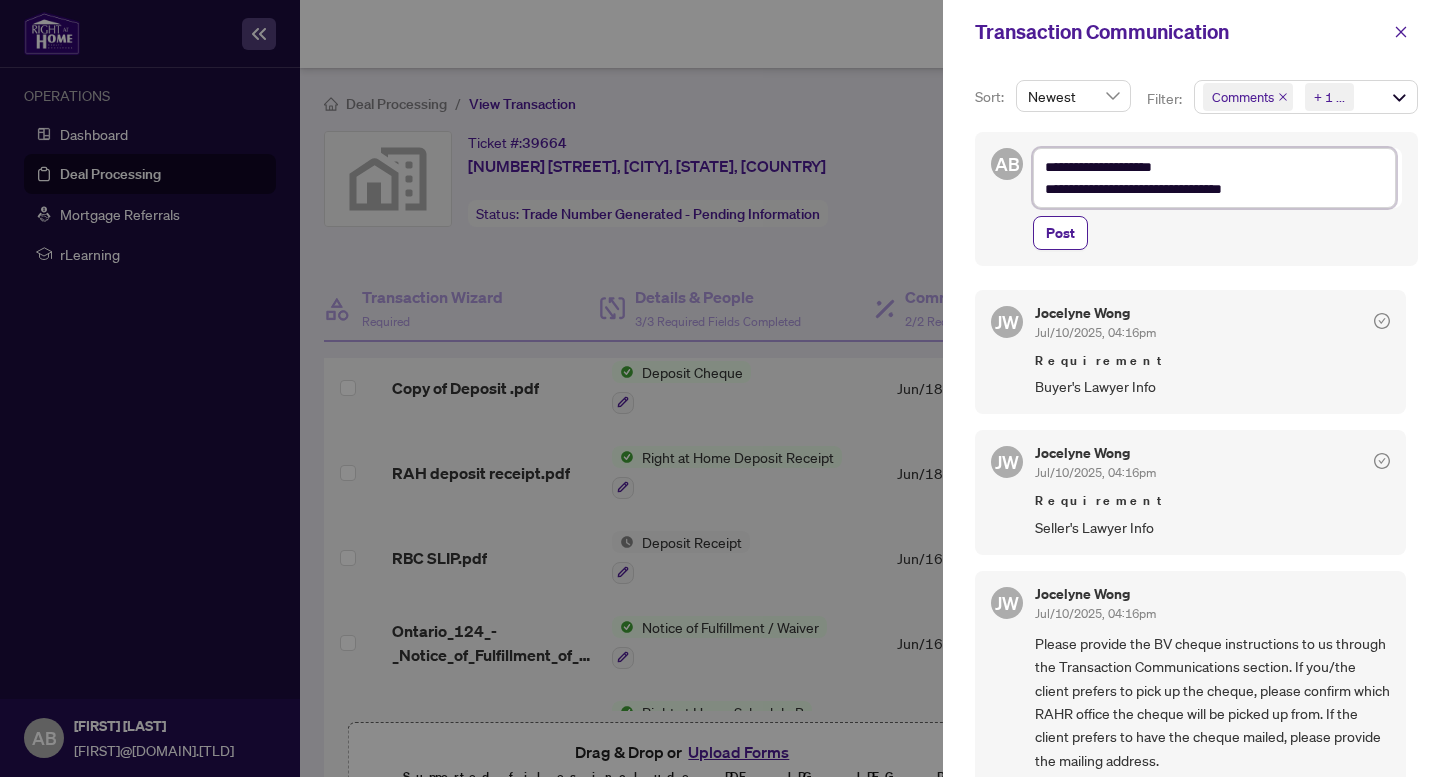 type on "**********" 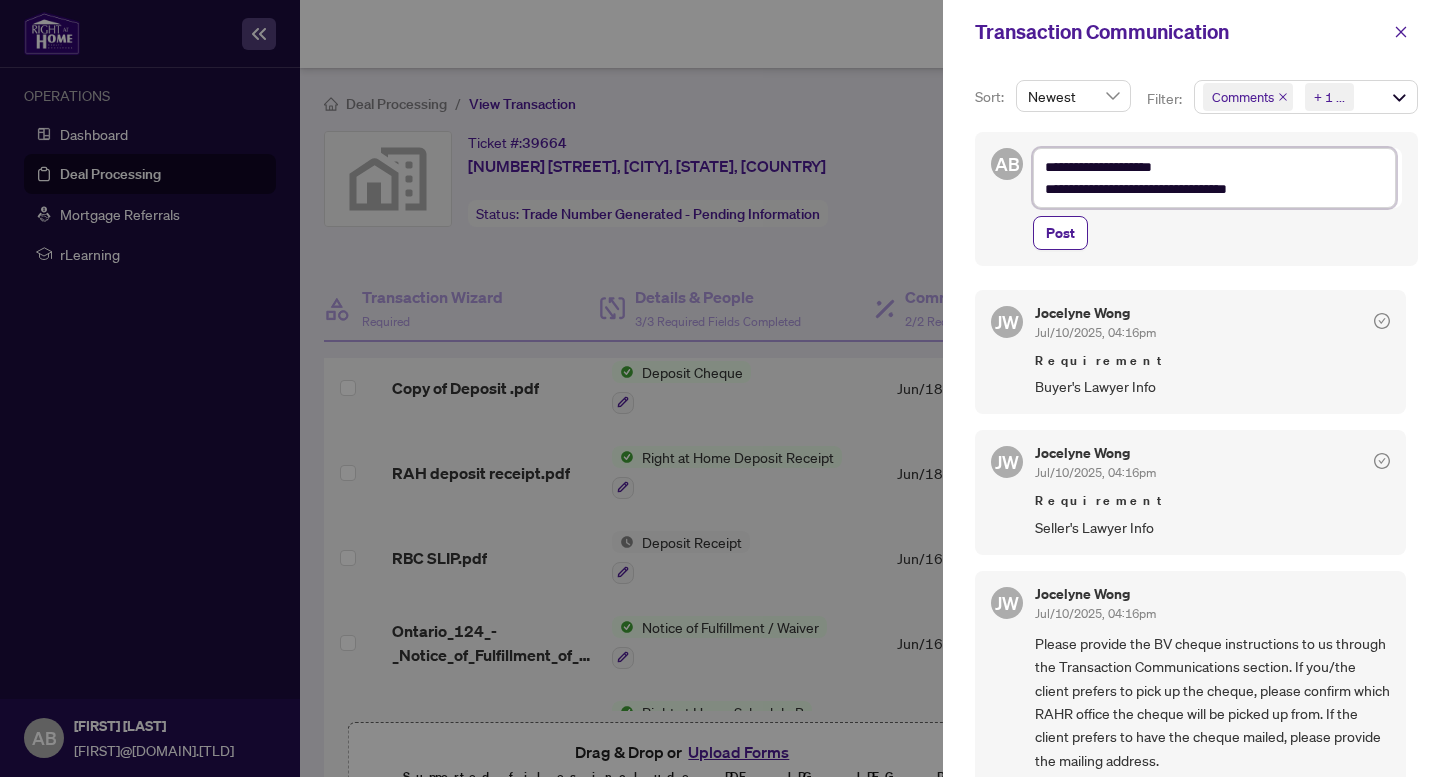 type on "**********" 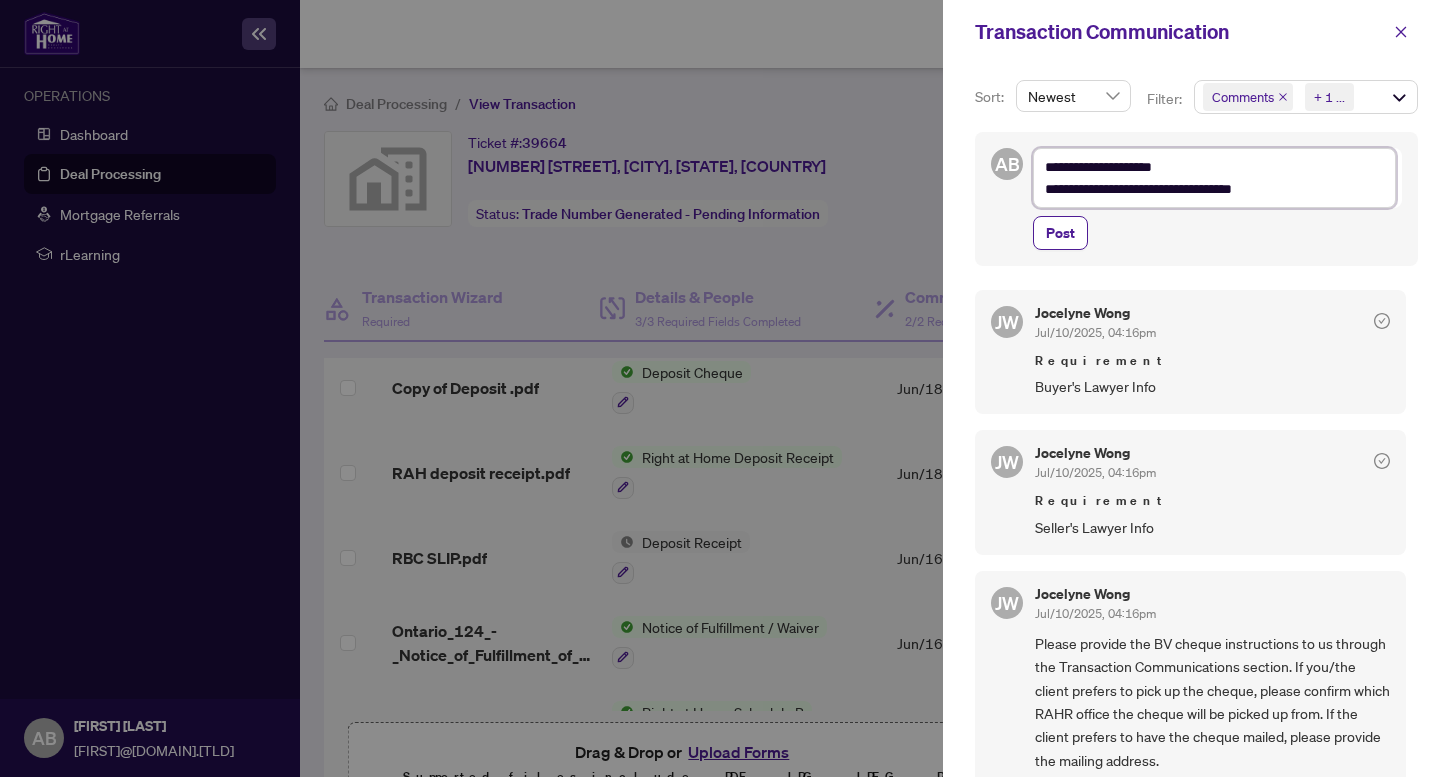 type on "**********" 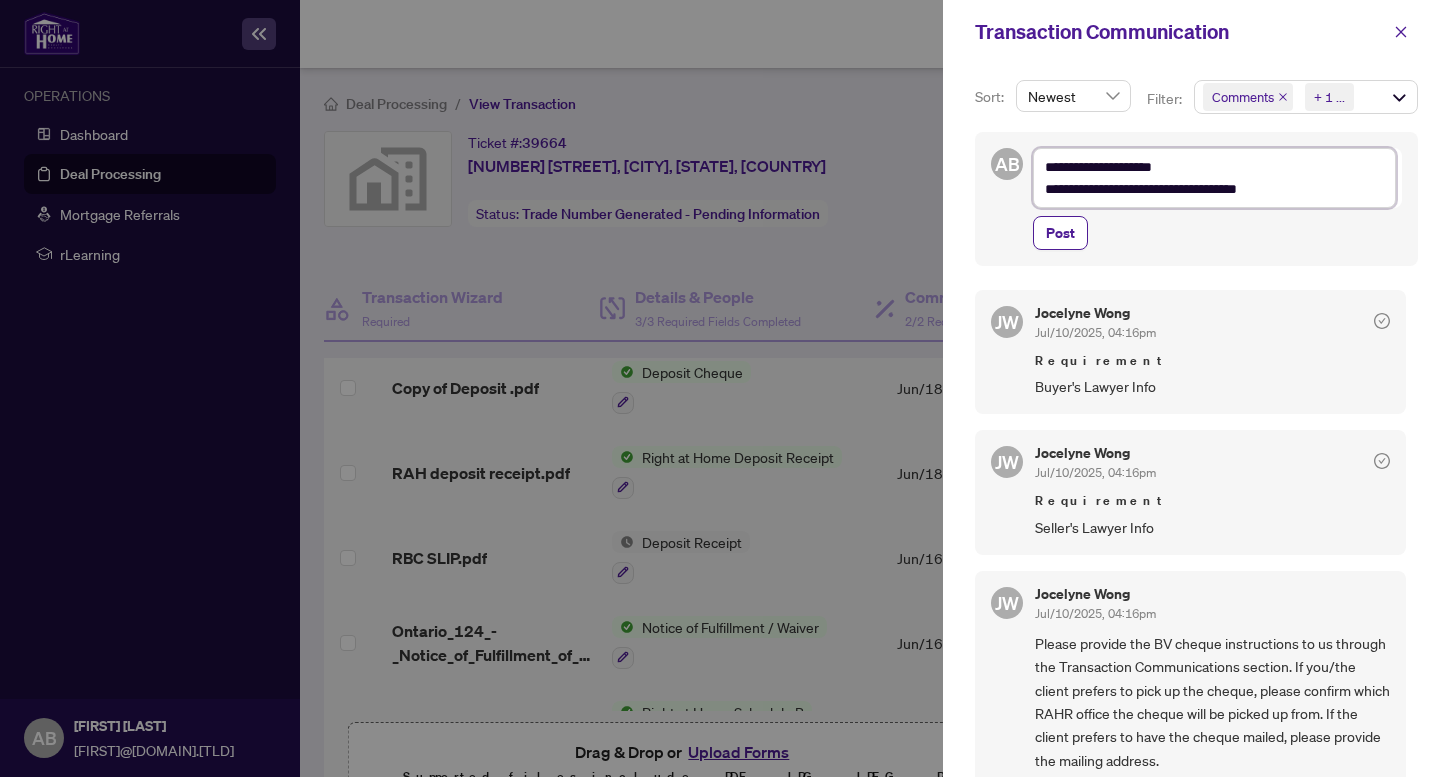 type on "**********" 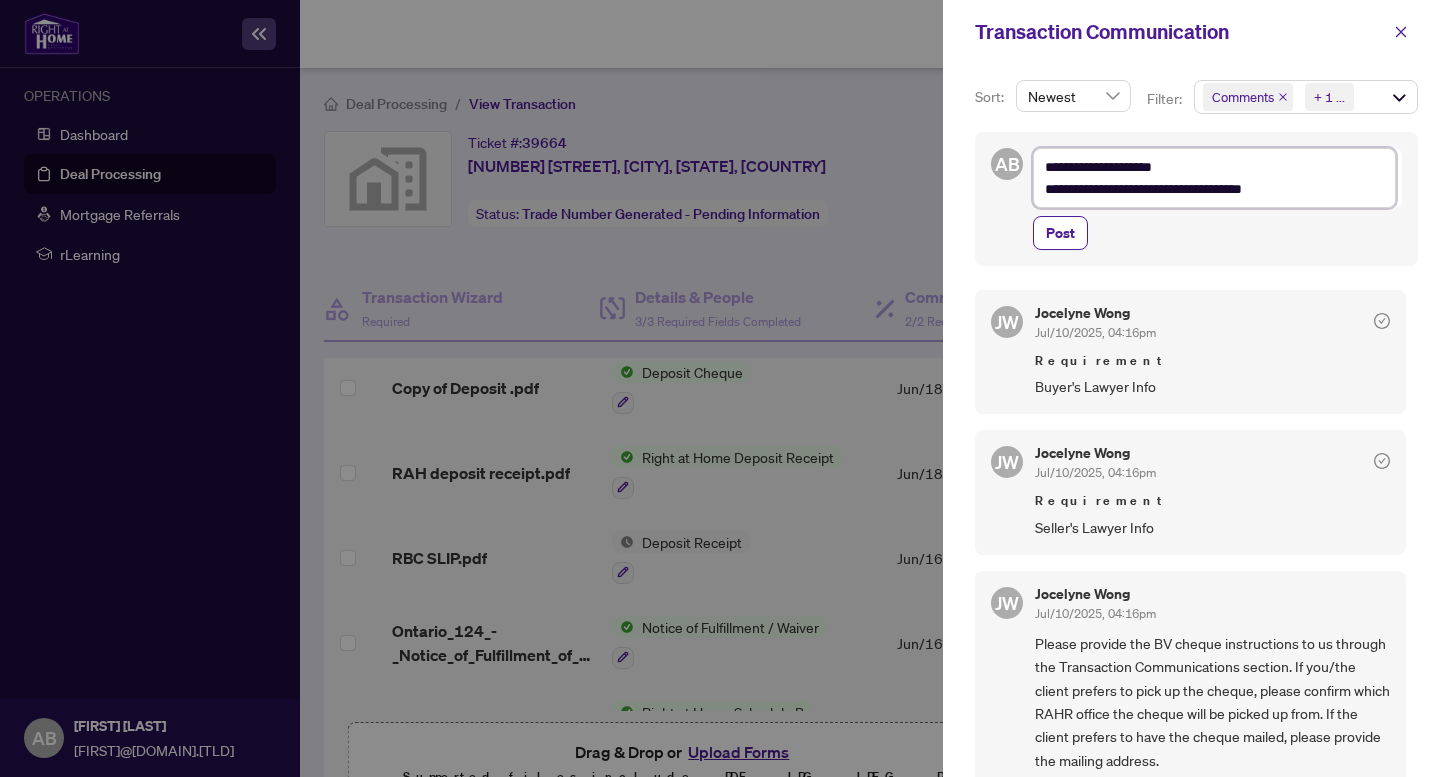 type on "**********" 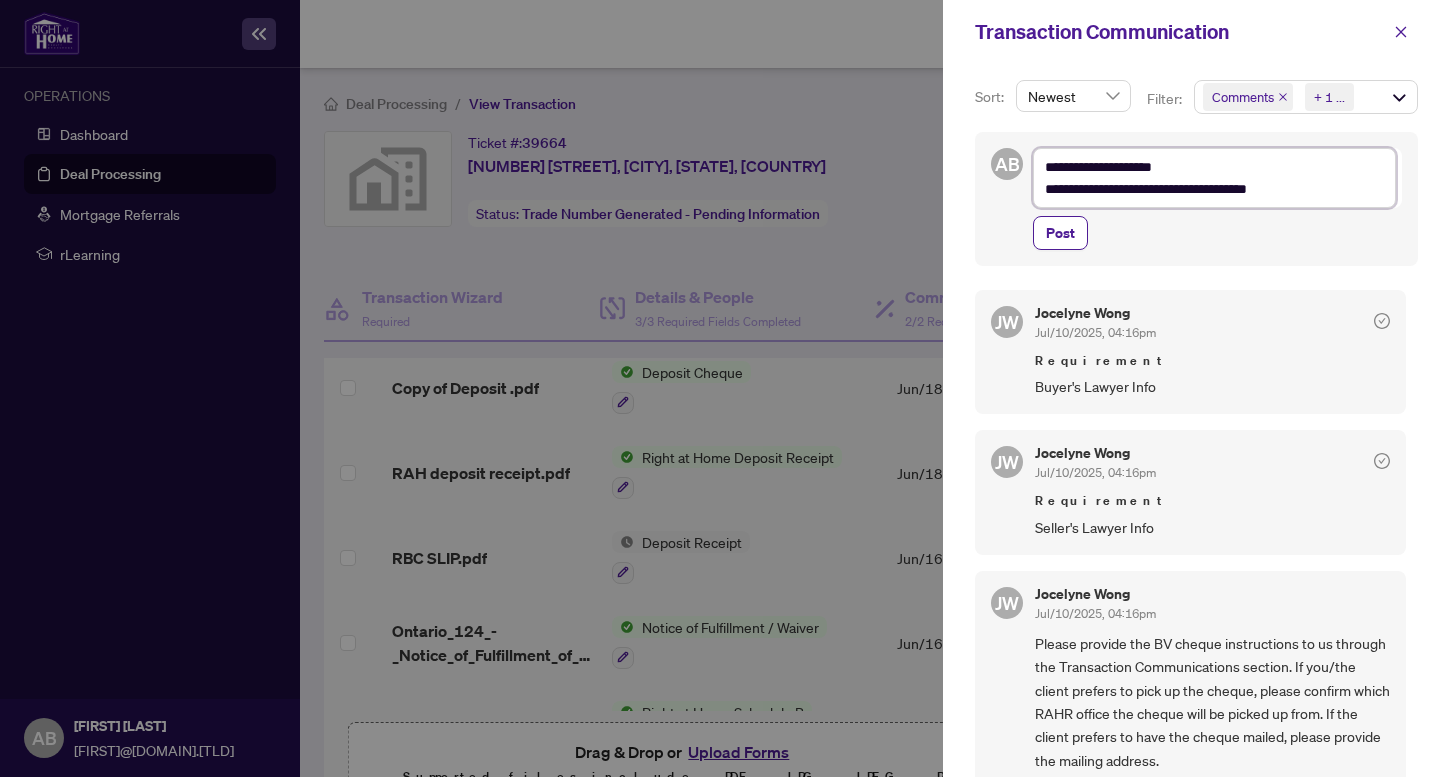 type on "**********" 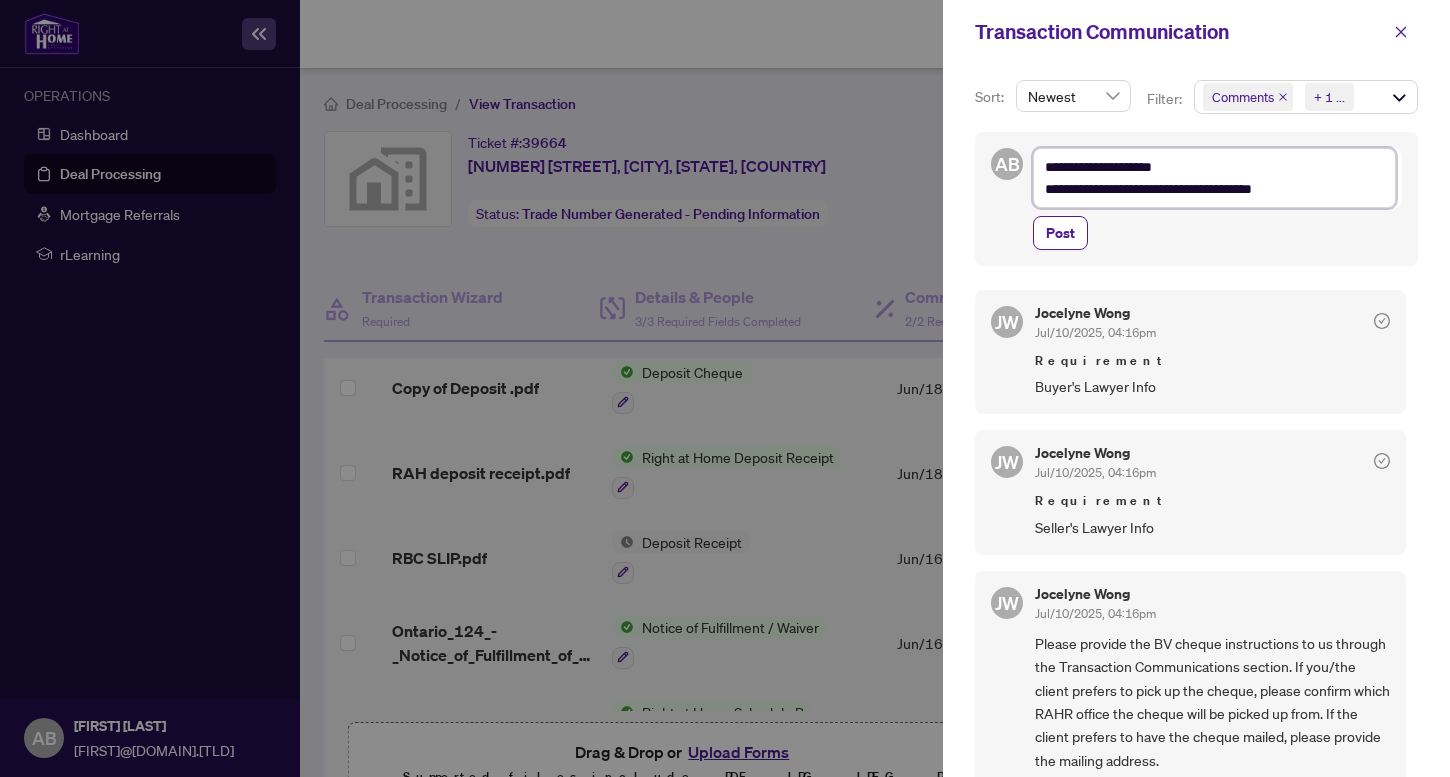 type on "**********" 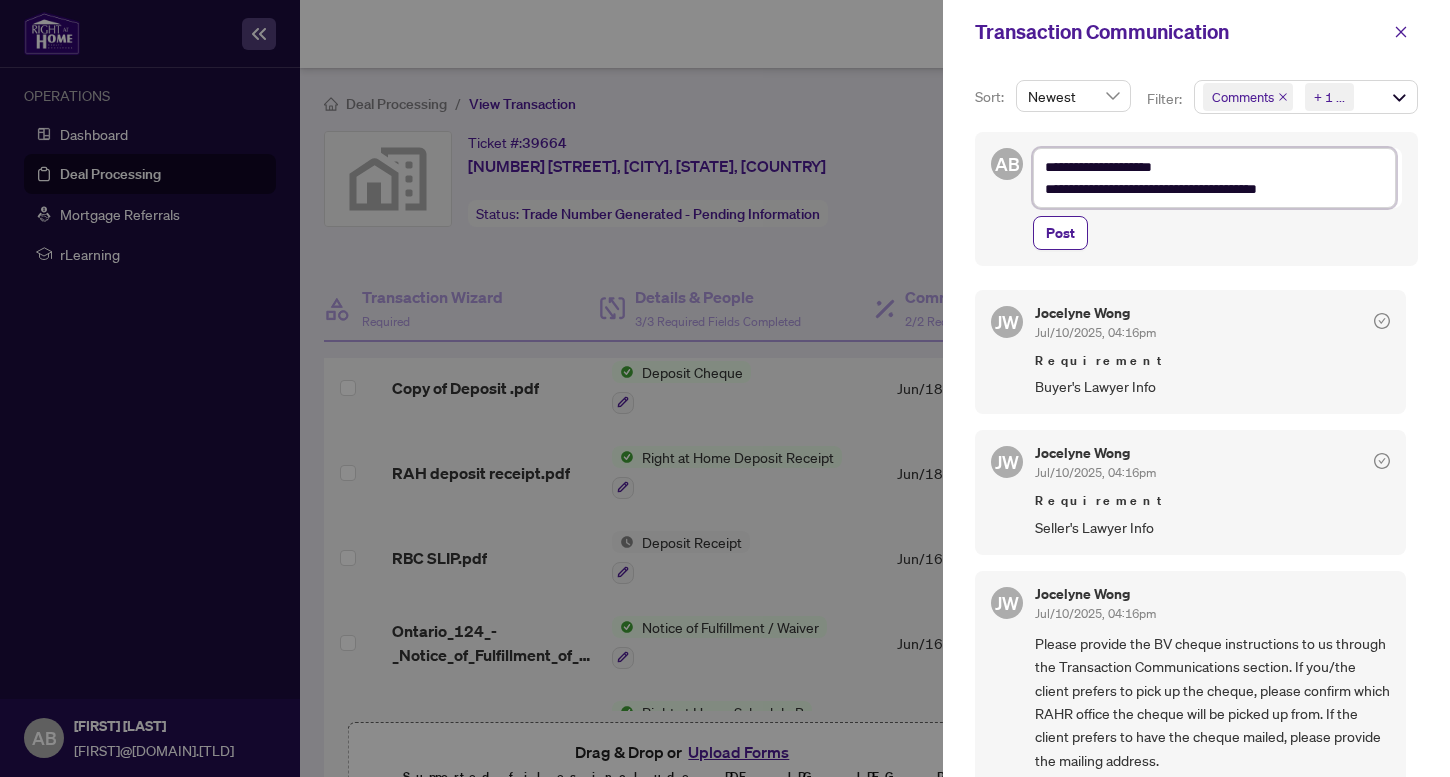 type on "**********" 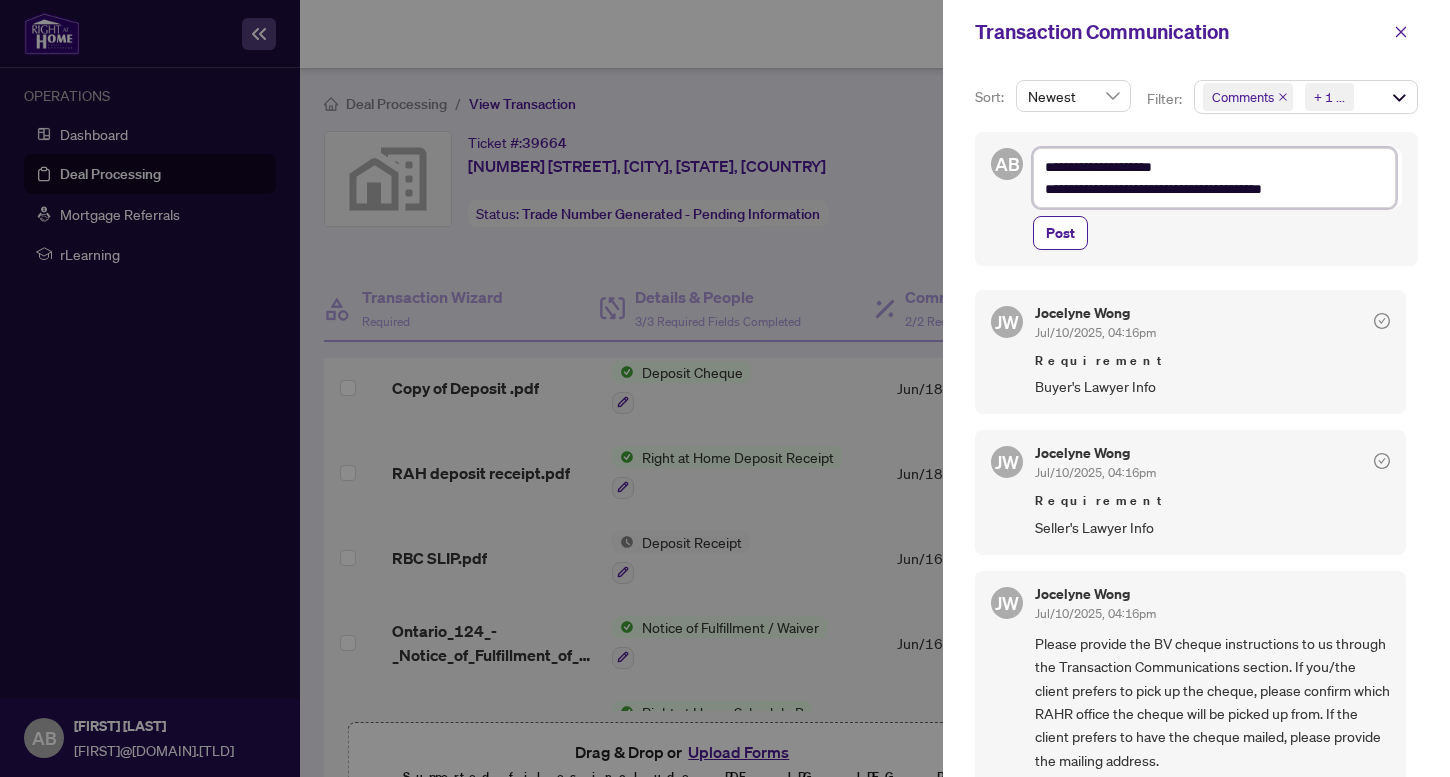 type on "**********" 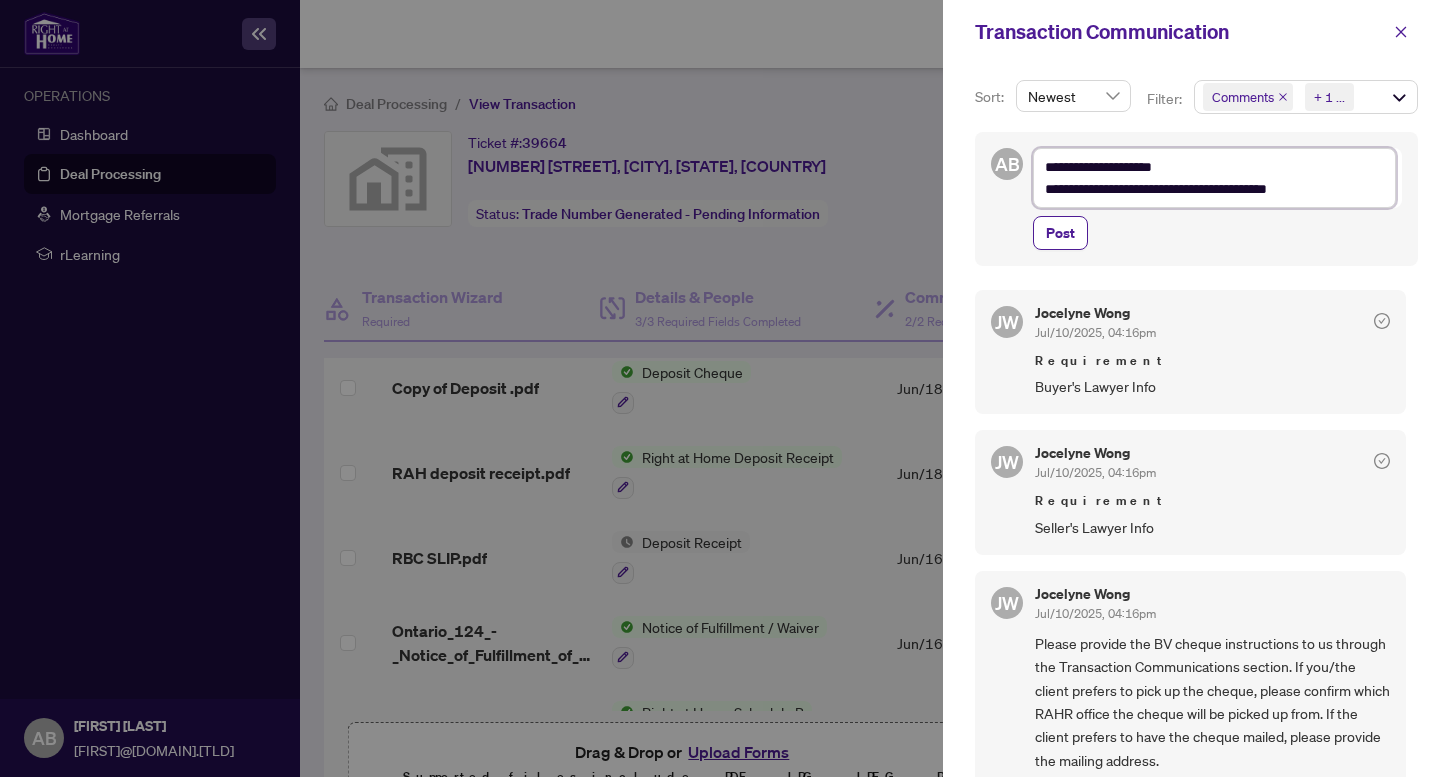 type on "**********" 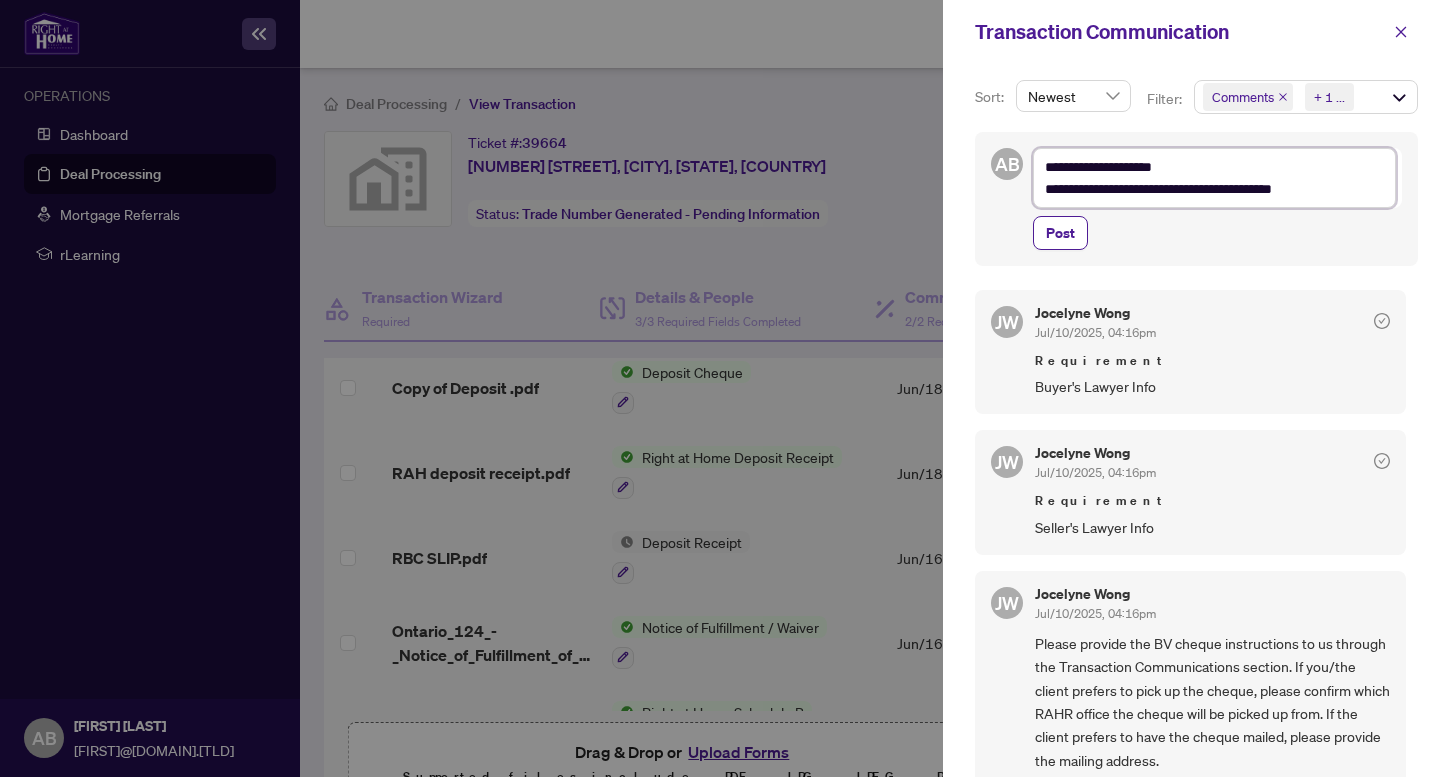 type on "**********" 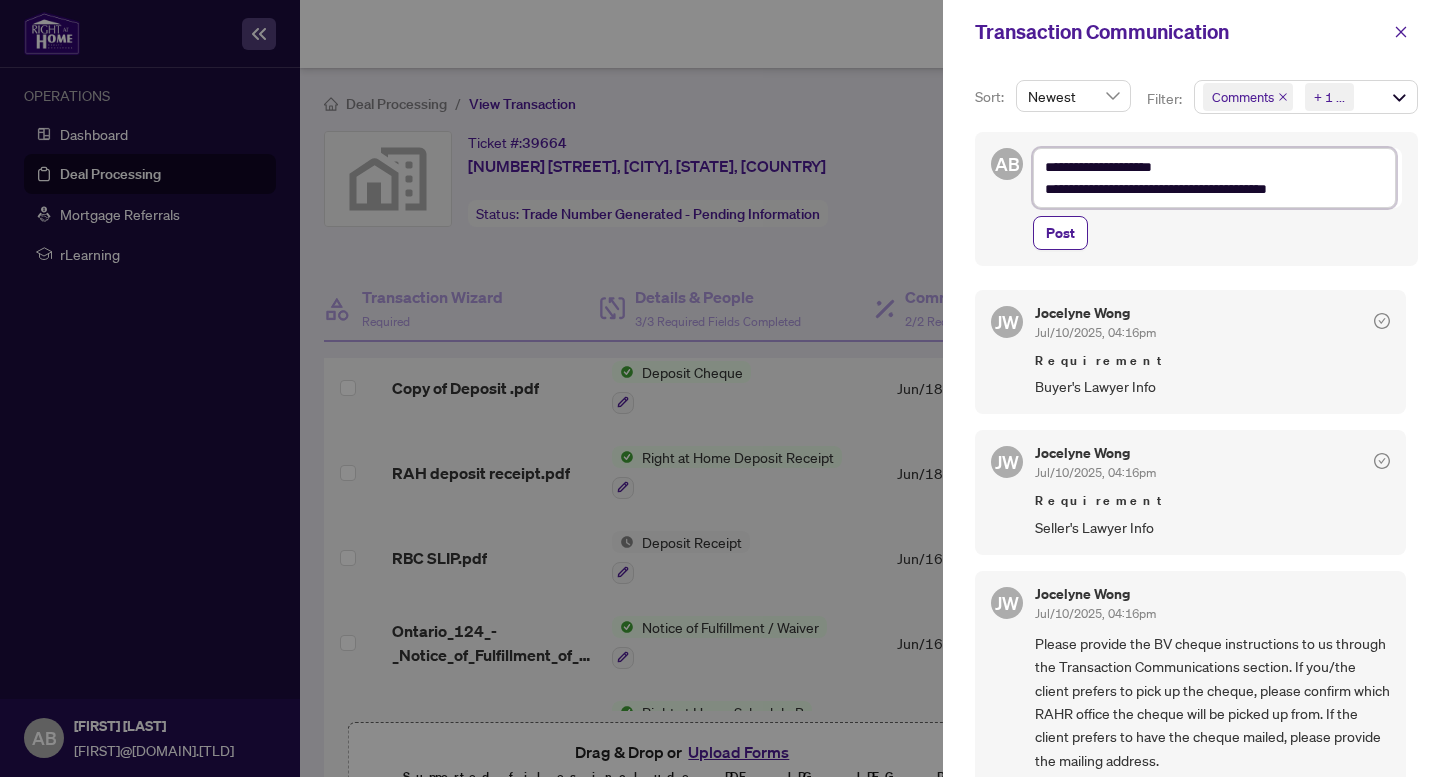 type on "**********" 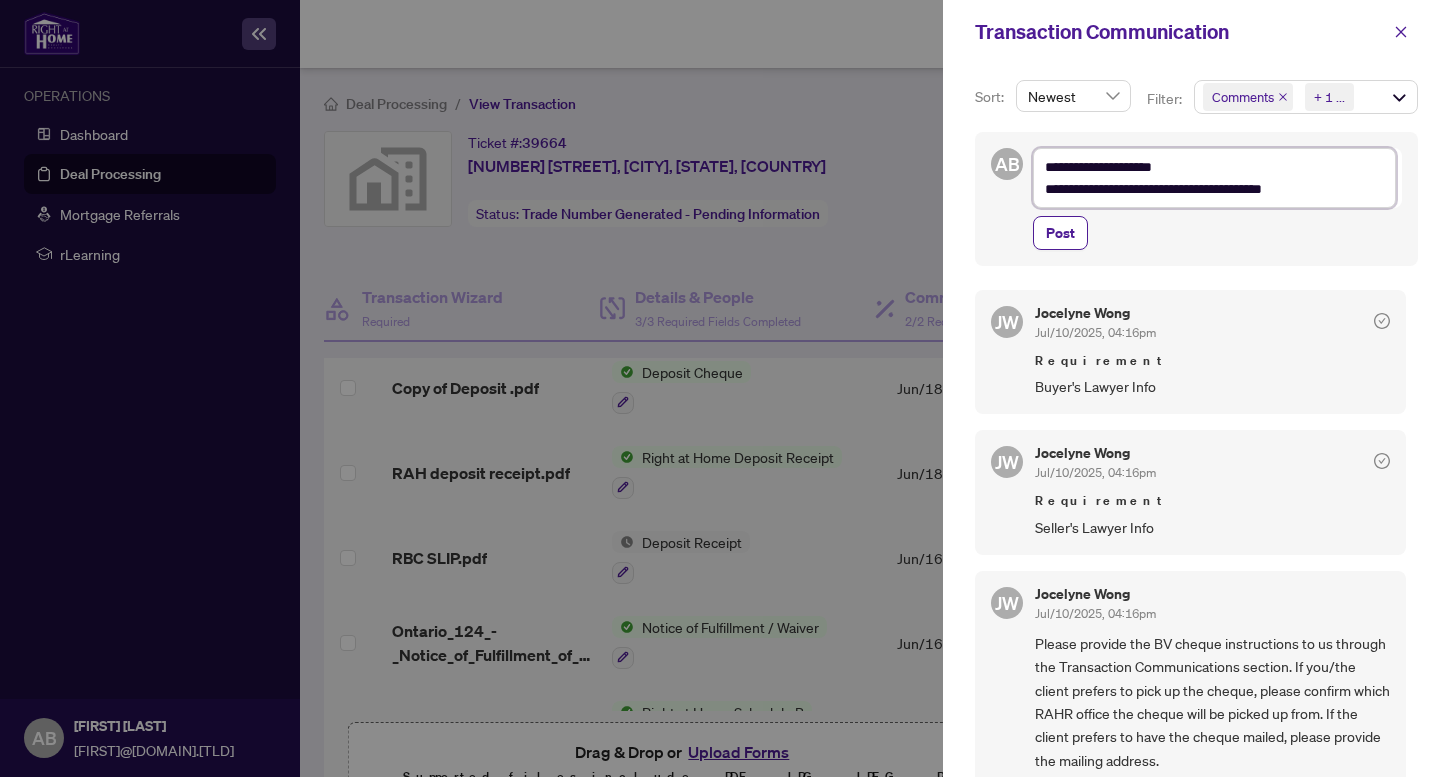 type on "**********" 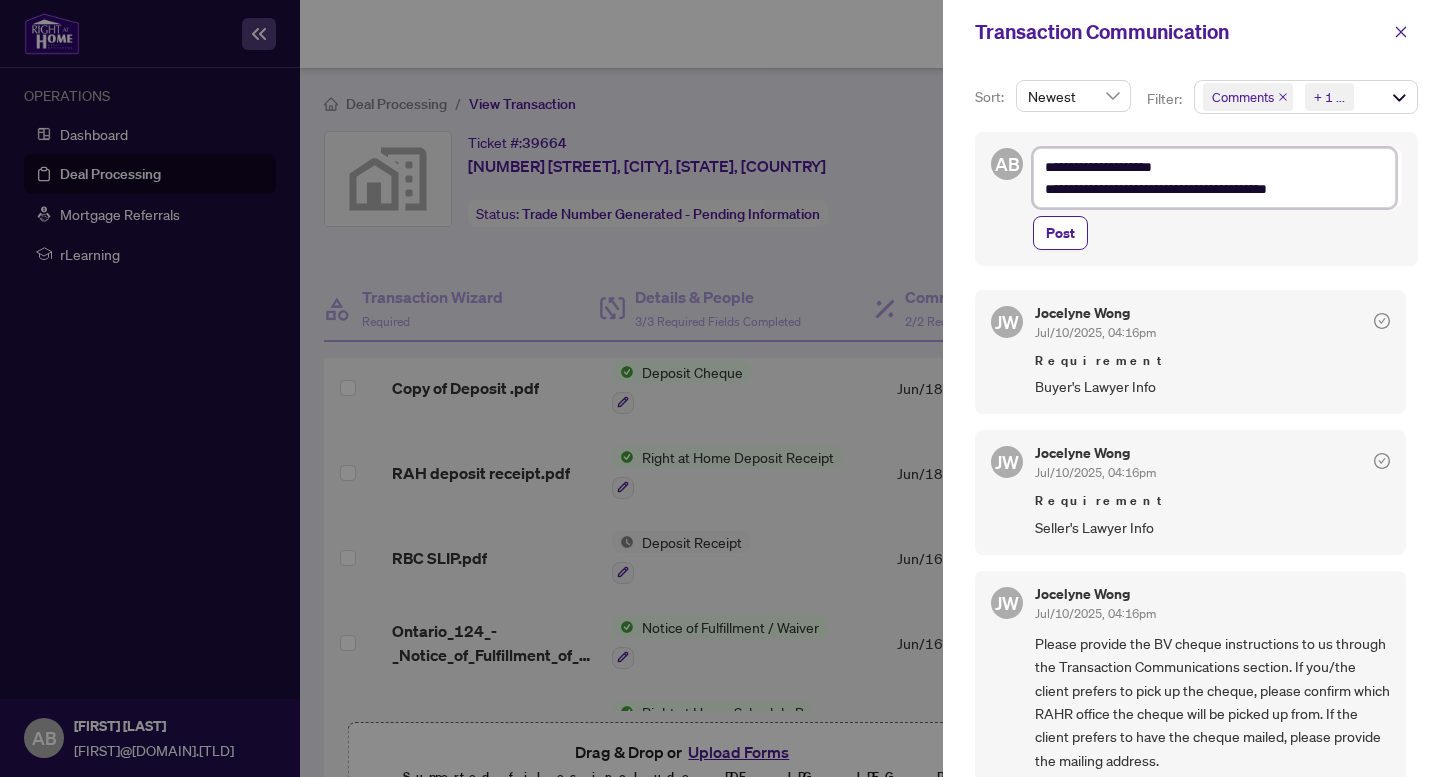 type on "**********" 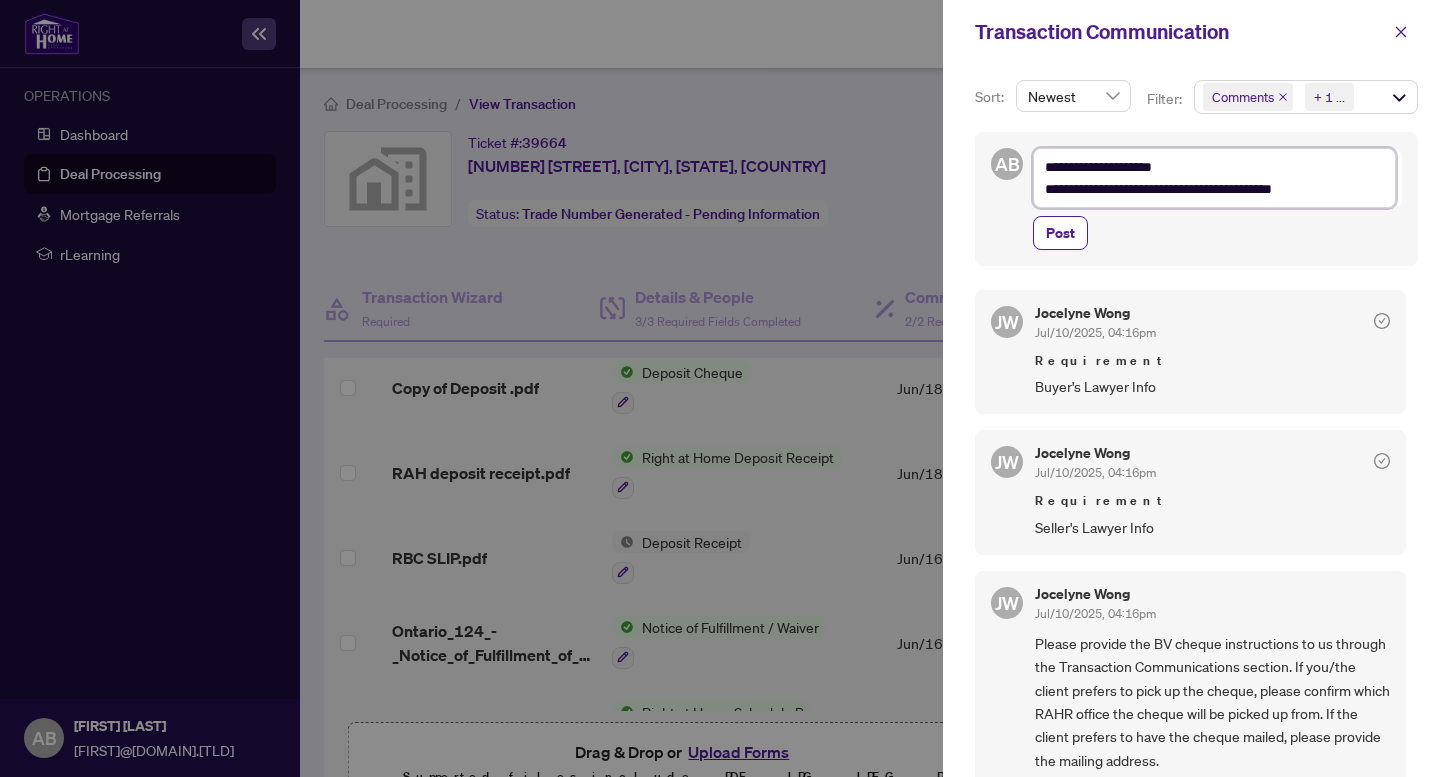 type on "**********" 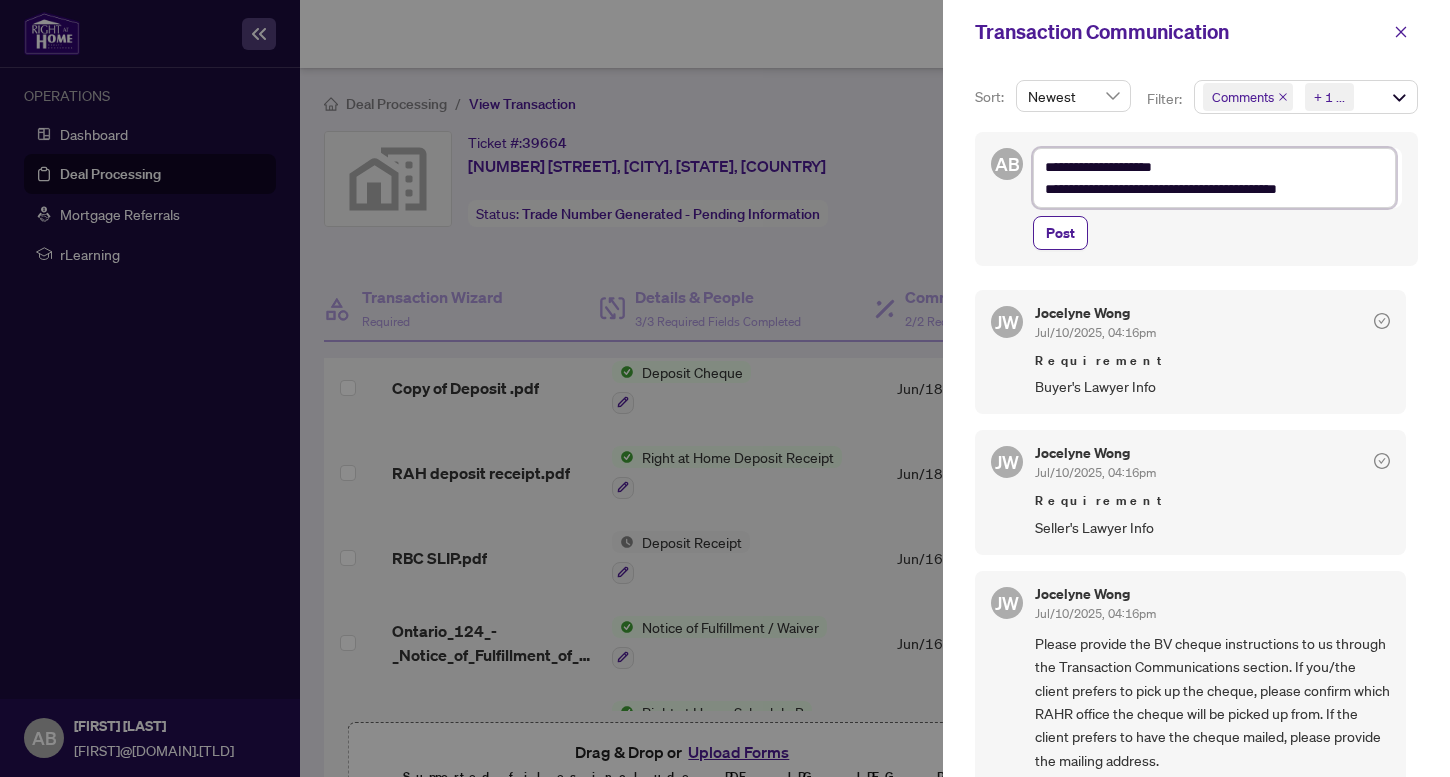 type on "**********" 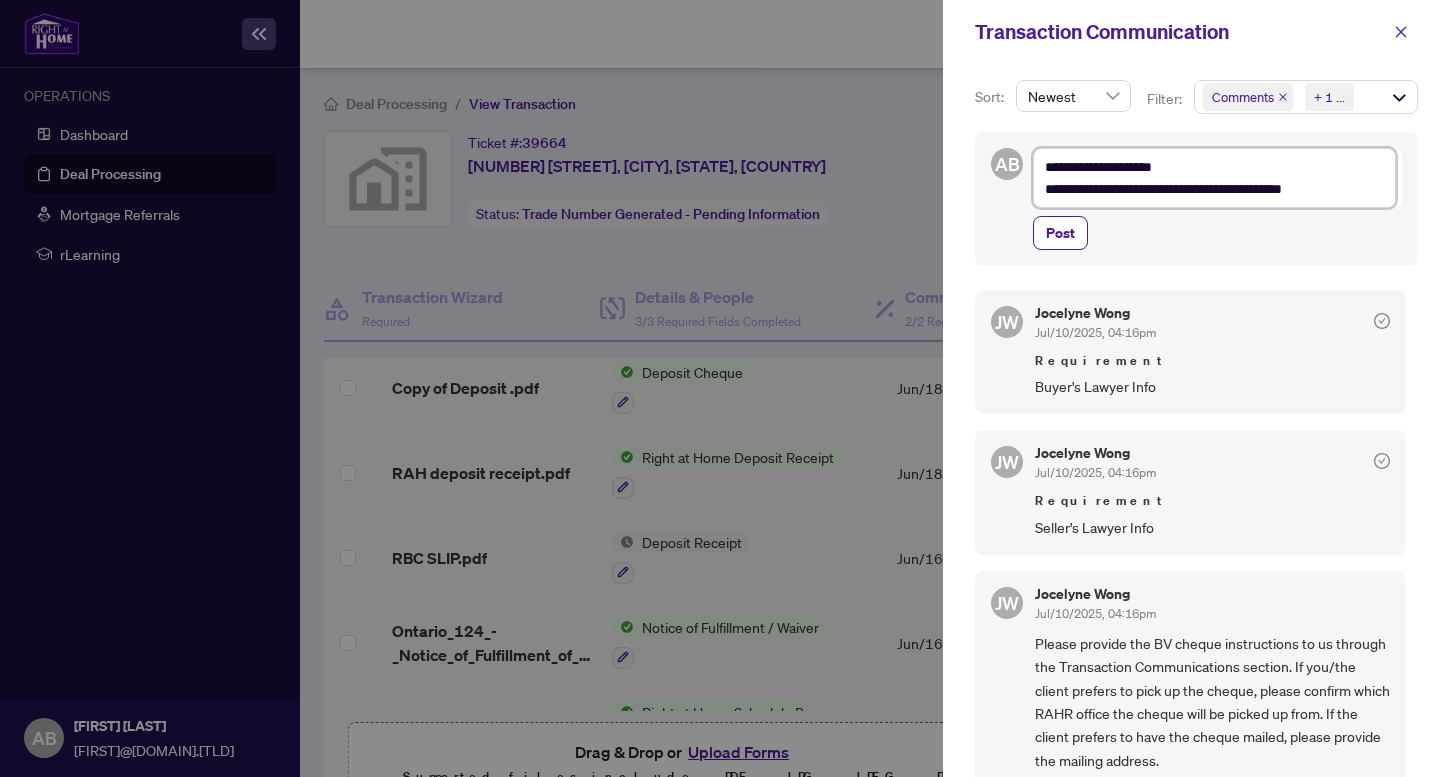 type on "**********" 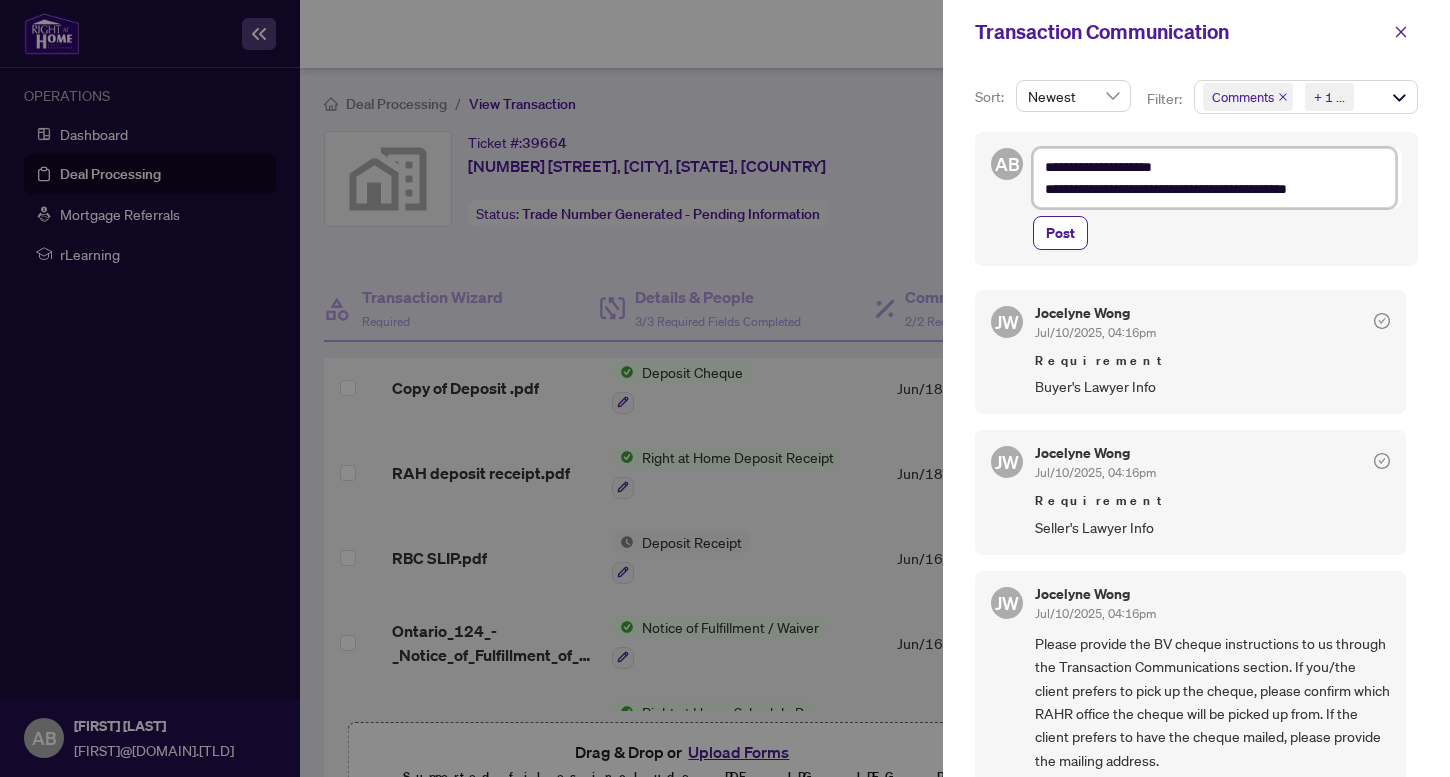 type on "**********" 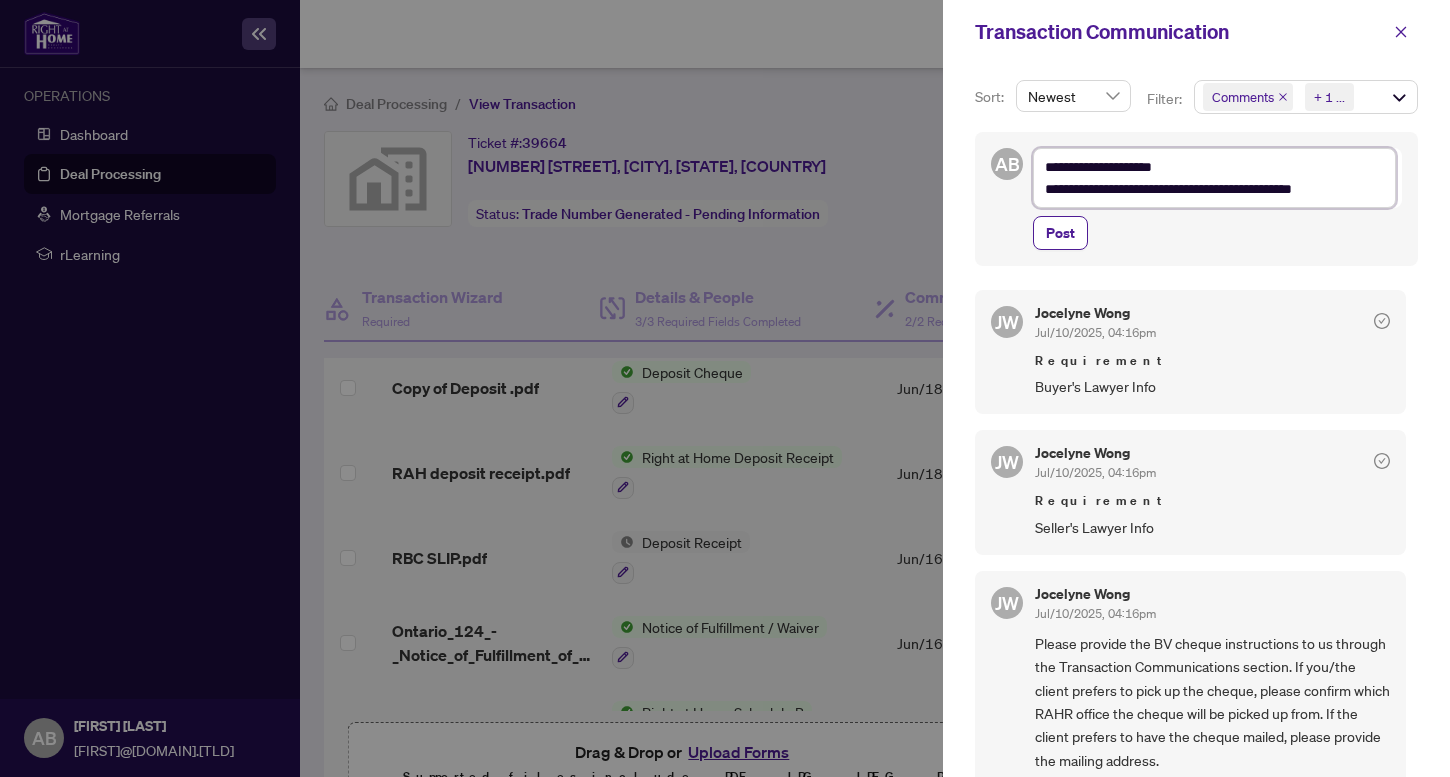 type on "**********" 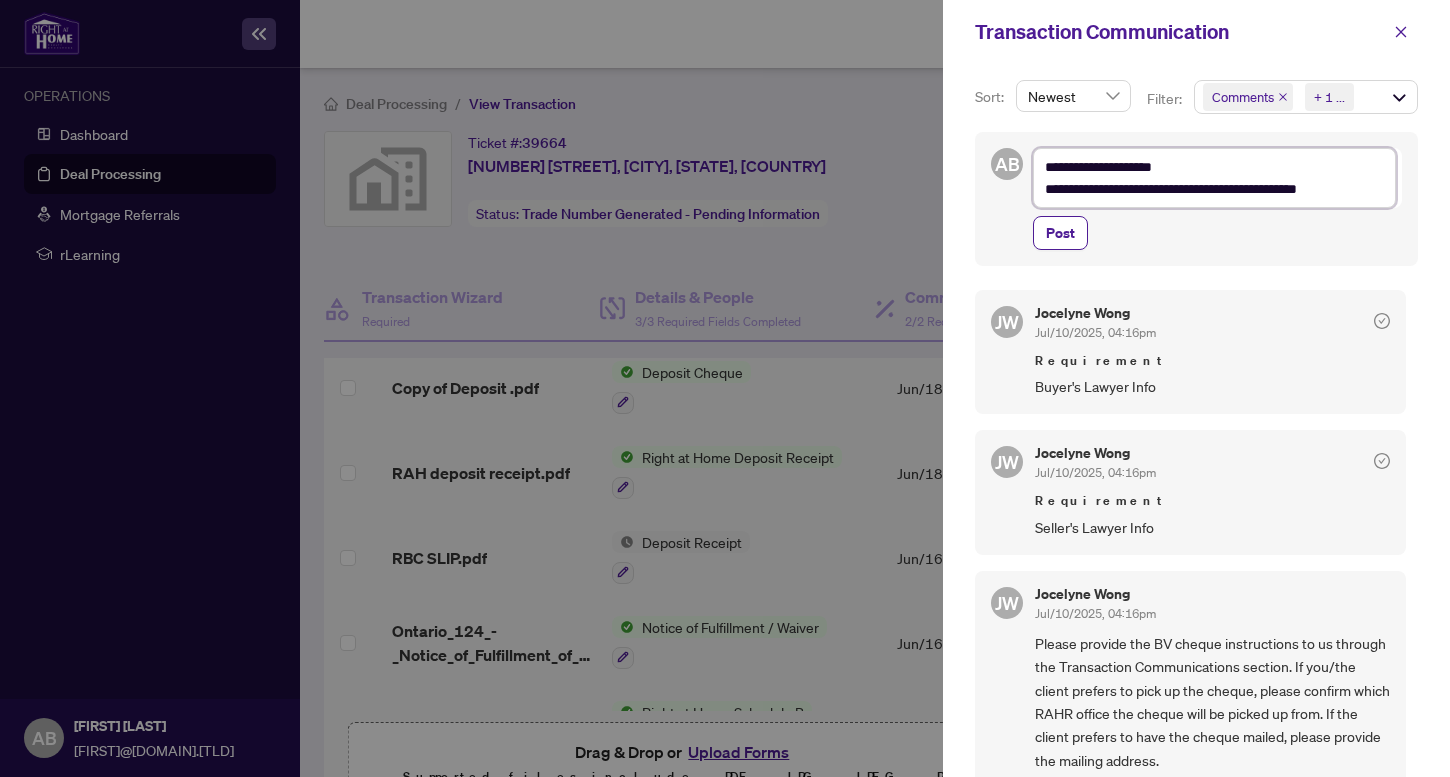 type on "**********" 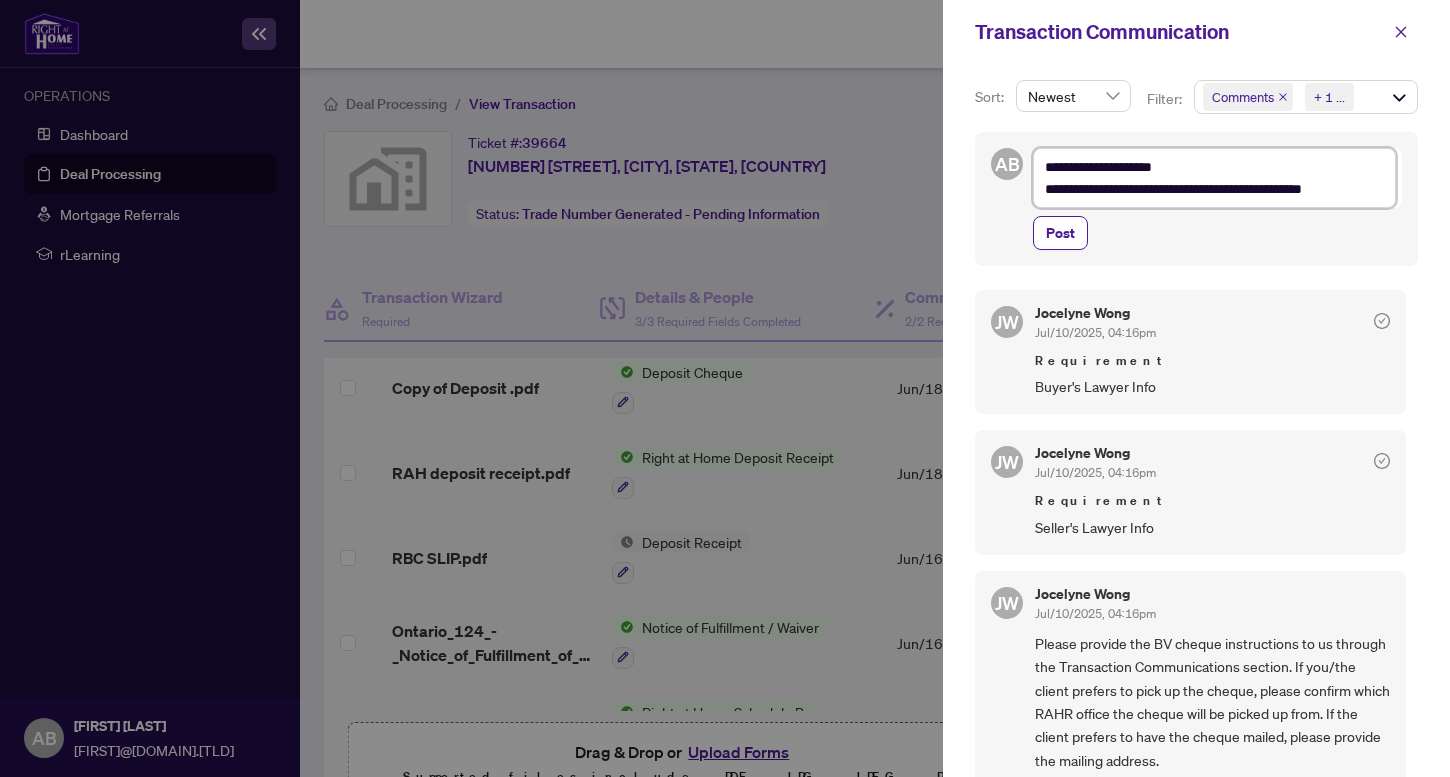 type on "**********" 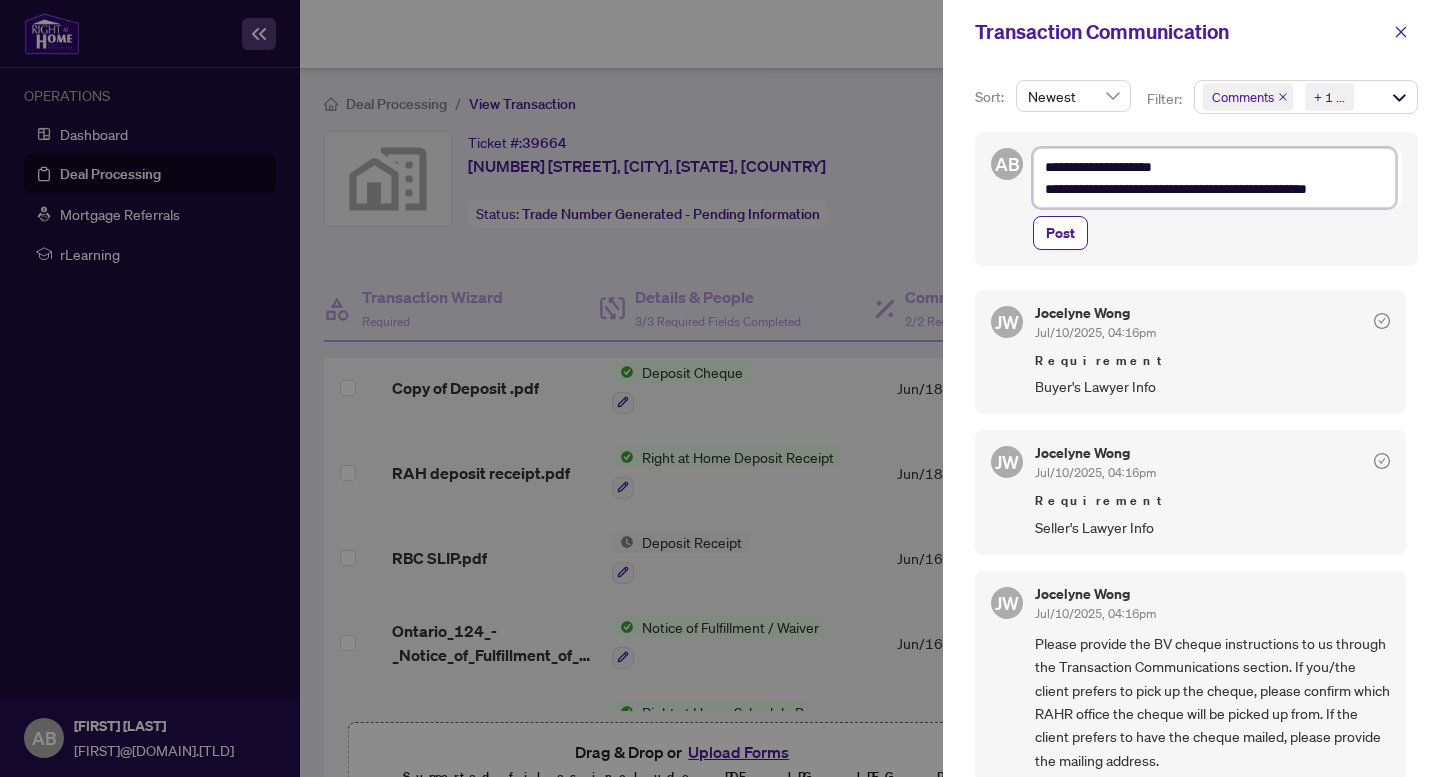 type on "**********" 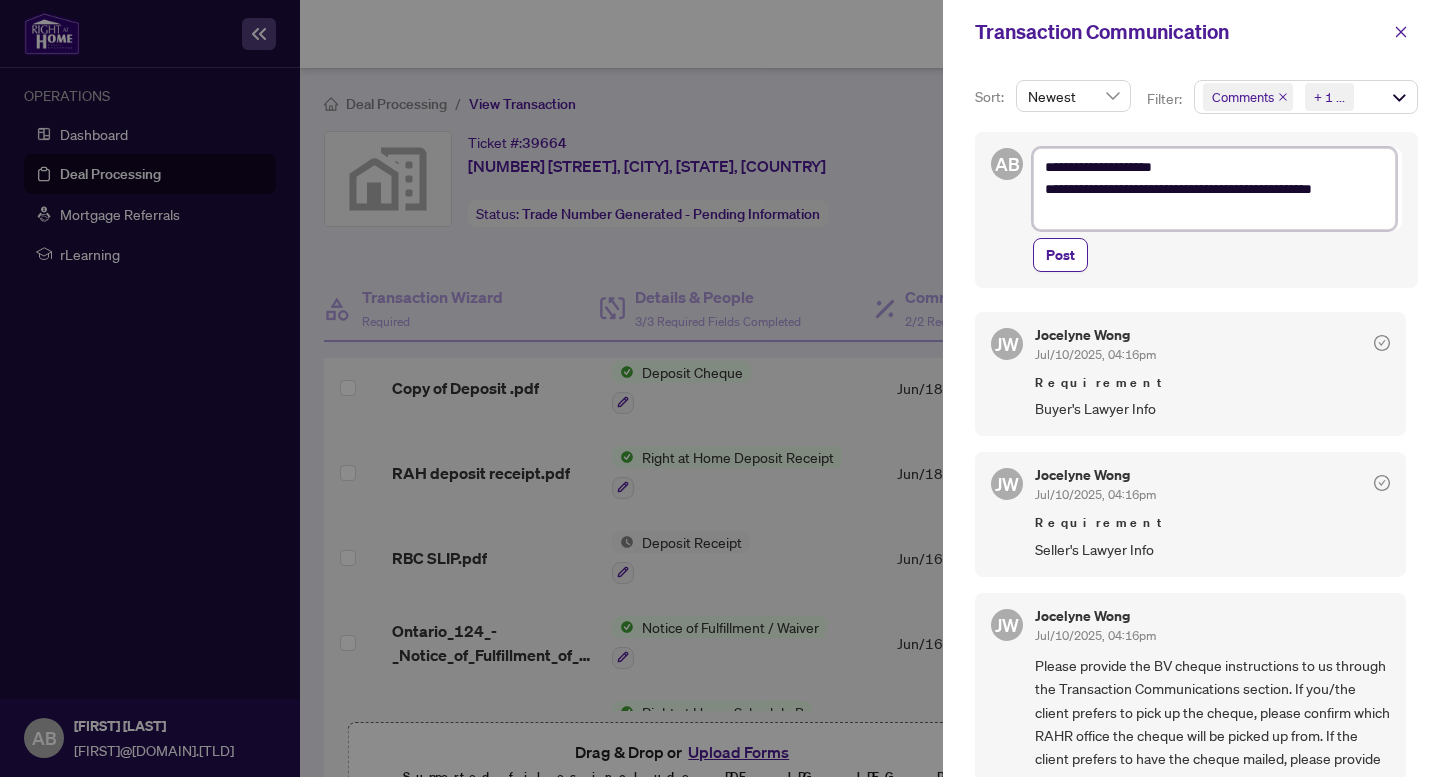 type on "**********" 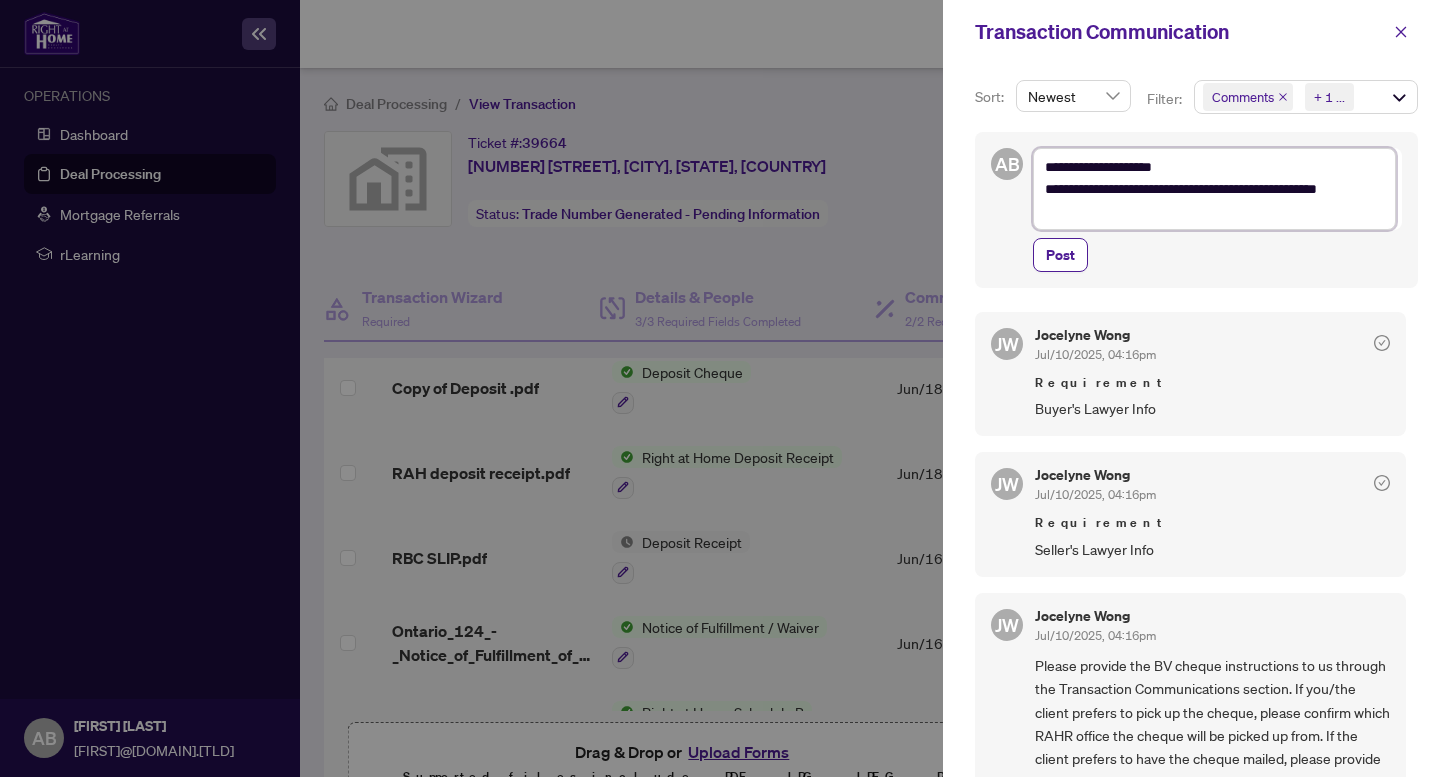type on "**********" 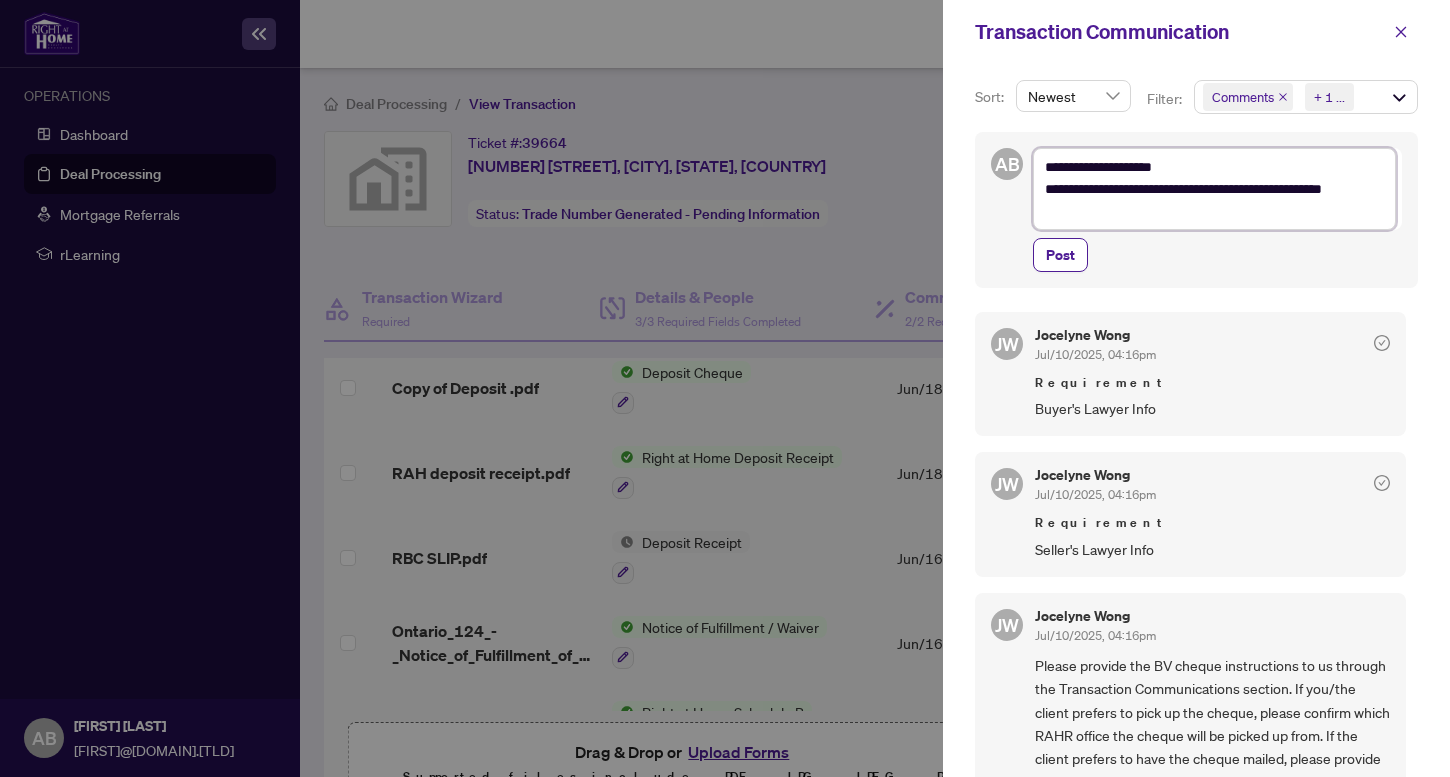 type on "**********" 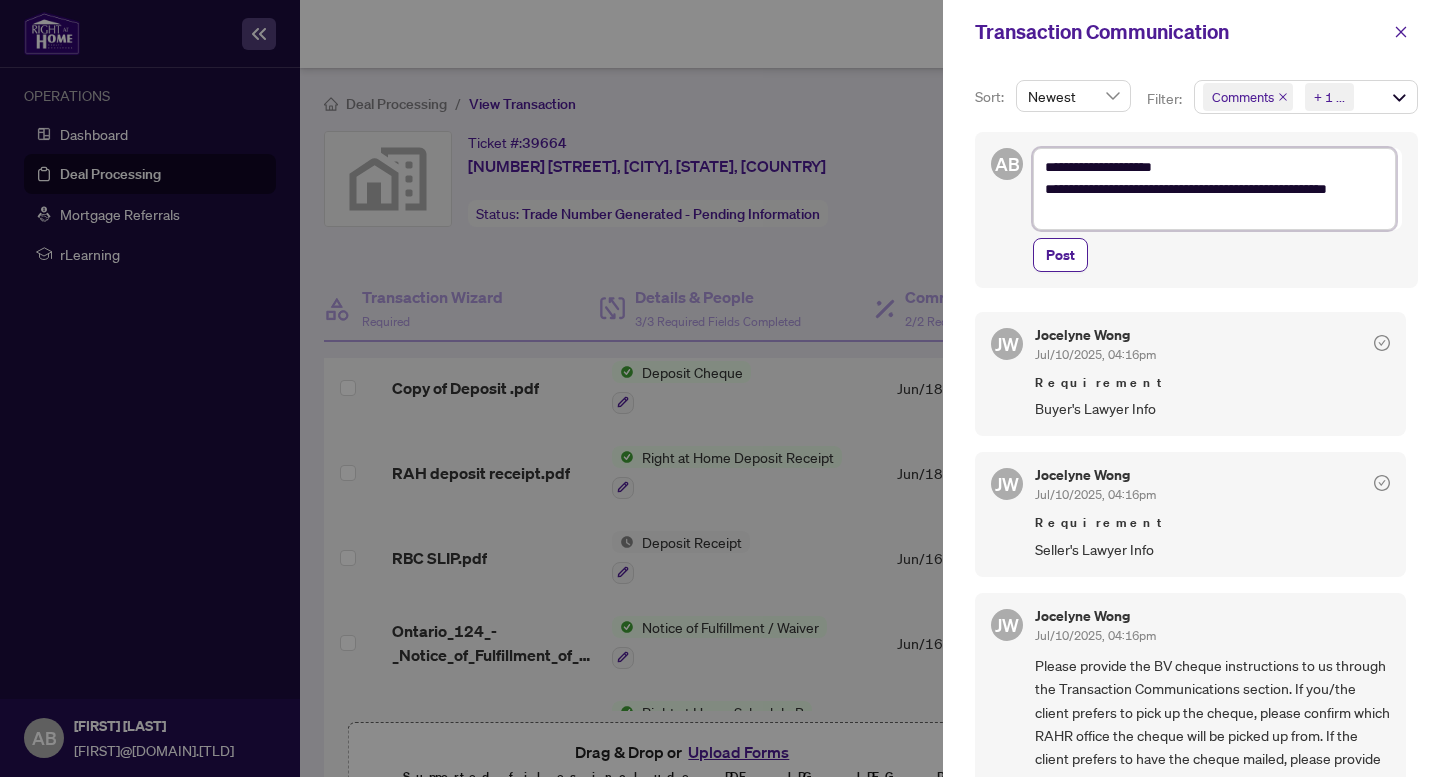type on "**********" 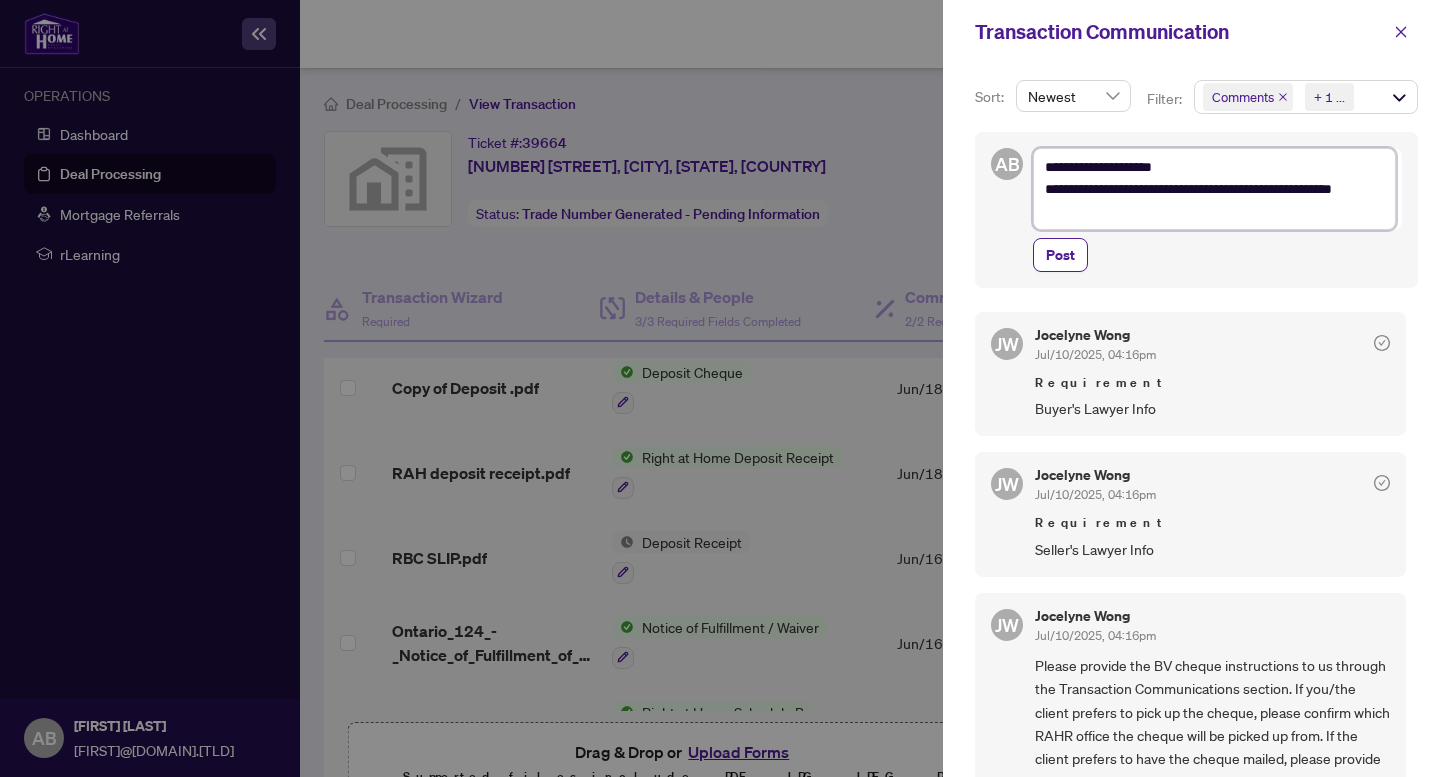 type on "**********" 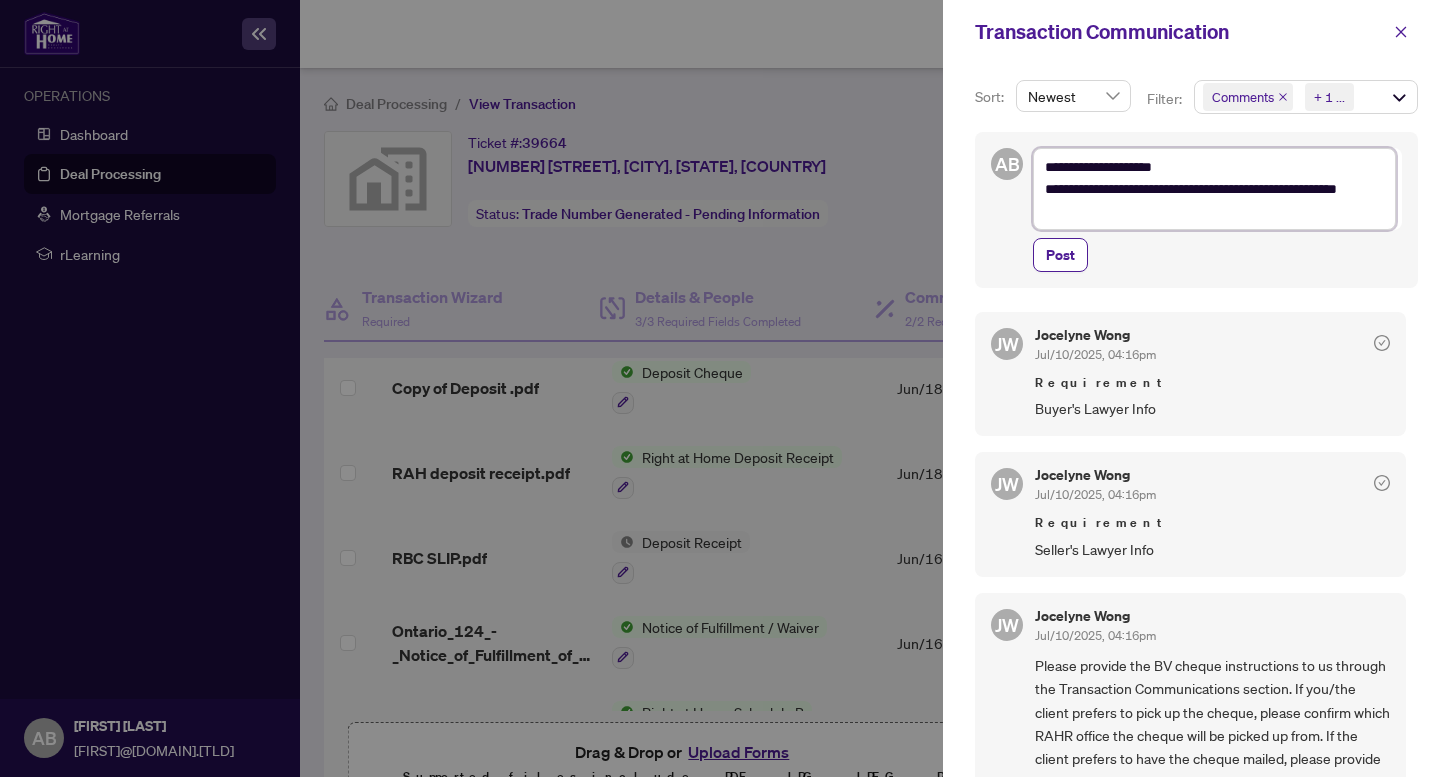 type on "**********" 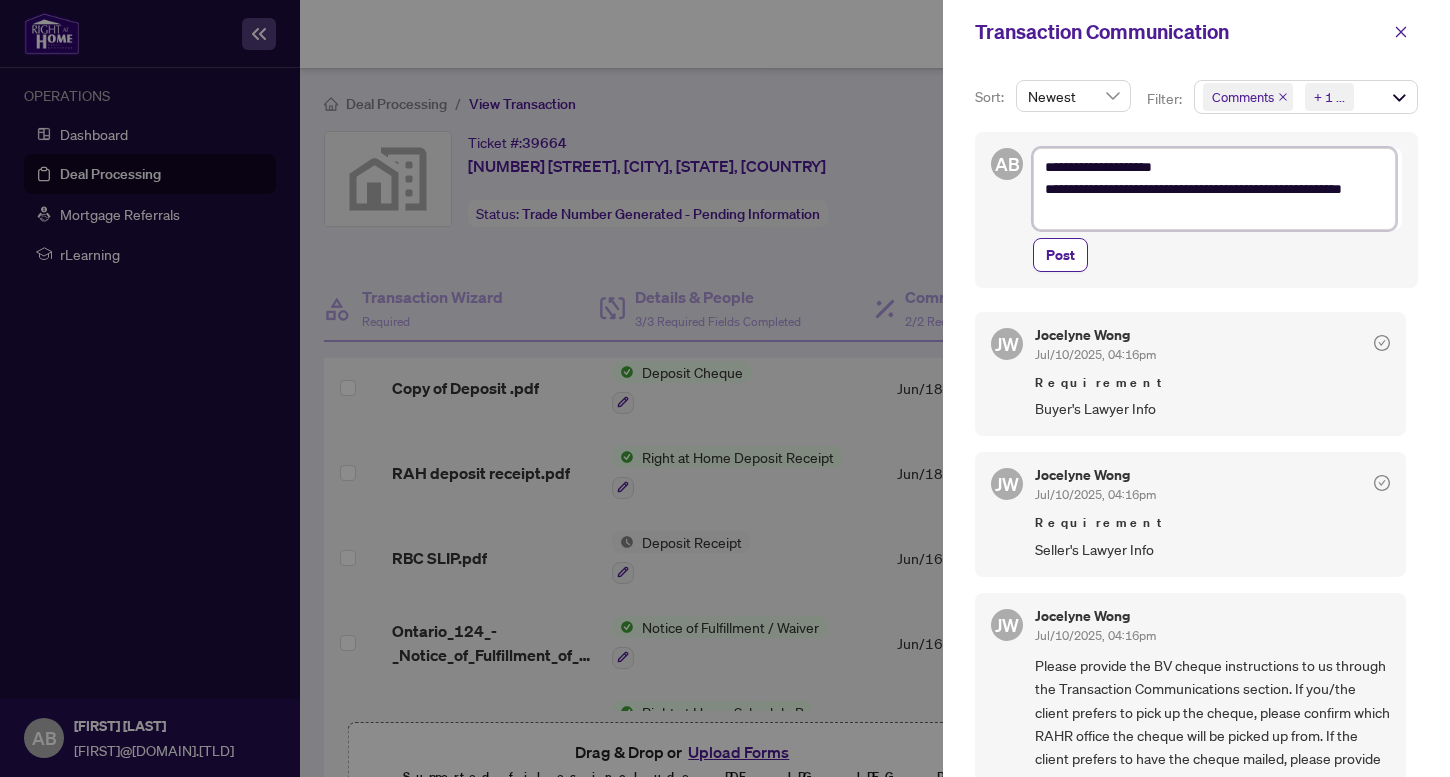 type on "**********" 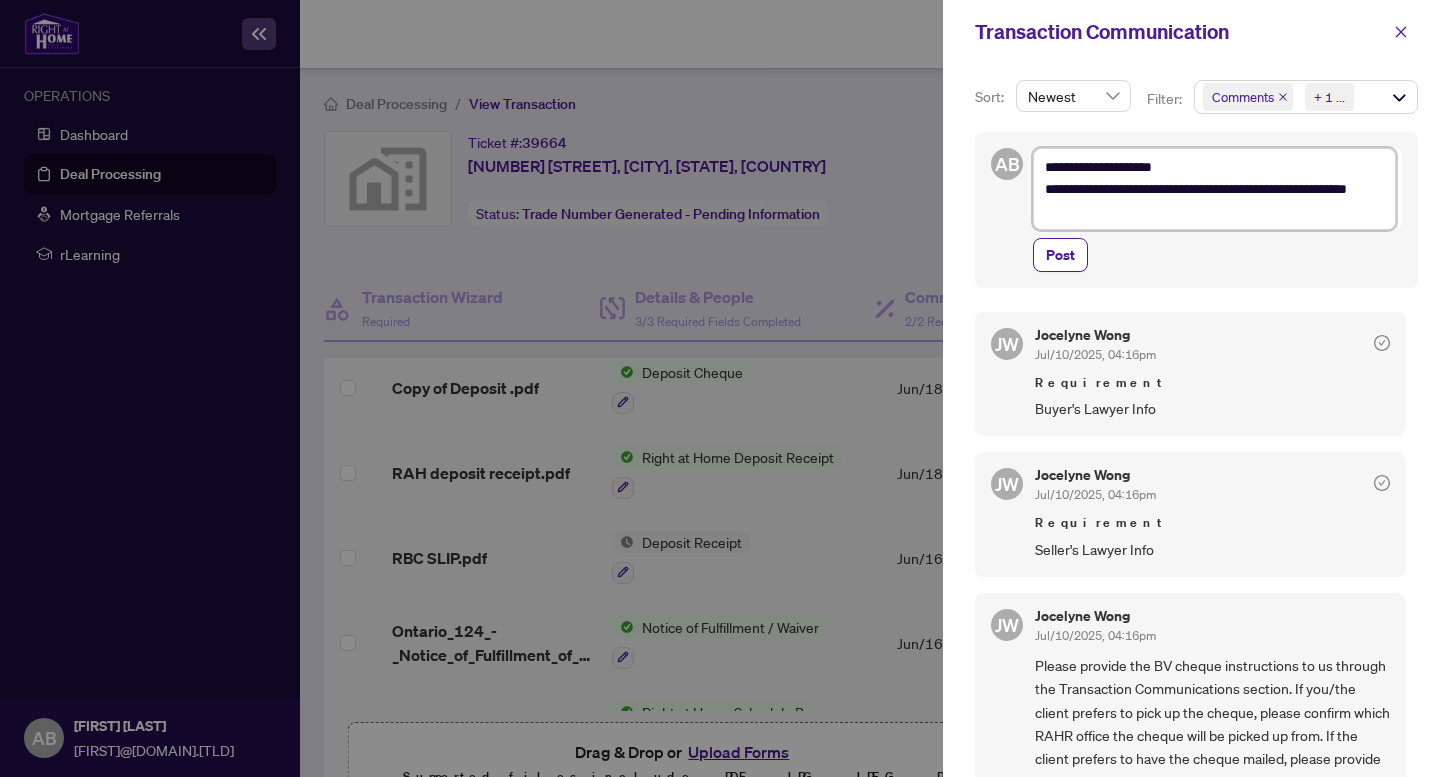 type on "**********" 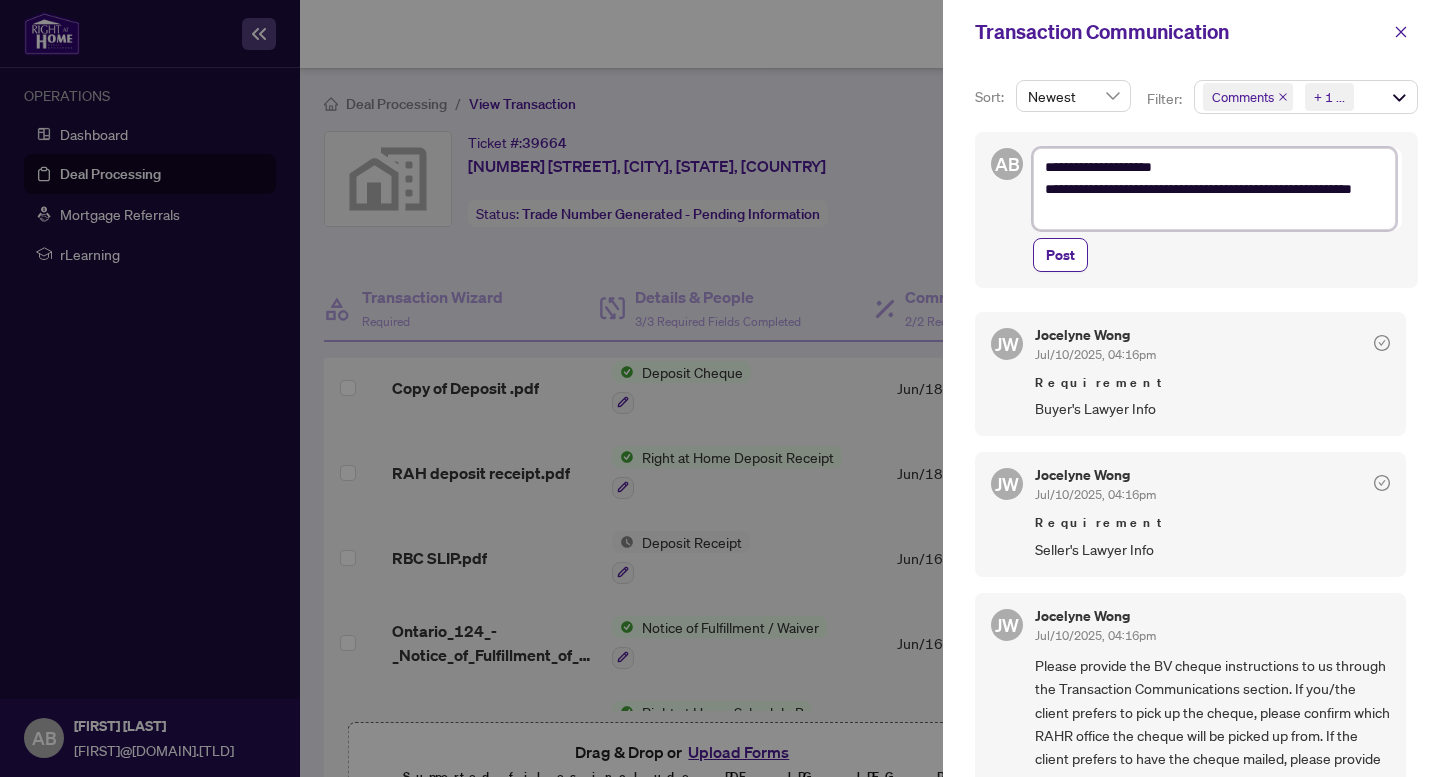 type on "**********" 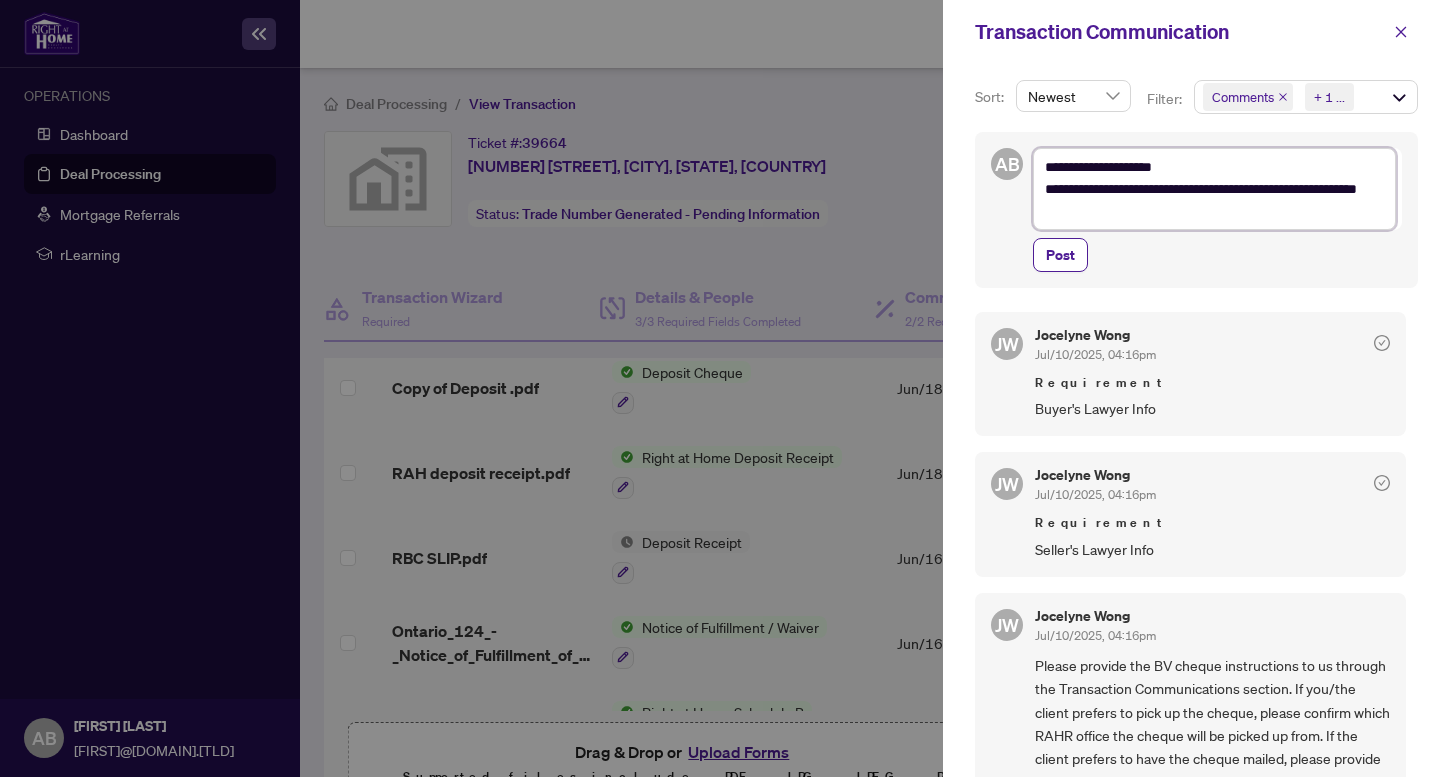 type on "**********" 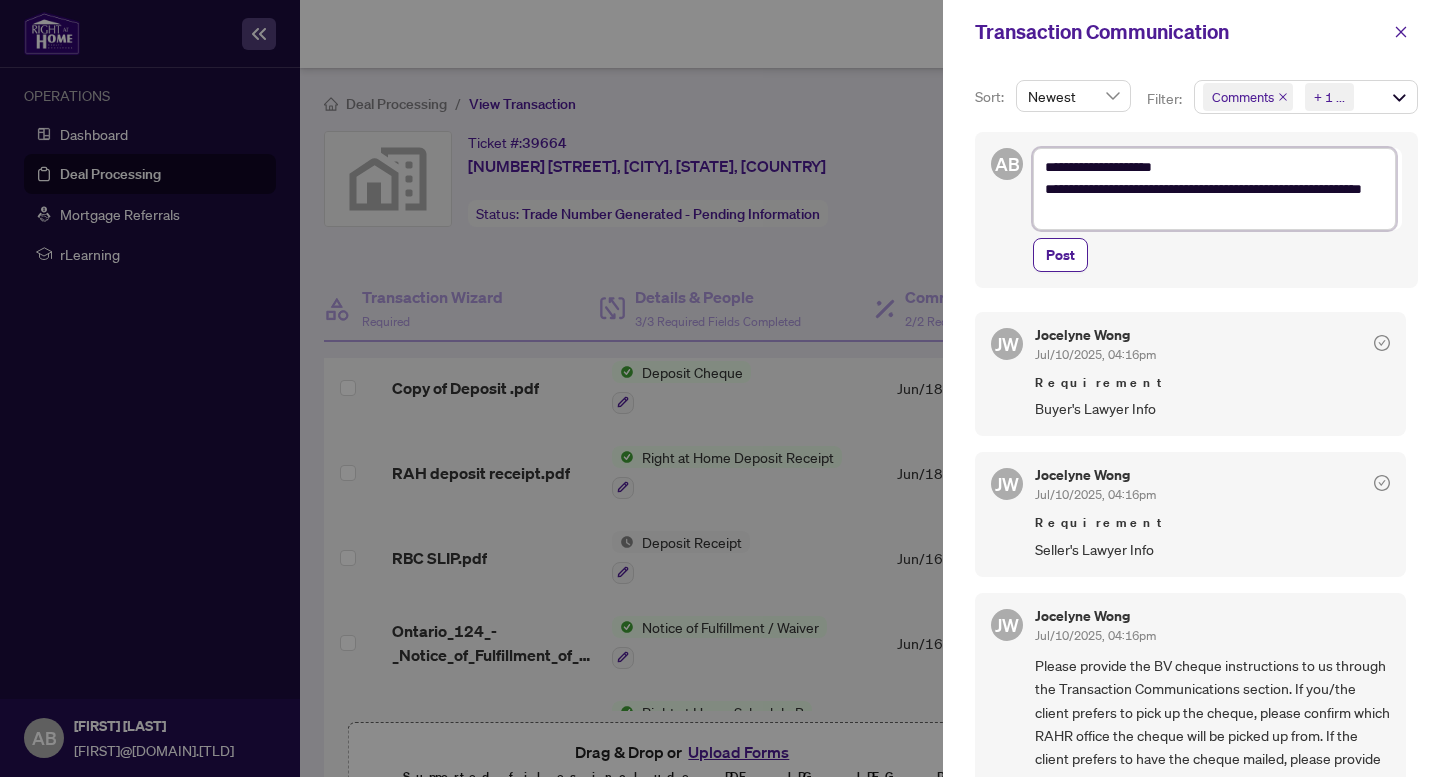 type on "**********" 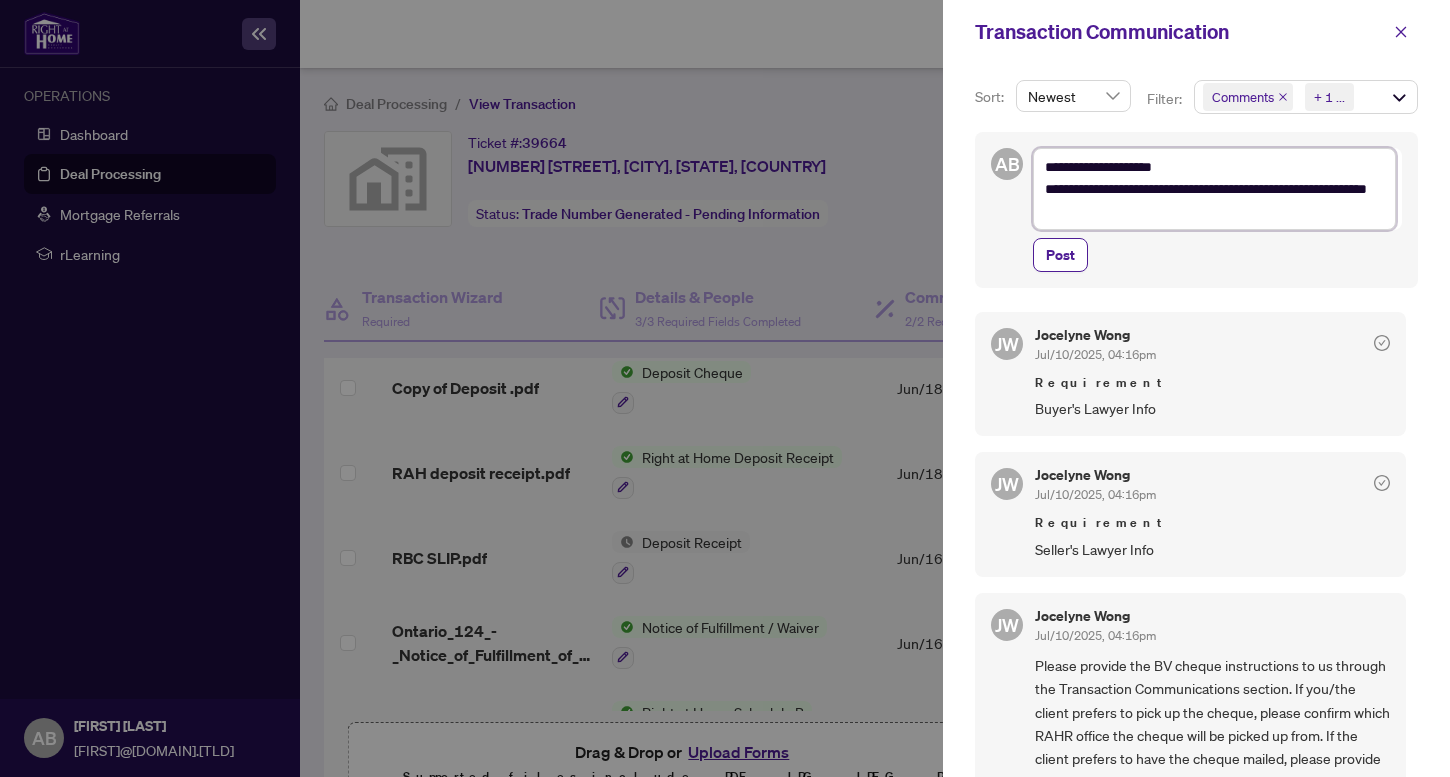 type 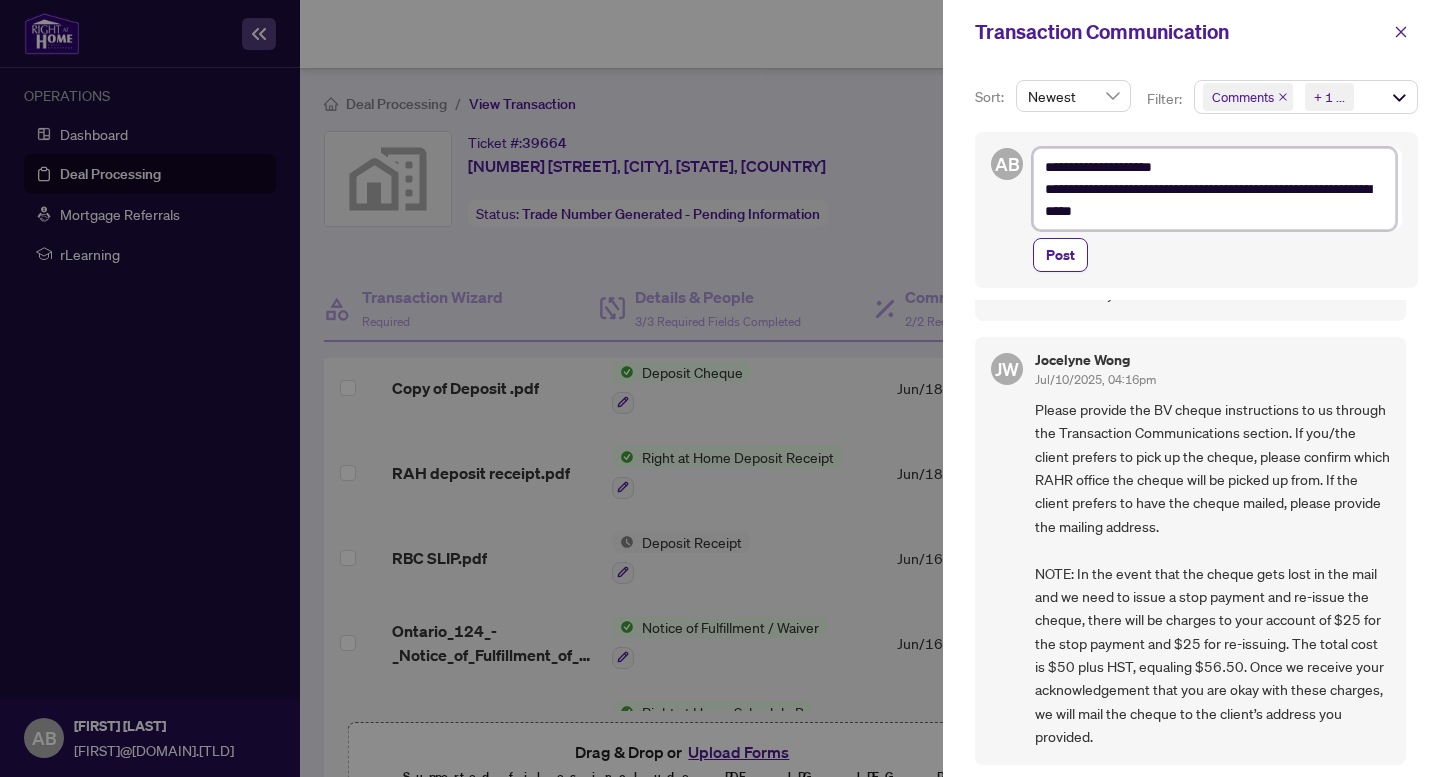 scroll, scrollTop: 255, scrollLeft: 0, axis: vertical 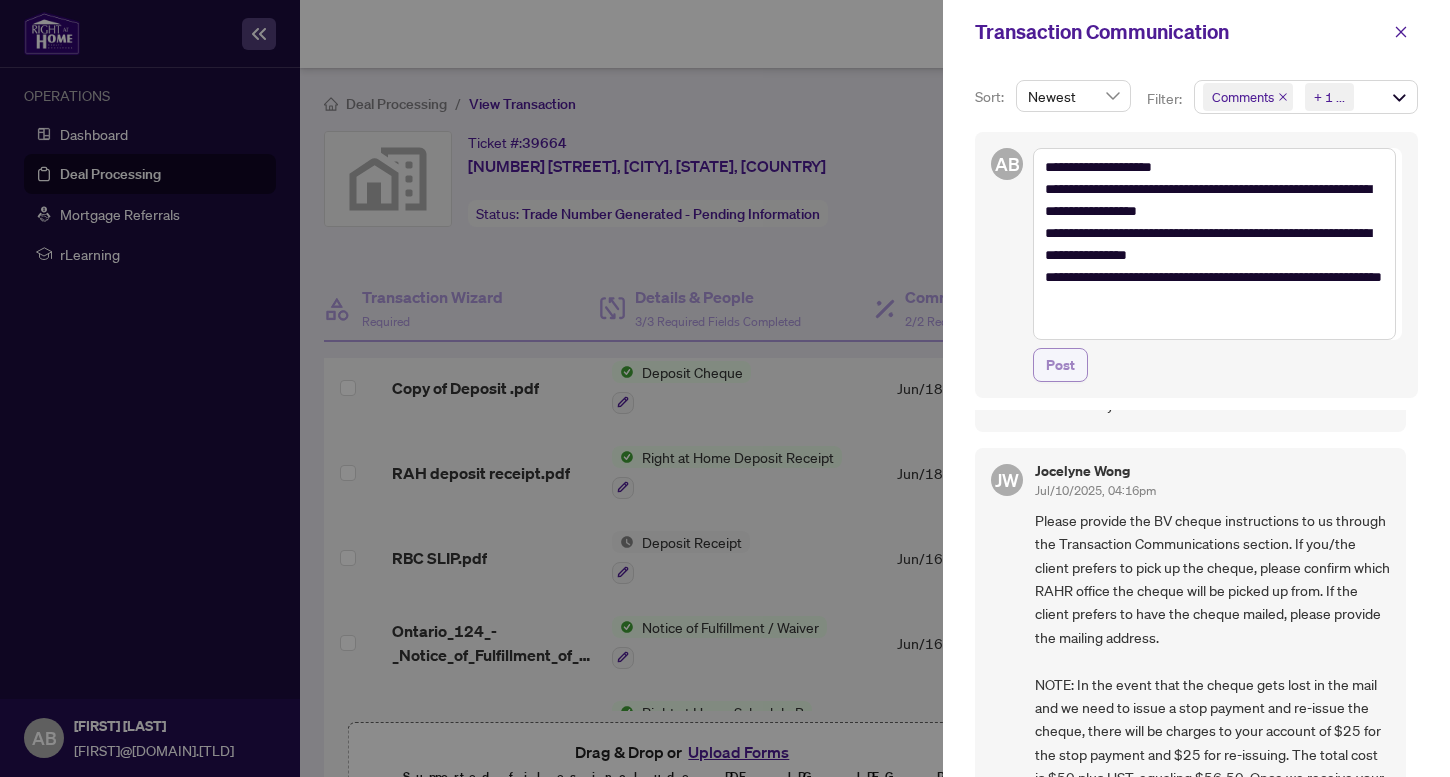 click on "Post" at bounding box center (1060, 365) 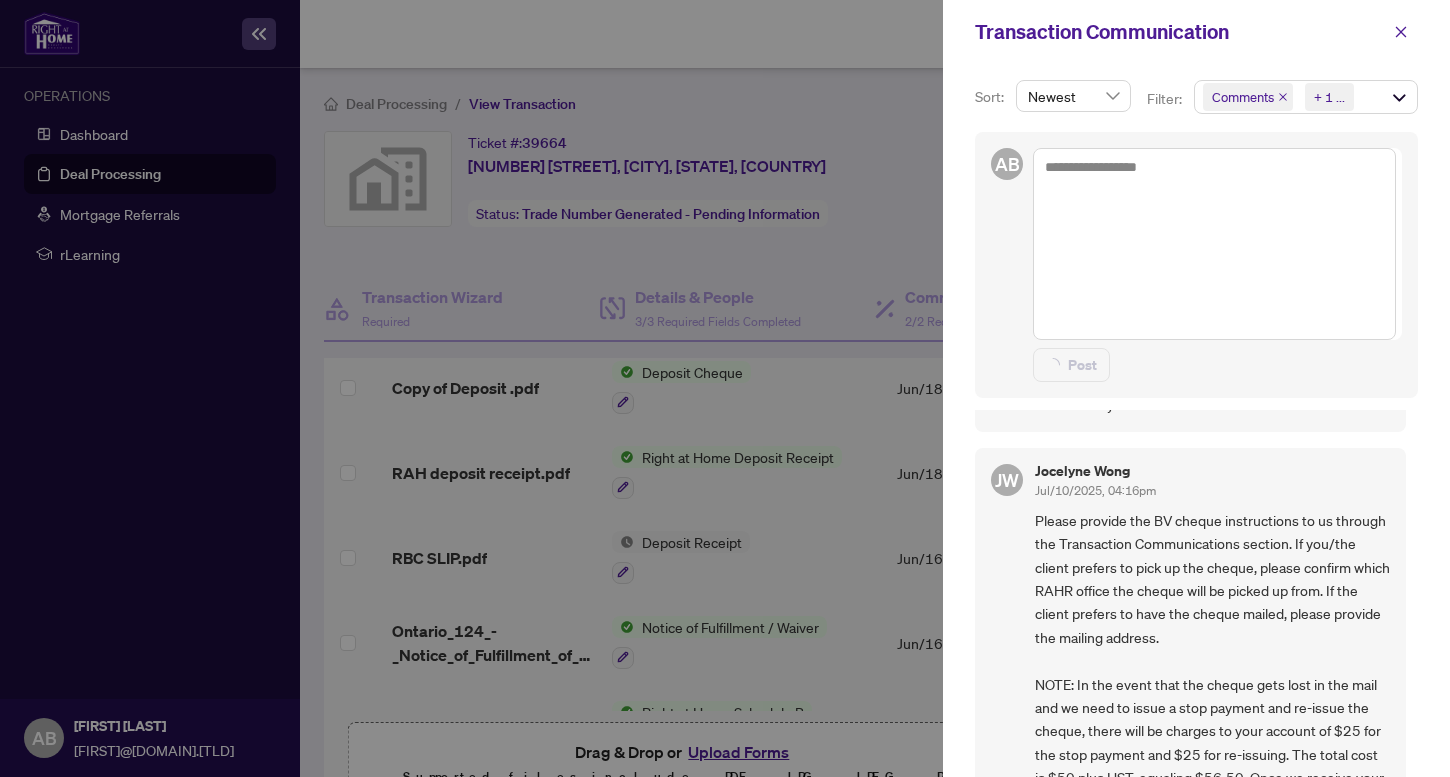 scroll, scrollTop: 0, scrollLeft: 0, axis: both 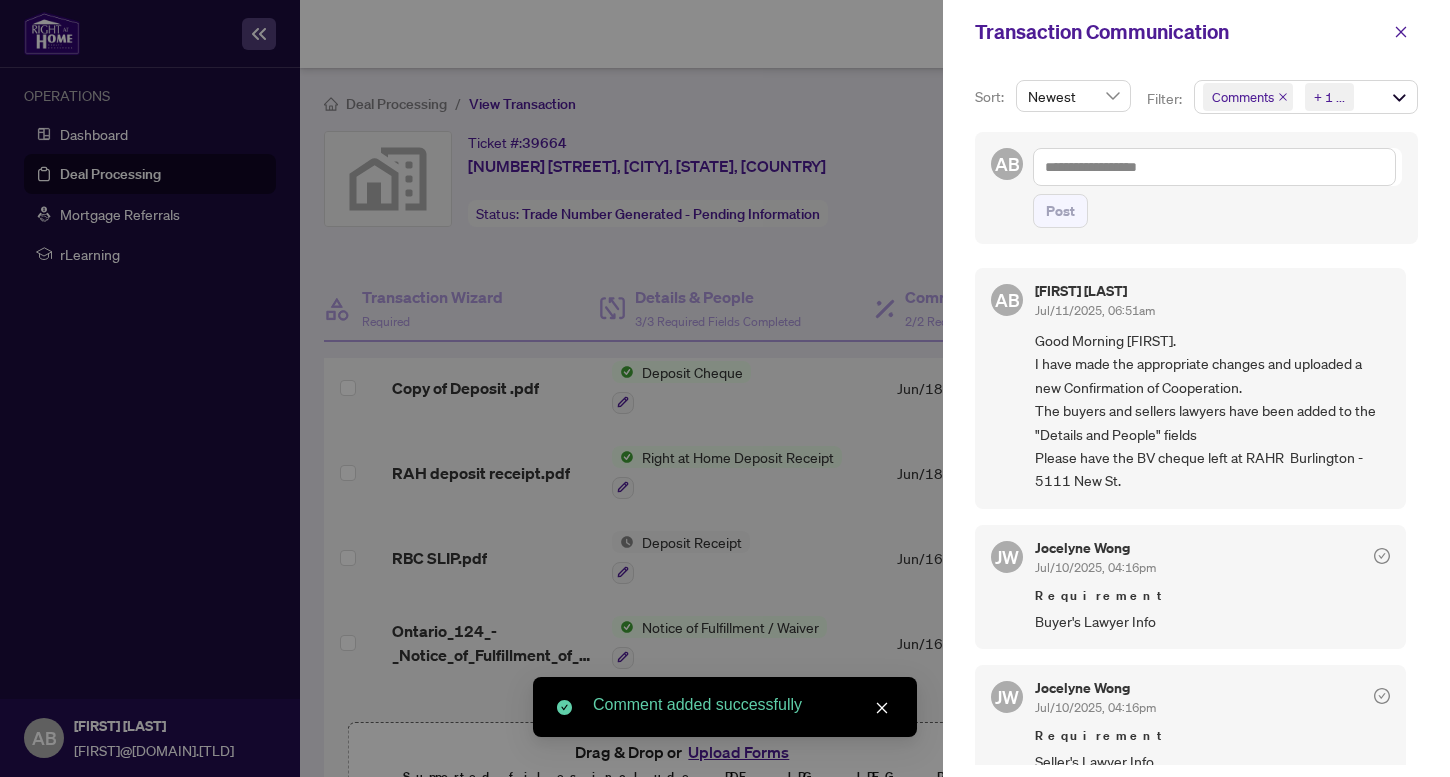 click at bounding box center (725, 388) 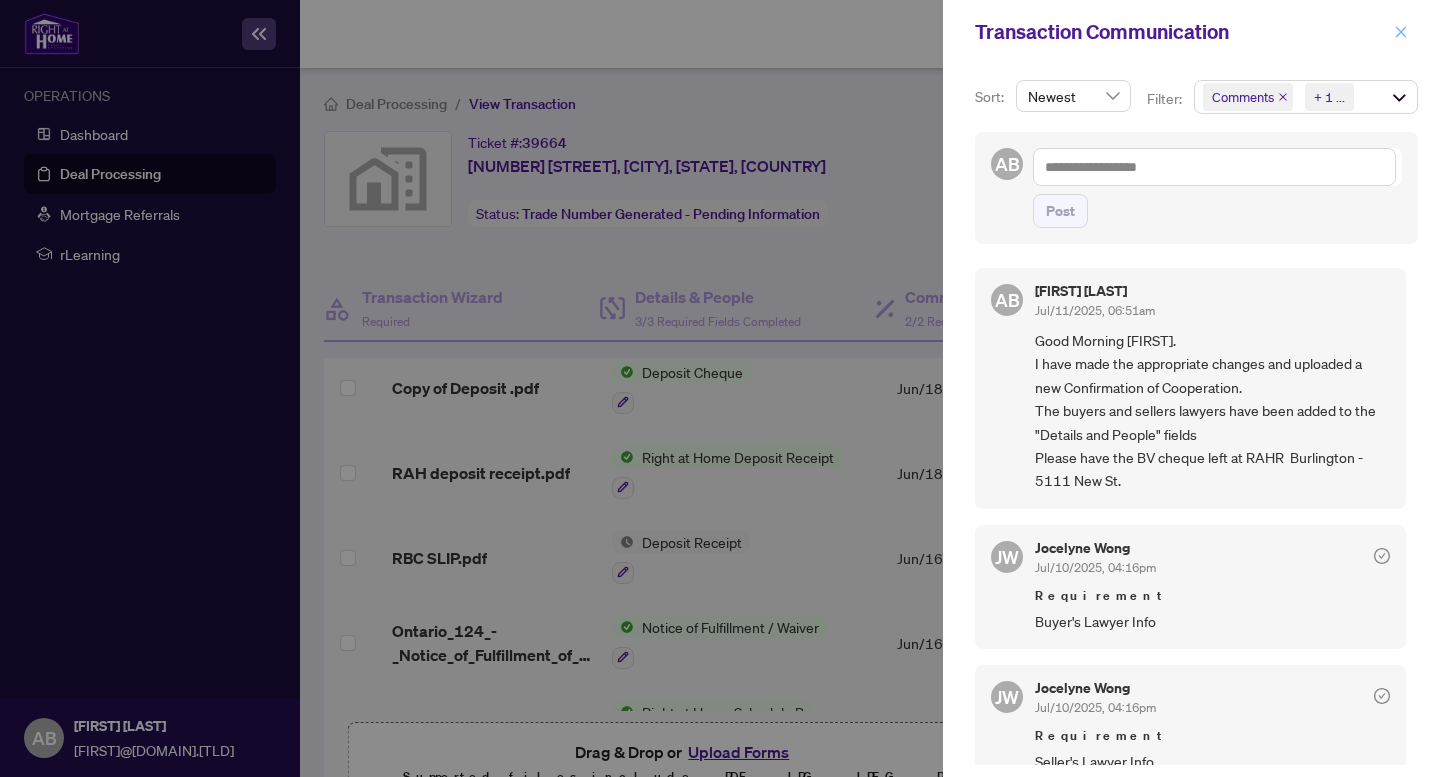 click at bounding box center (1401, 32) 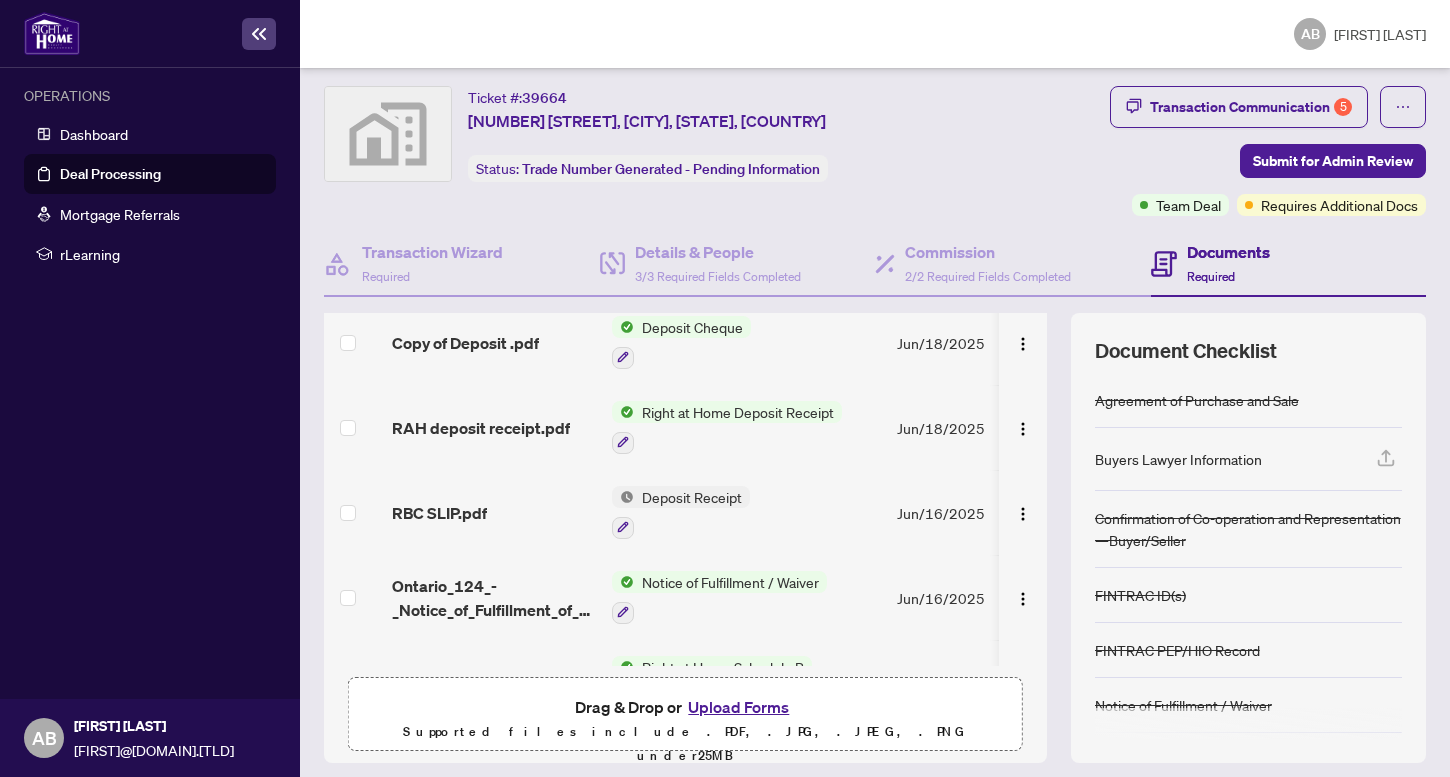 scroll, scrollTop: 94, scrollLeft: 0, axis: vertical 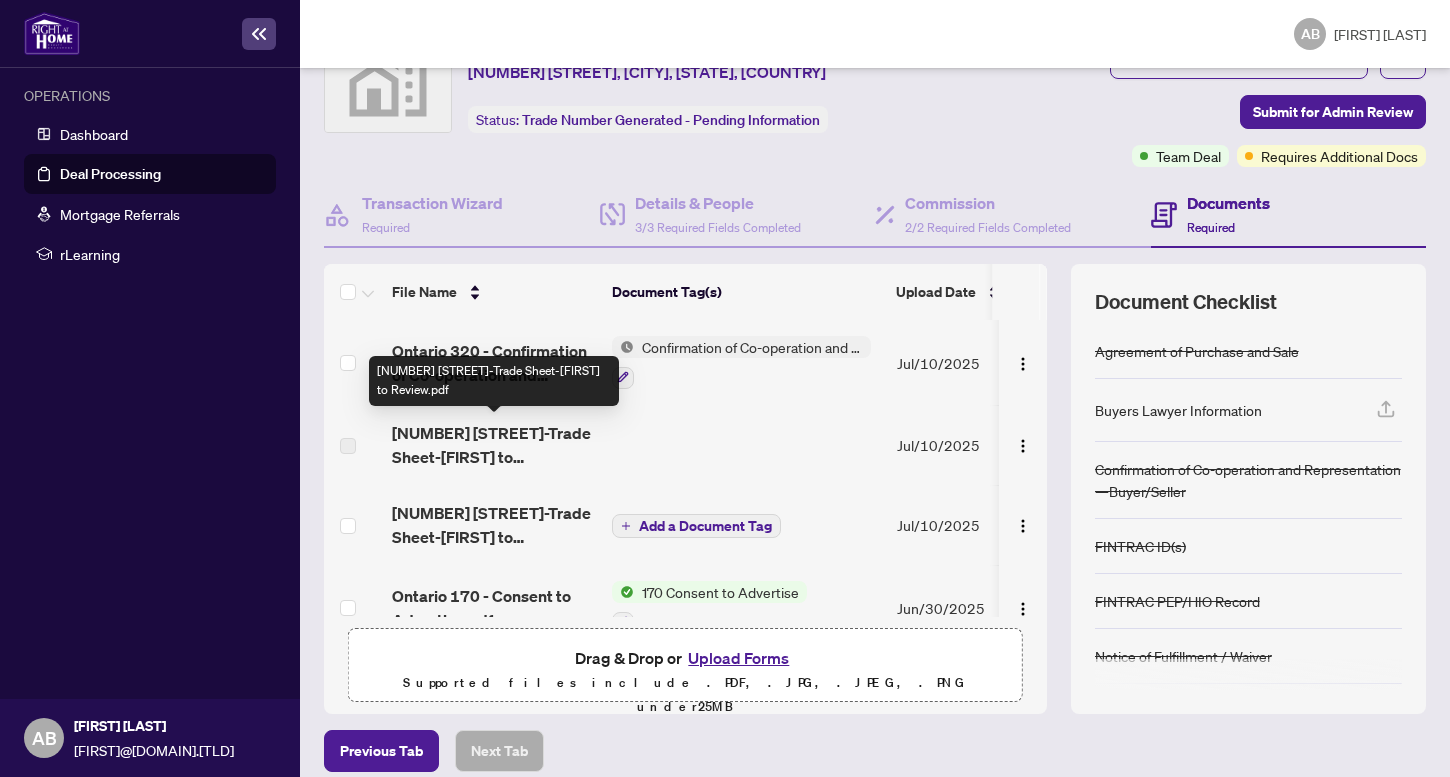 click on "[NUMBER] [STREET]-Trade Sheet-[FIRST] to Review.pdf" at bounding box center [494, 445] 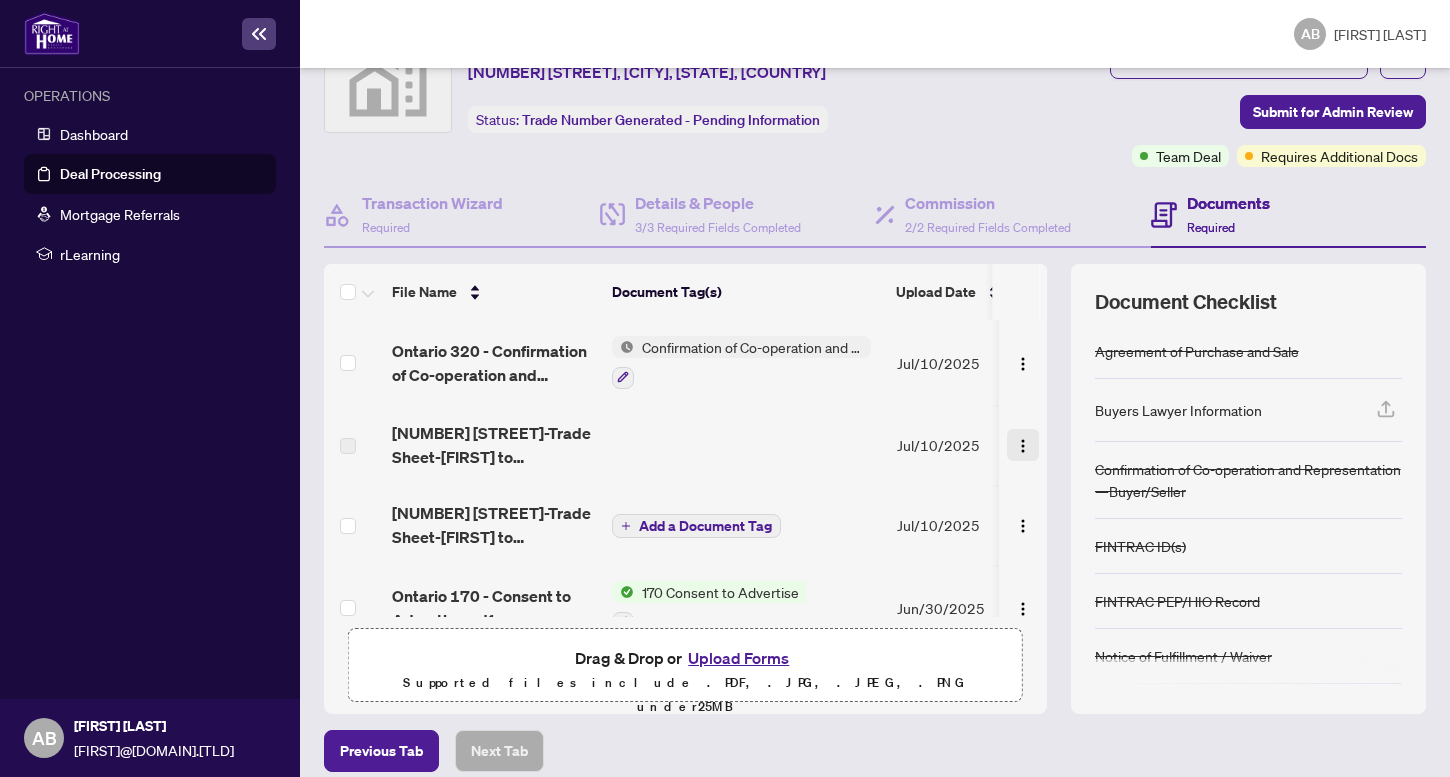 click at bounding box center [1023, 446] 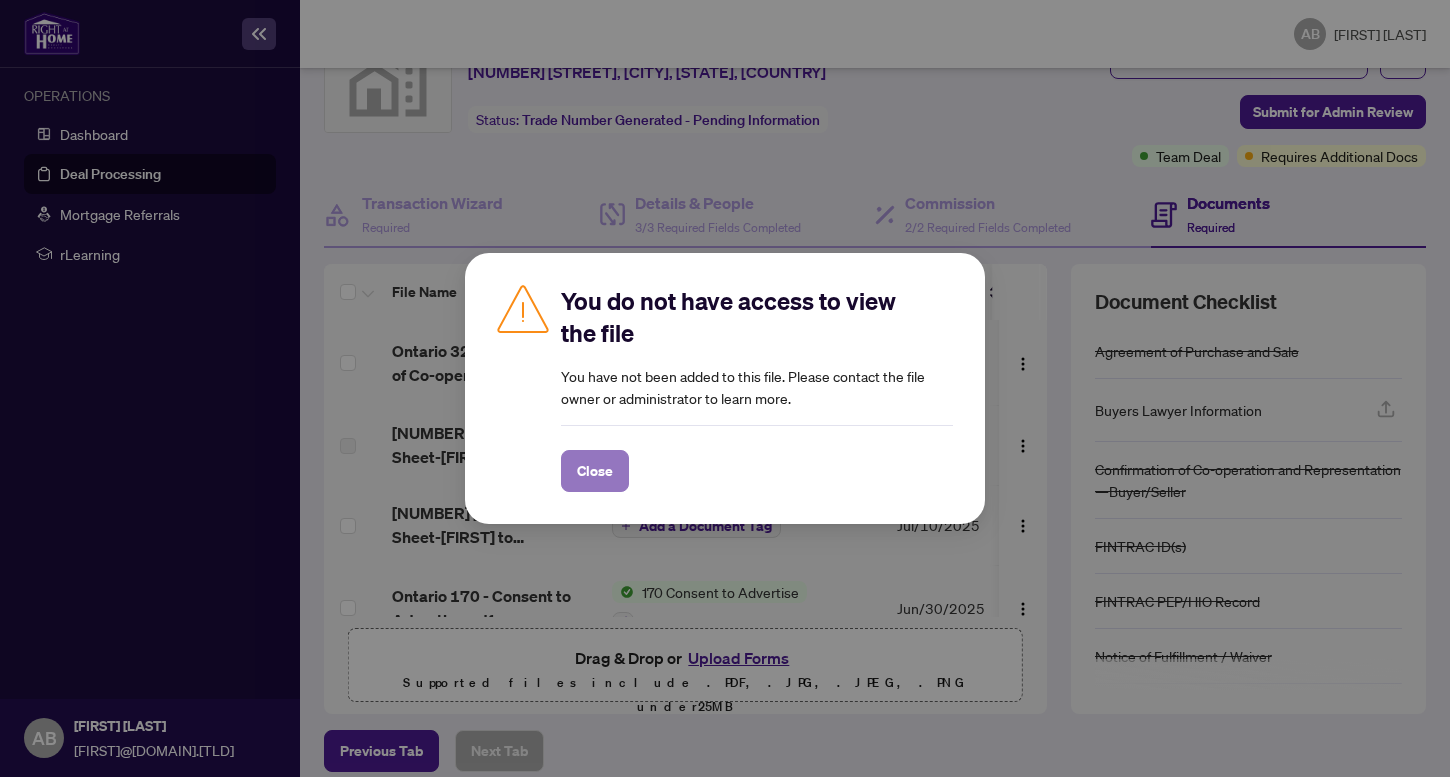 click on "Close" at bounding box center (595, 471) 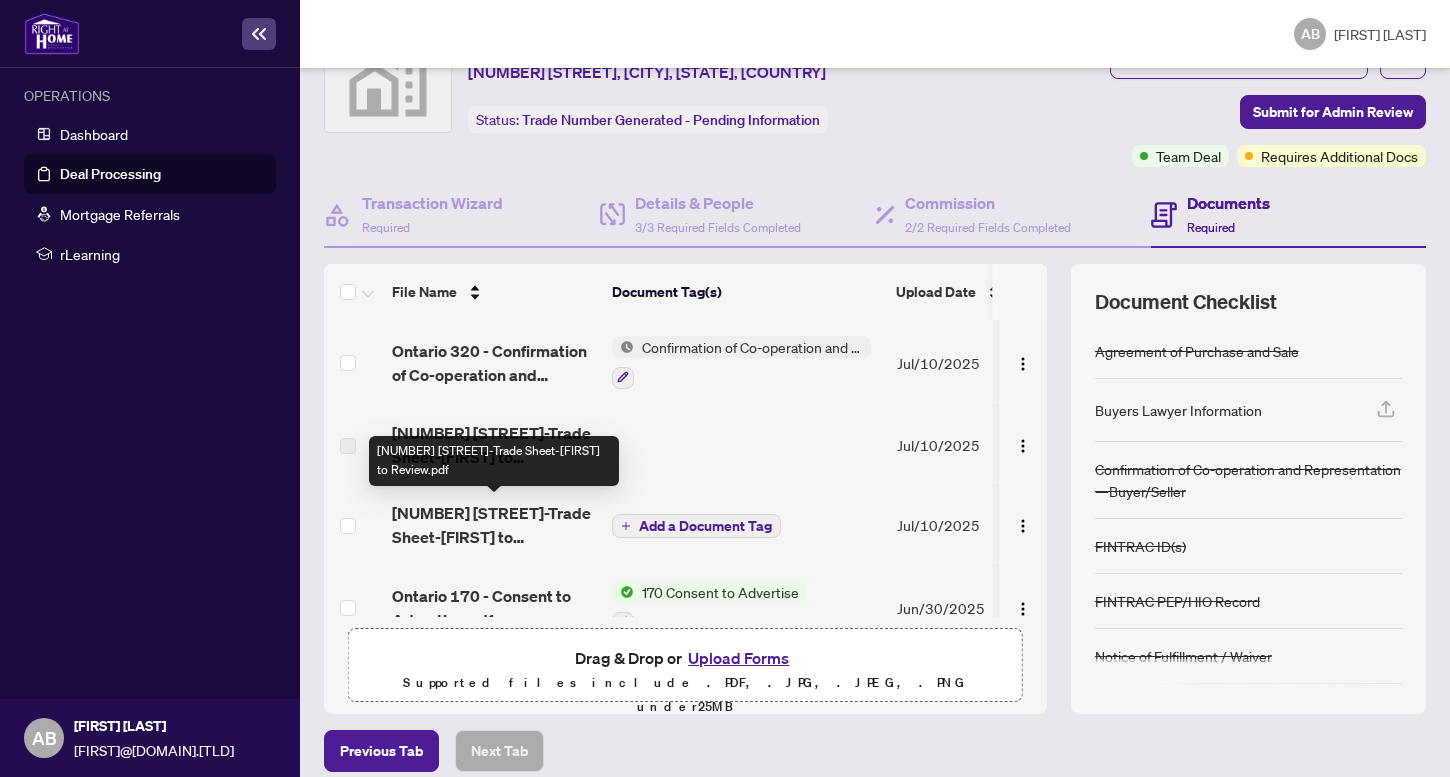 click on "[NUMBER] [STREET]-Trade Sheet-[FIRST] to Review.pdf" at bounding box center (494, 525) 